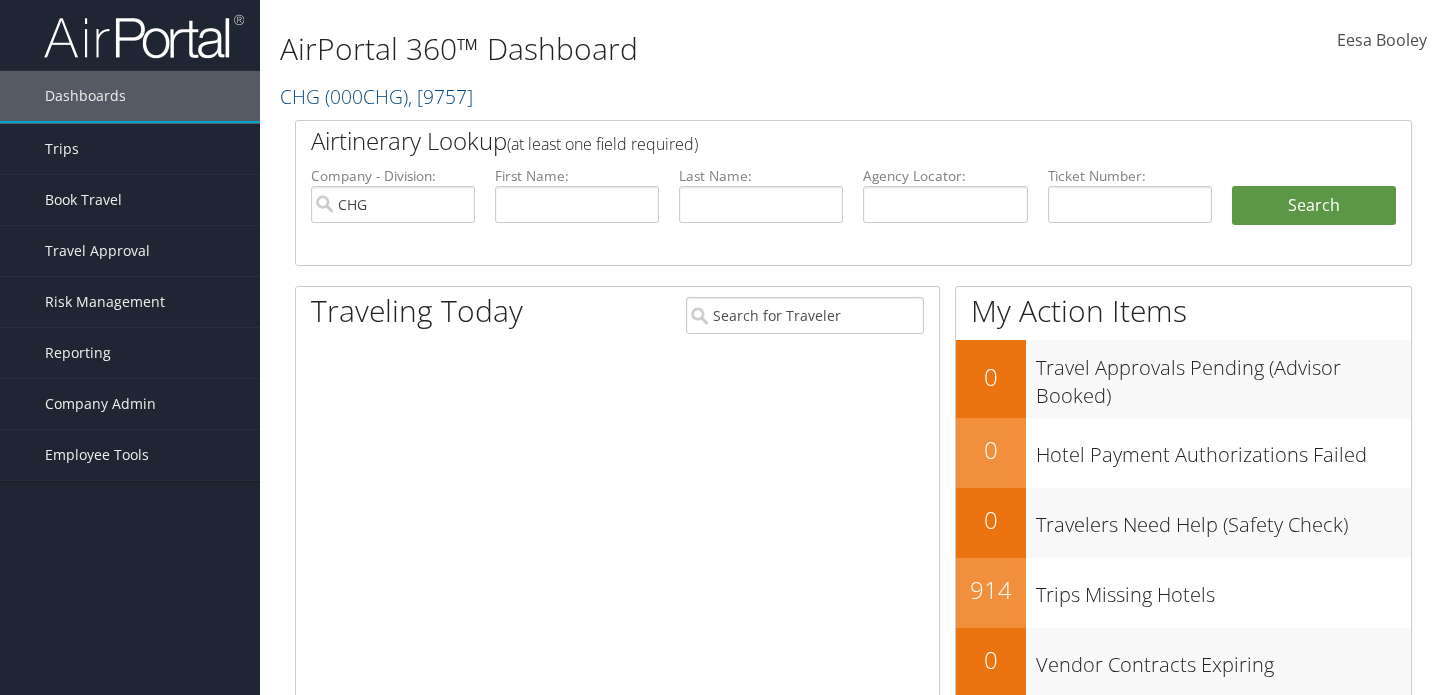 scroll, scrollTop: 0, scrollLeft: 0, axis: both 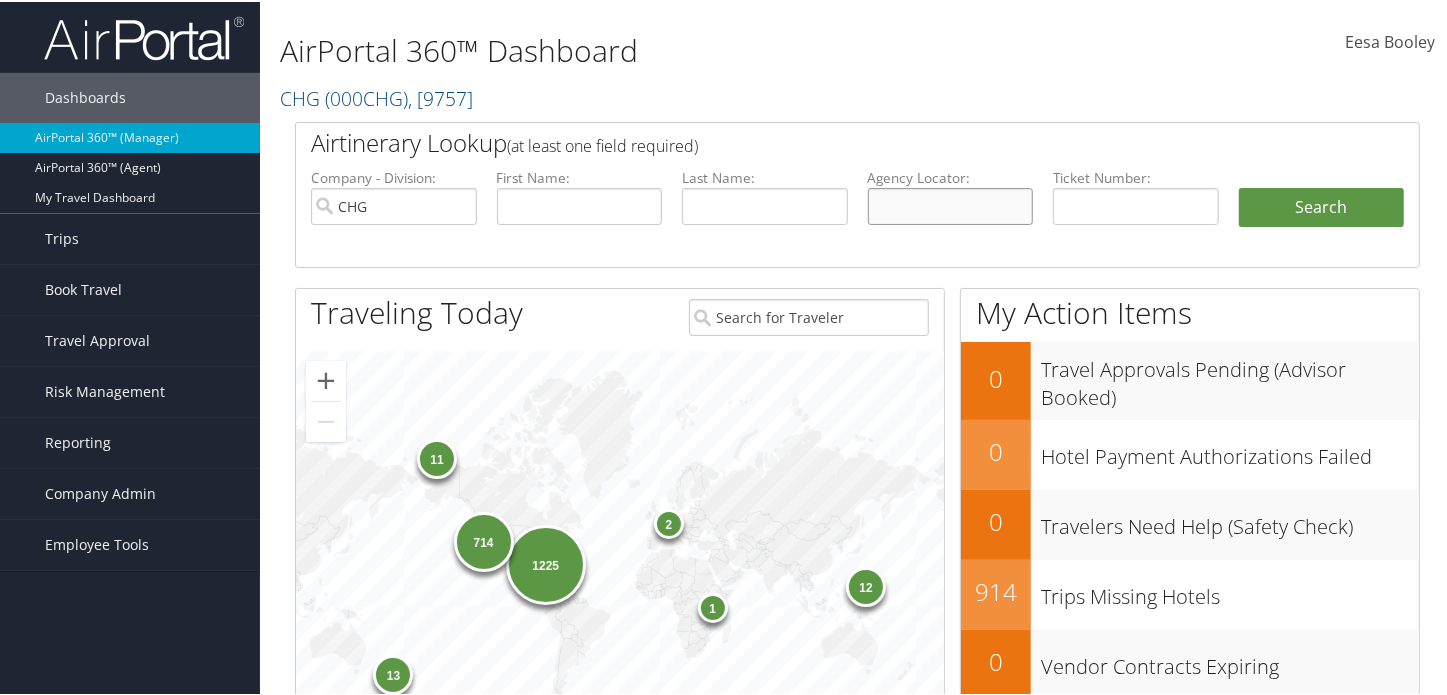 click at bounding box center [951, 204] 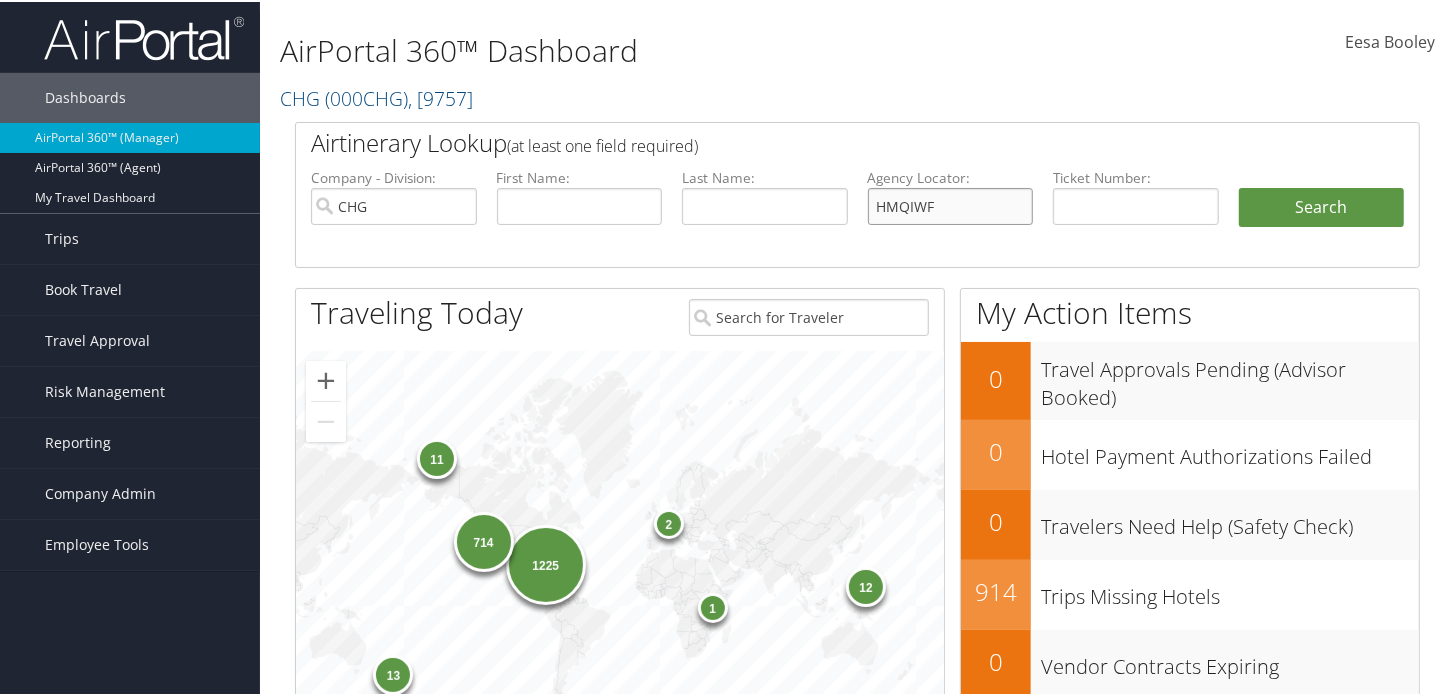 type on "HMQIWF" 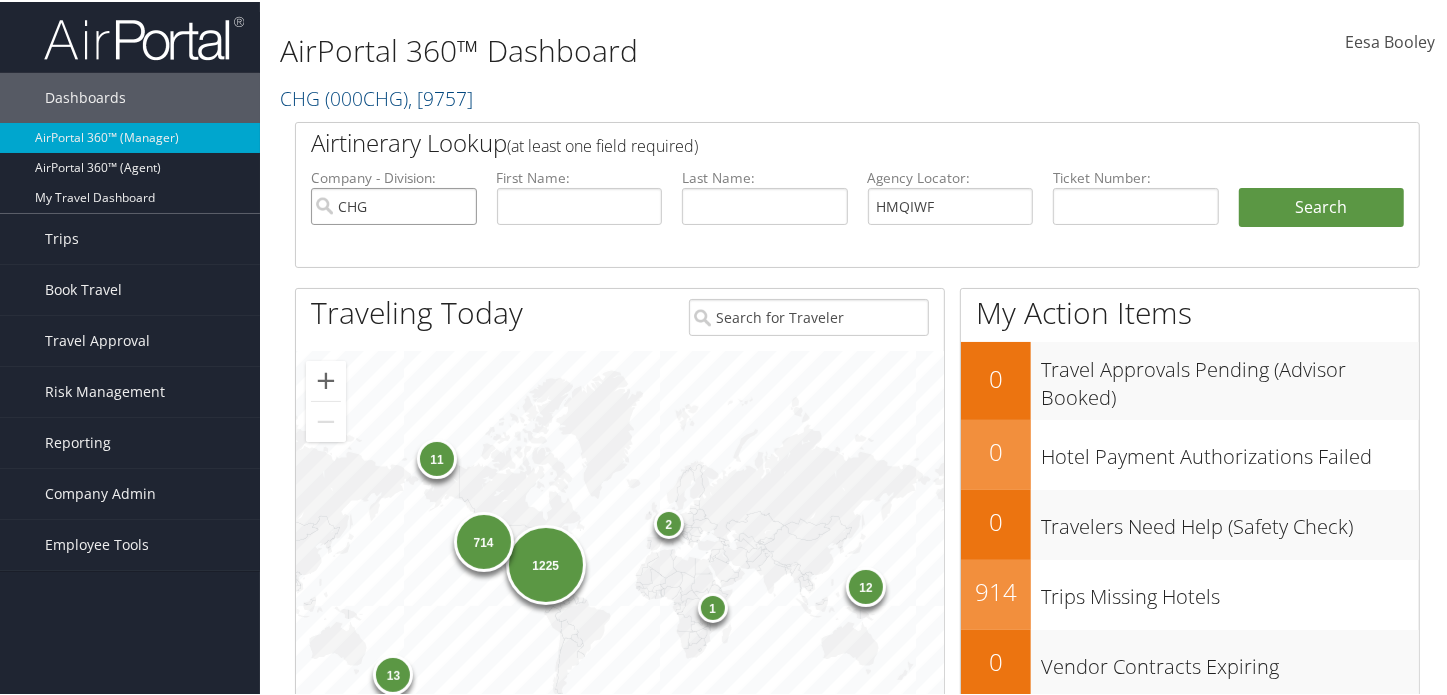click on "CHG" at bounding box center [394, 204] 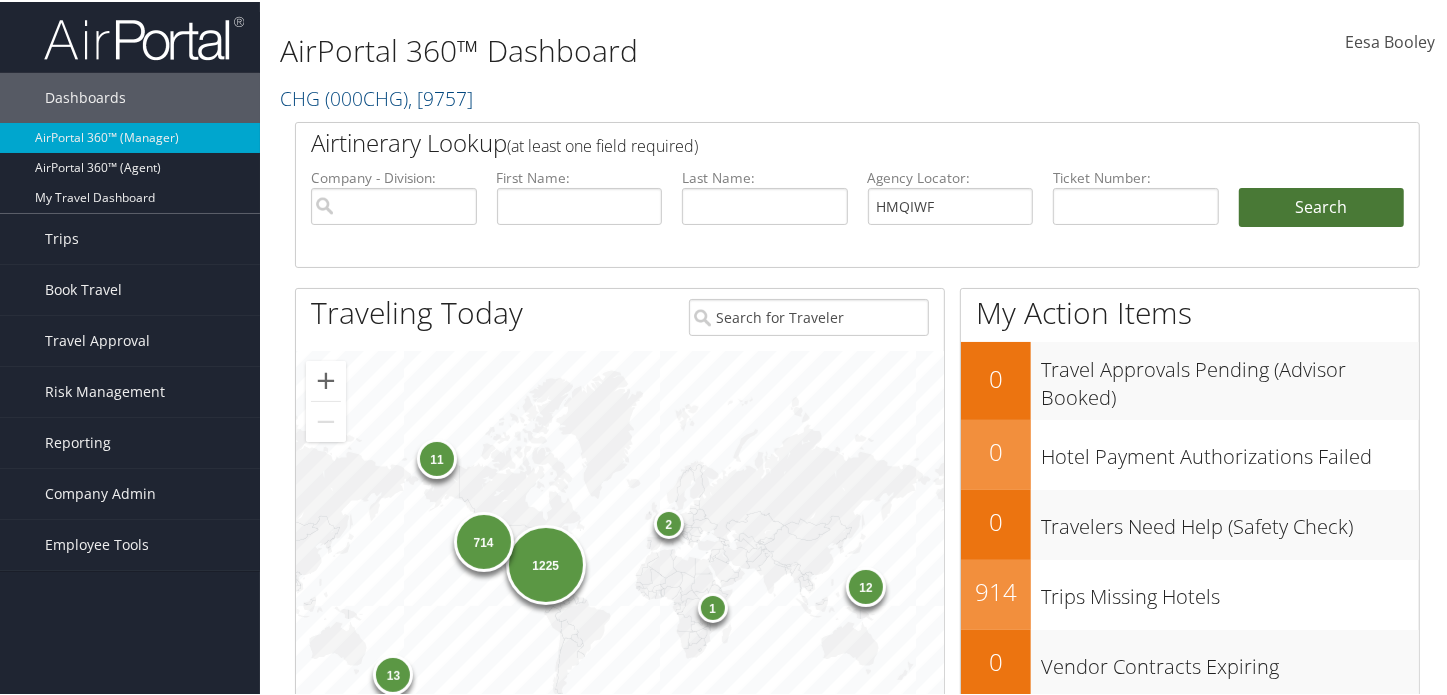 click on "Search" at bounding box center [1322, 206] 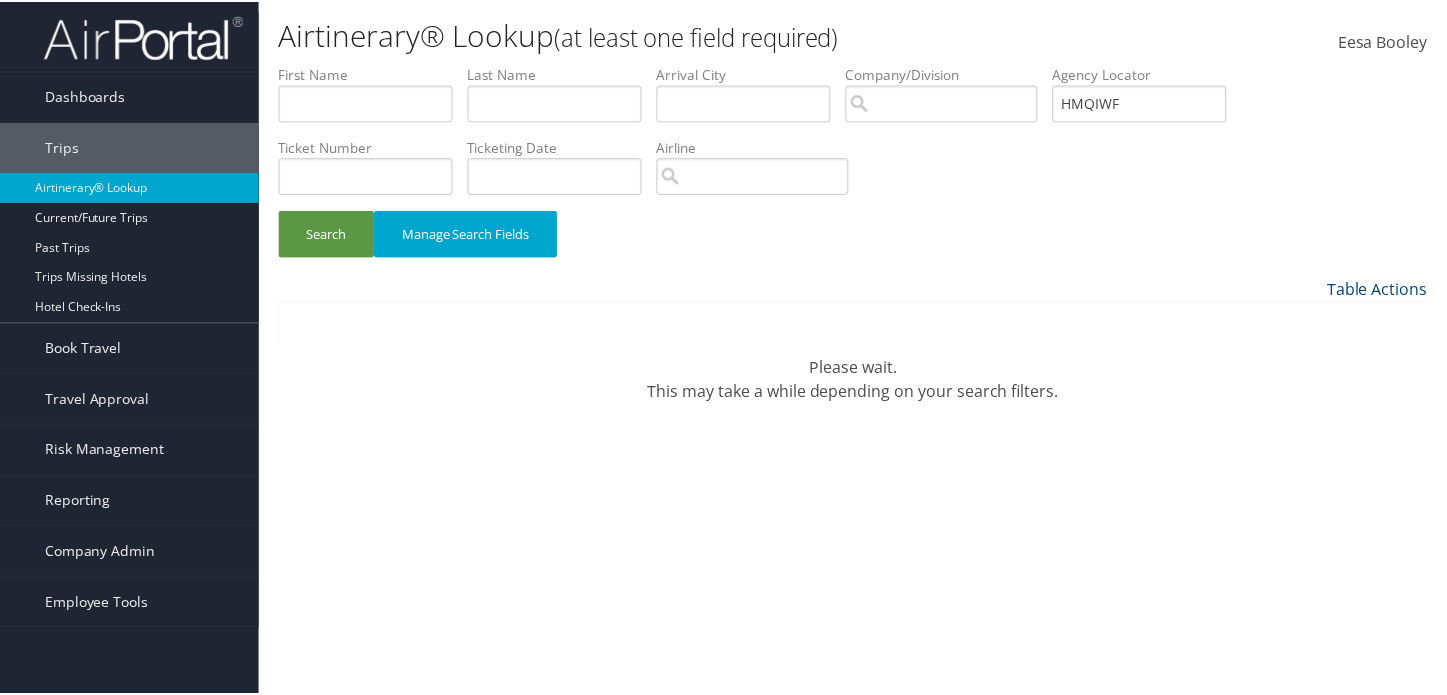 scroll, scrollTop: 0, scrollLeft: 0, axis: both 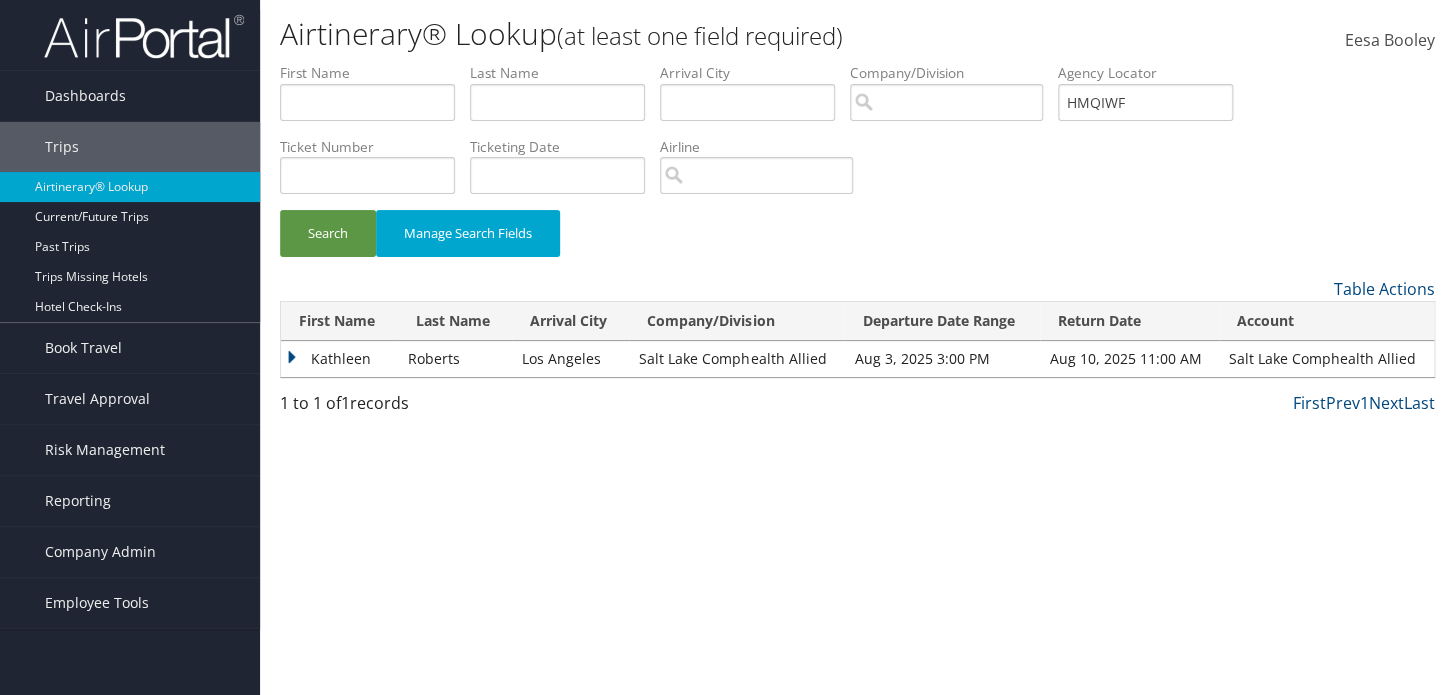 click on "Kathleen" at bounding box center [339, 359] 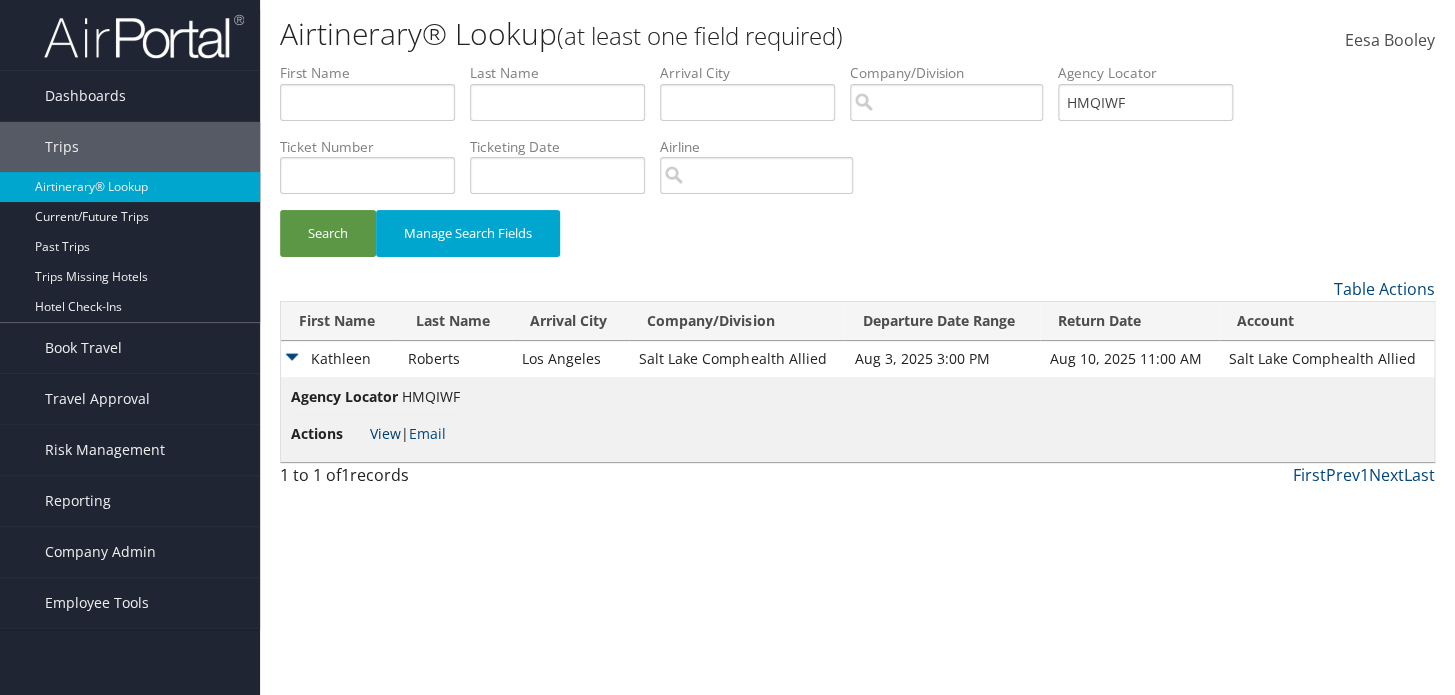 click on "View" at bounding box center [385, 433] 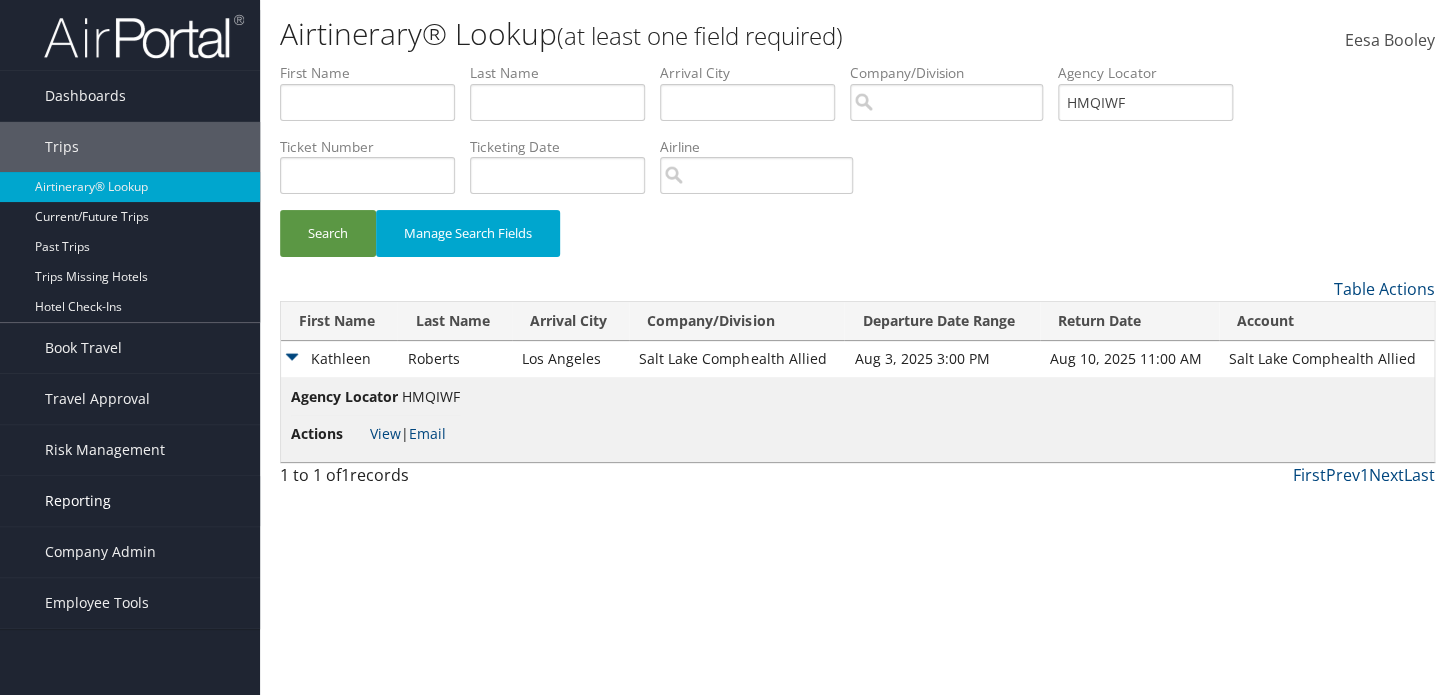 click on "Reporting" at bounding box center (130, 501) 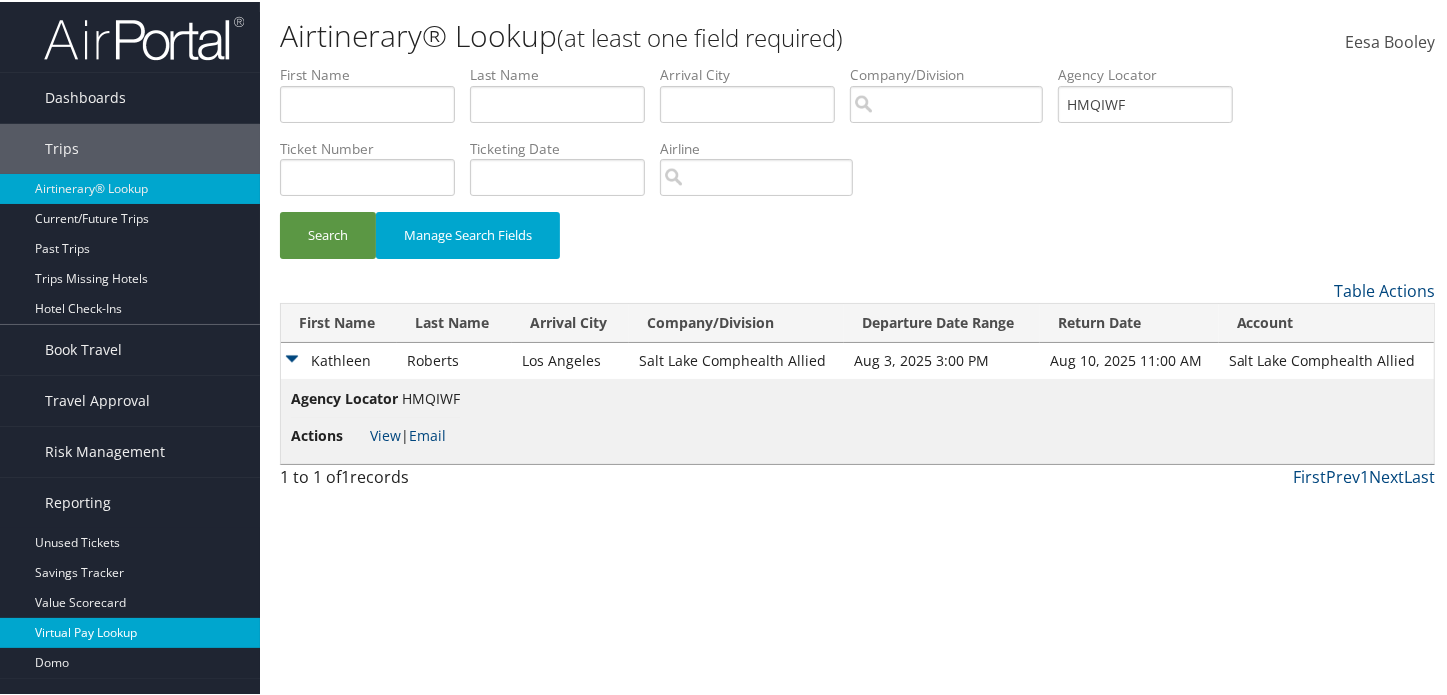 click on "Virtual Pay Lookup" at bounding box center [130, 631] 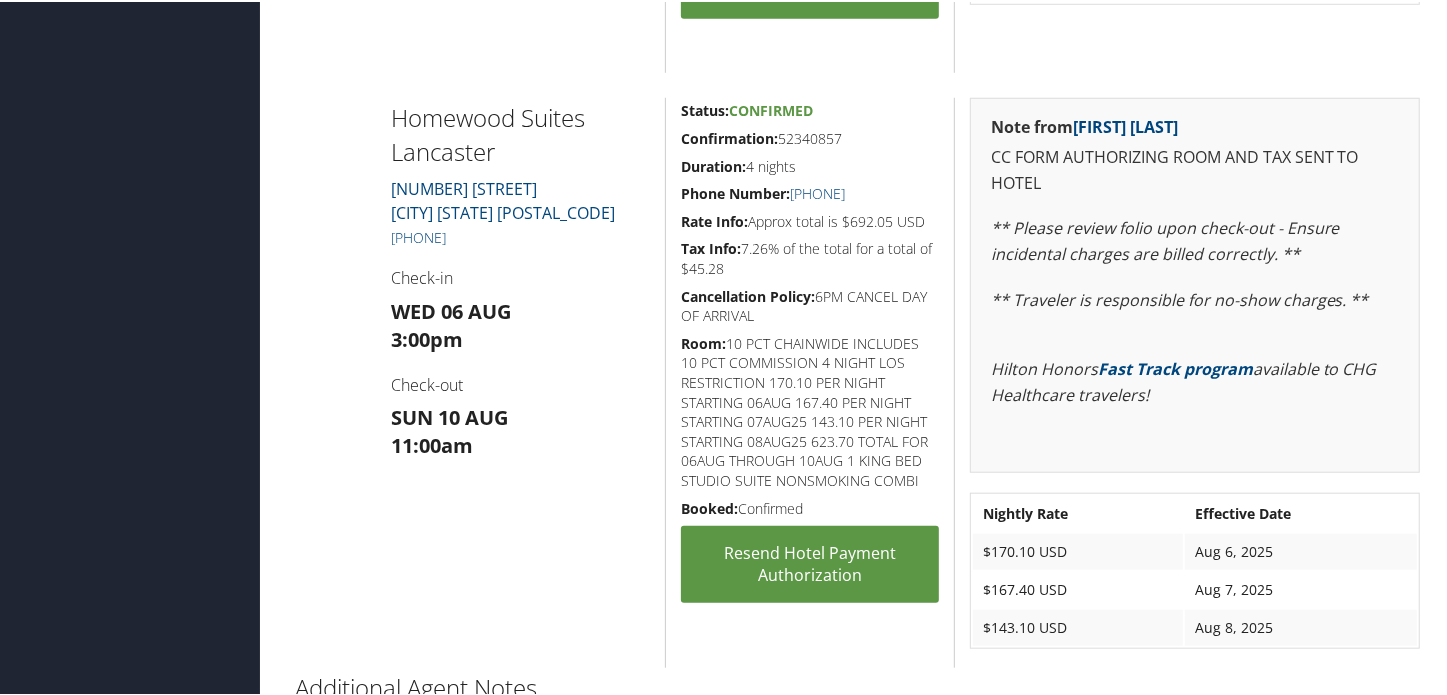 scroll, scrollTop: 1181, scrollLeft: 0, axis: vertical 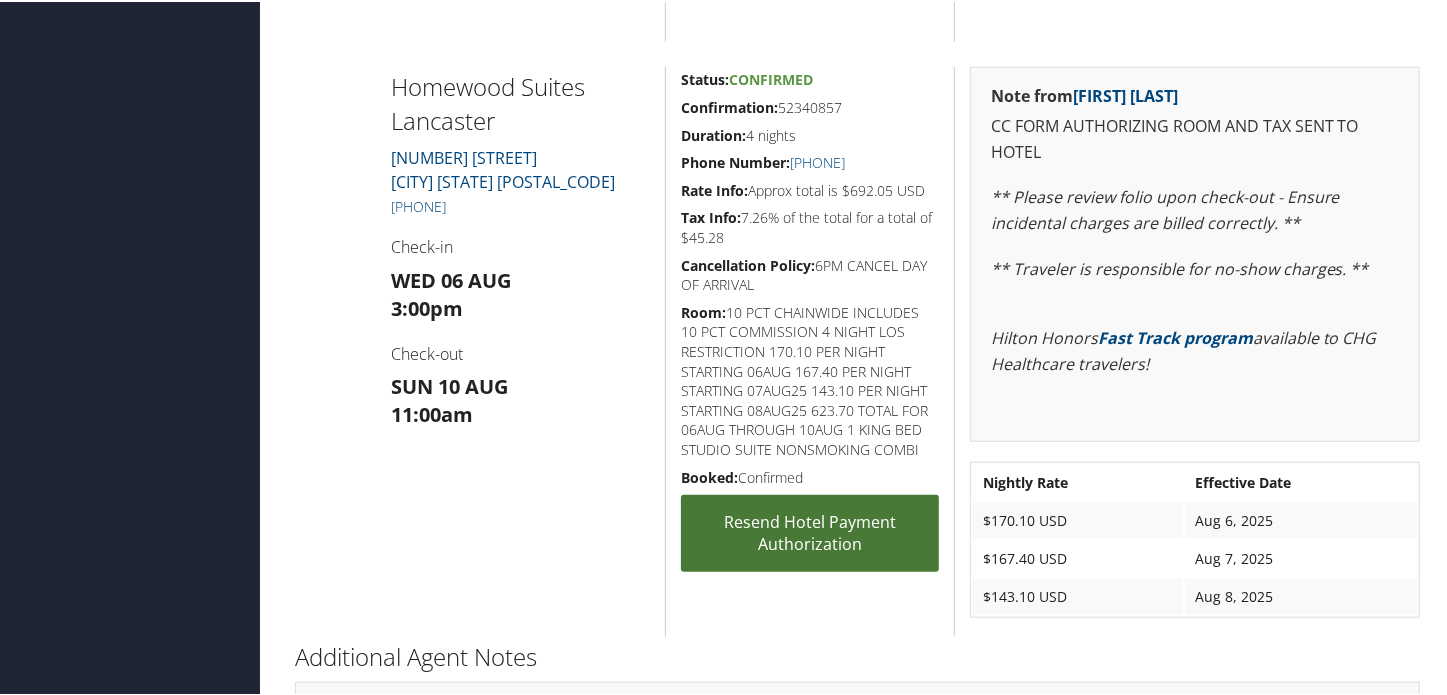 click on "Resend Hotel Payment Authorization" at bounding box center (810, 531) 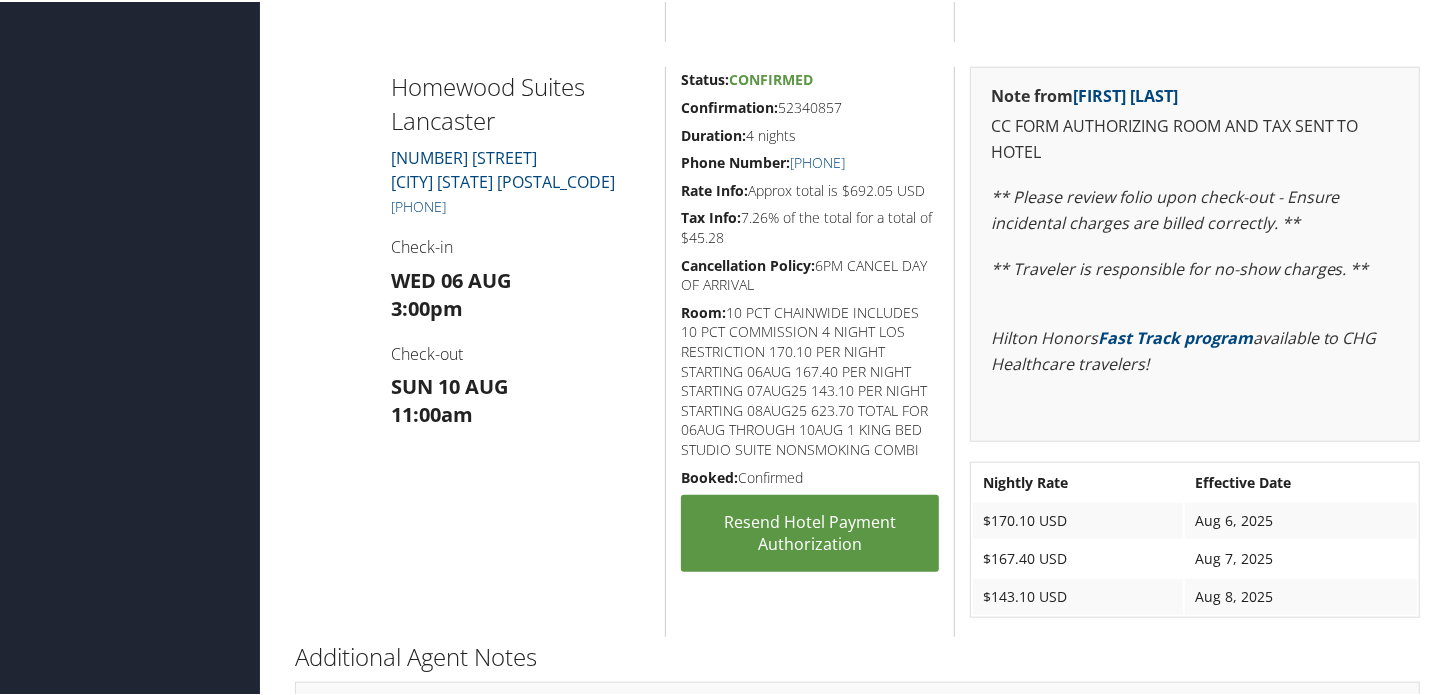 click on "Homewood Suites Lancaster" at bounding box center (520, 101) 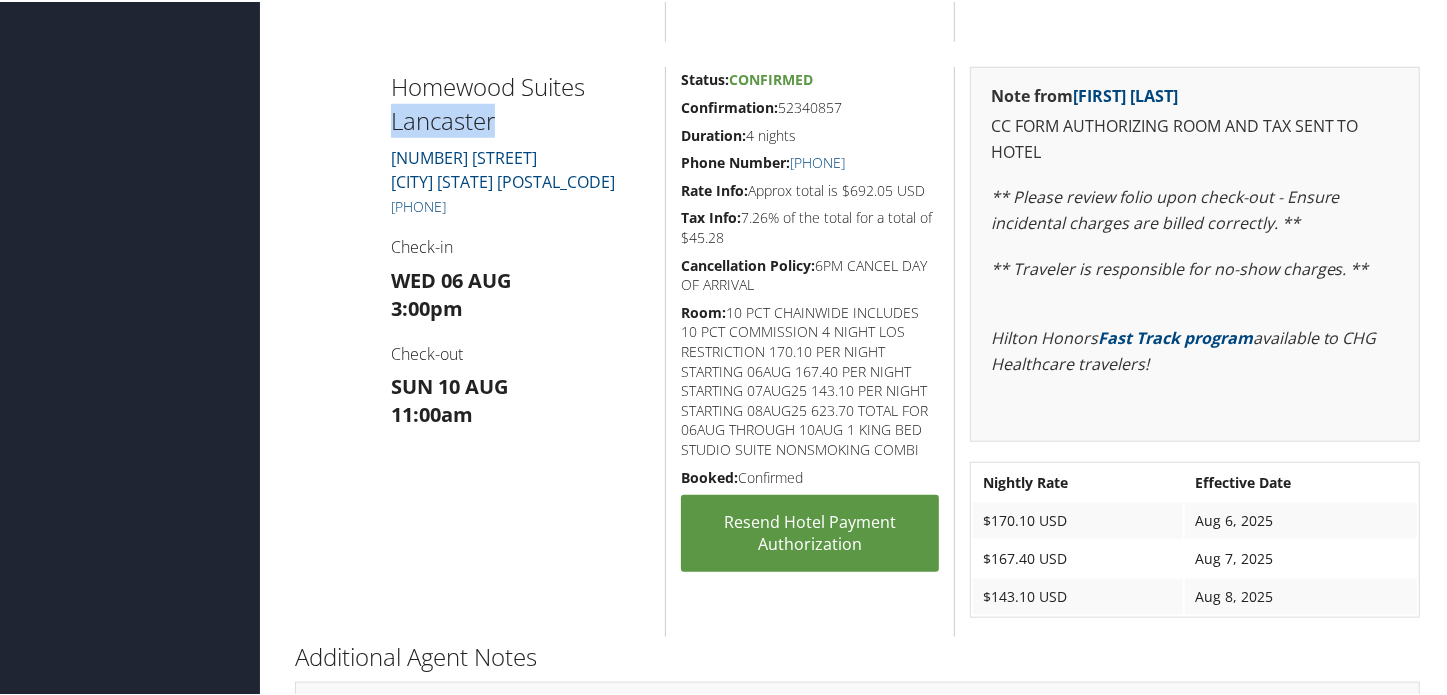 click on "Homewood Suites Lancaster" at bounding box center [520, 101] 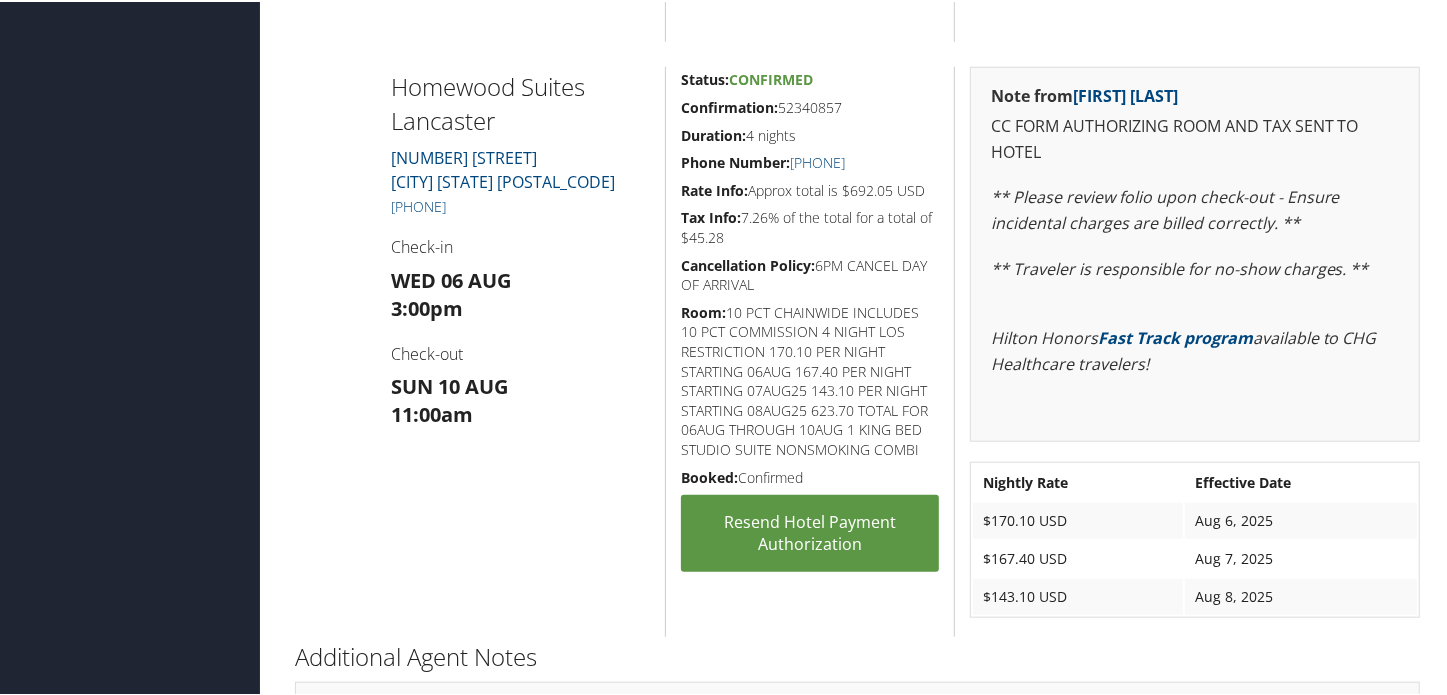 drag, startPoint x: 868, startPoint y: 140, endPoint x: 870, endPoint y: 73, distance: 67.02985 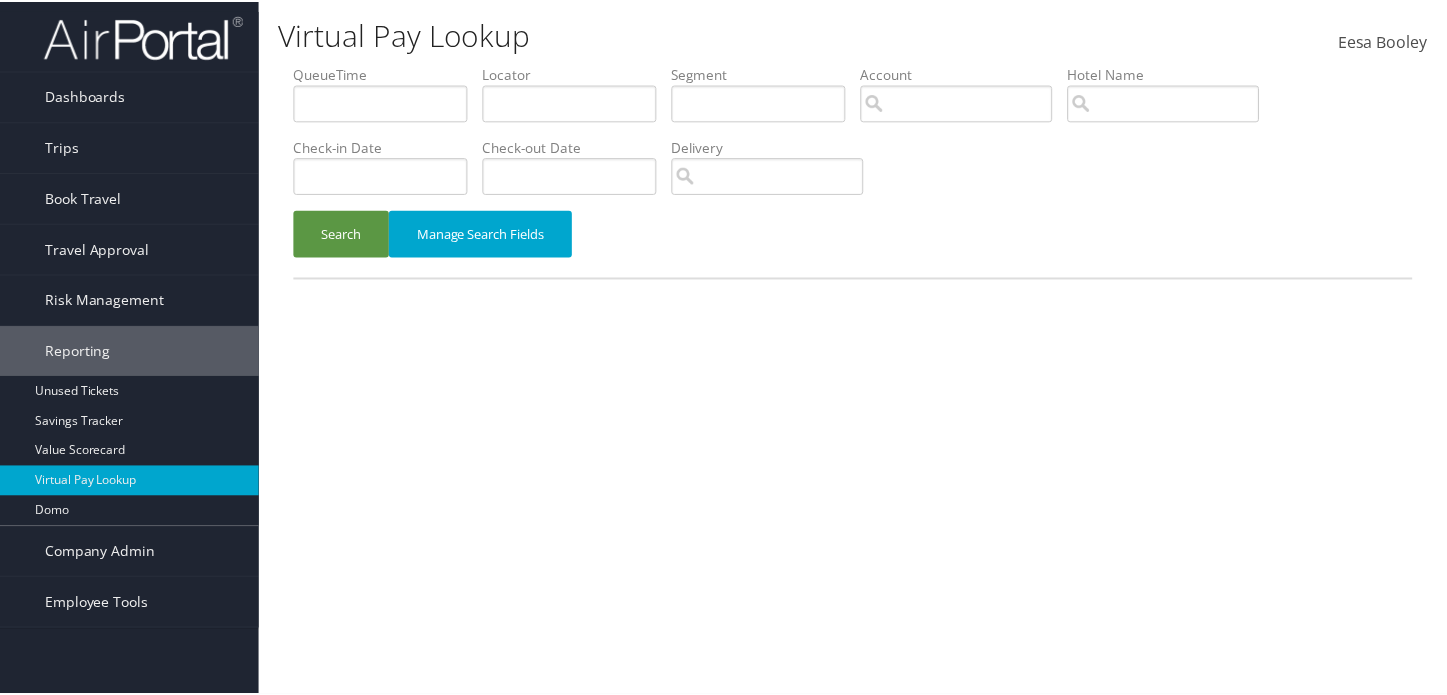 scroll, scrollTop: 0, scrollLeft: 0, axis: both 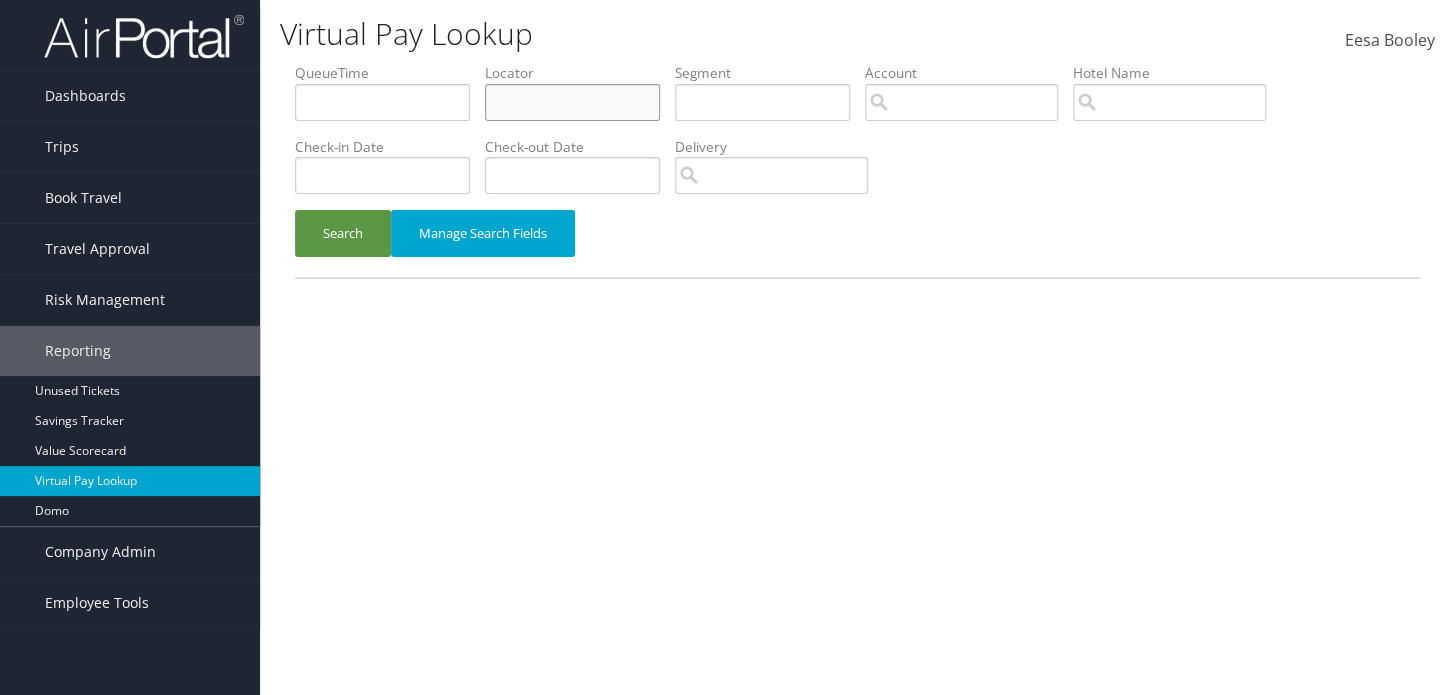 click at bounding box center [572, 102] 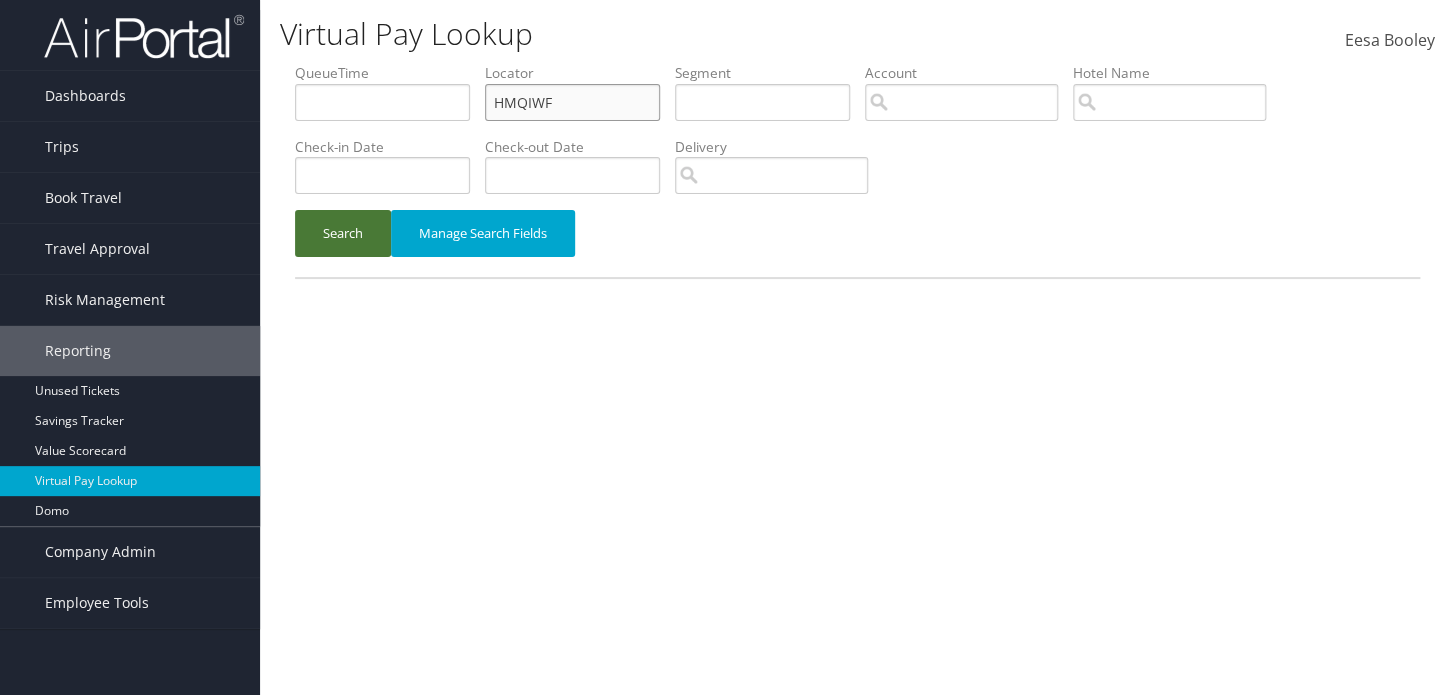 type on "HMQIWF" 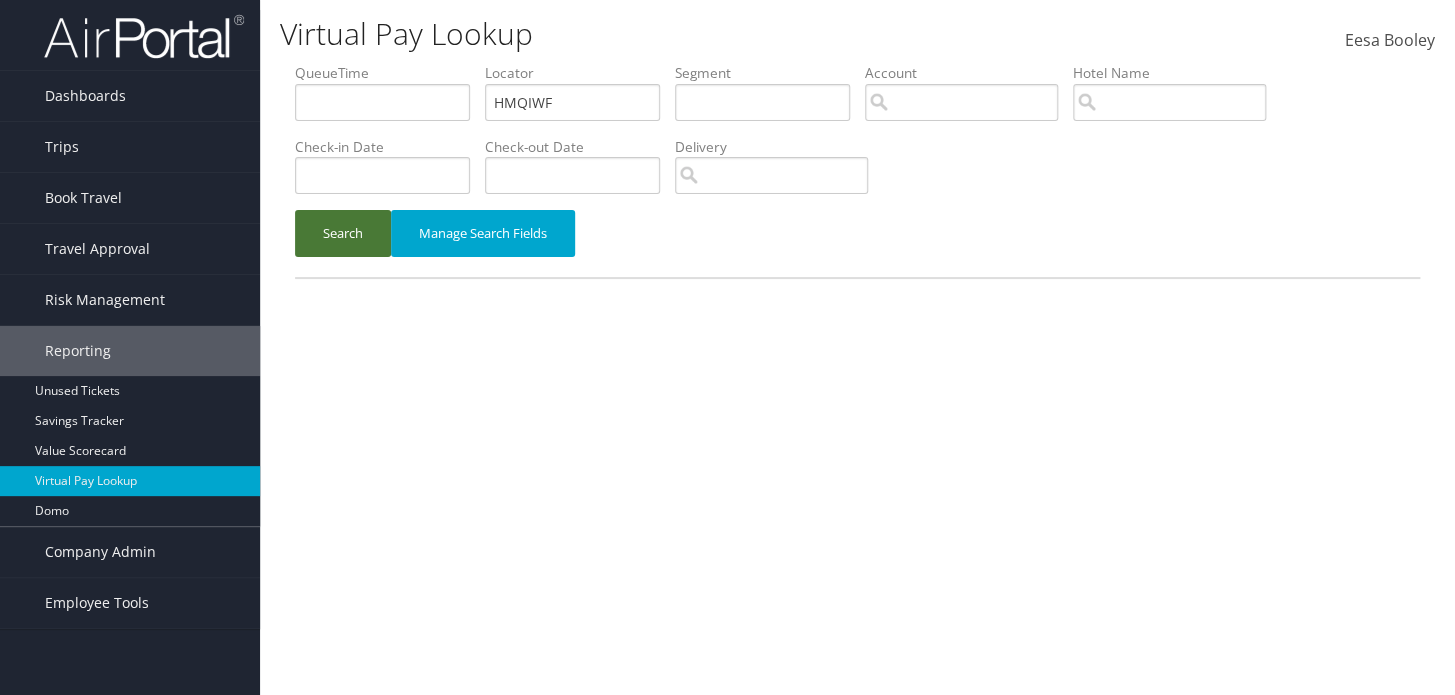 click on "Search" at bounding box center (343, 233) 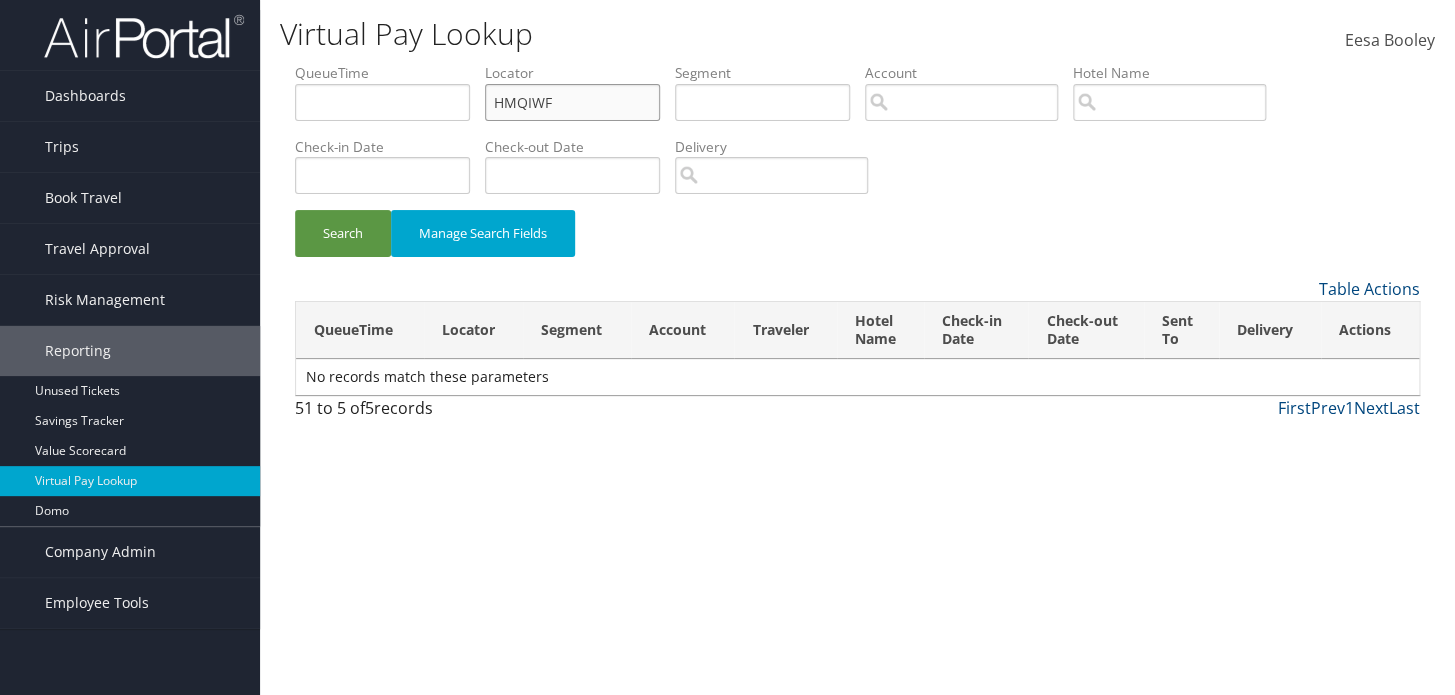 drag, startPoint x: 614, startPoint y: 102, endPoint x: 494, endPoint y: 91, distance: 120.50311 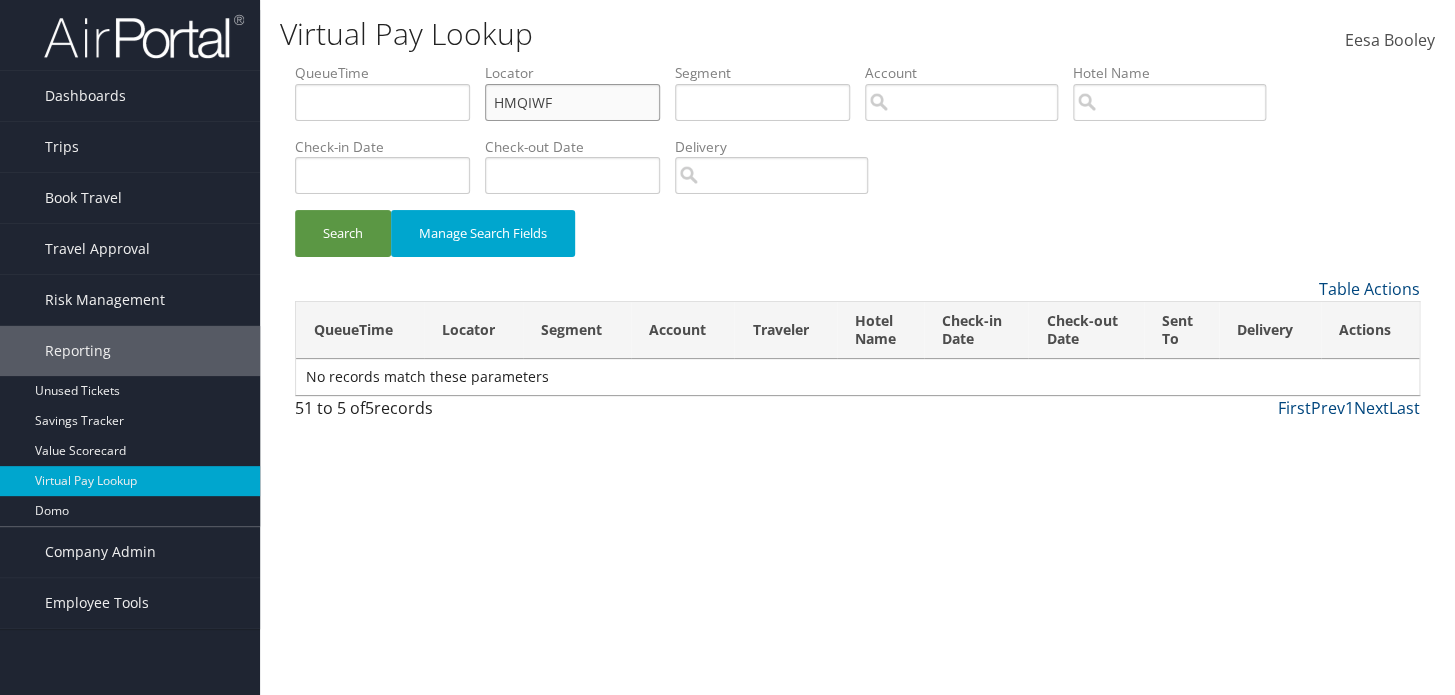 click on "QueueTime Locator HMQIWF Segment Account Traveler Hotel Name Check-in Date Check-out Date Delivery" at bounding box center (857, 63) 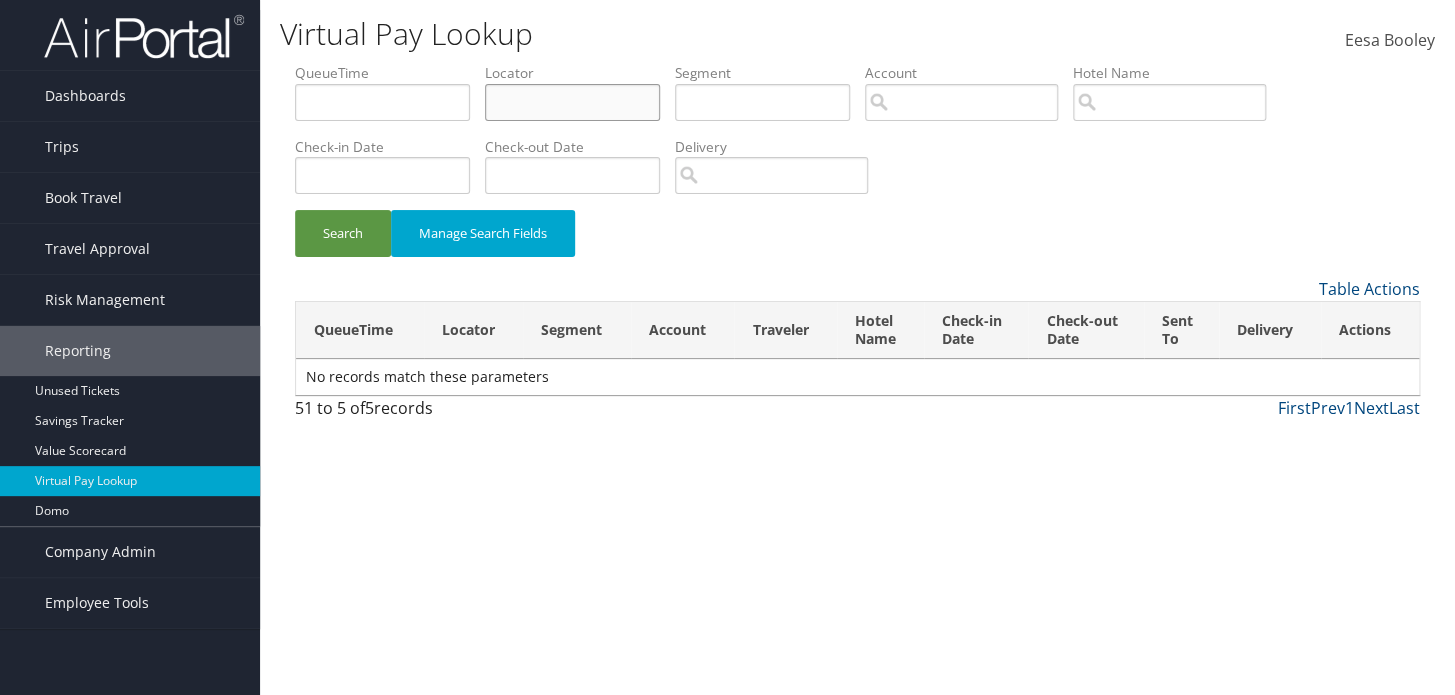 click at bounding box center (572, 102) 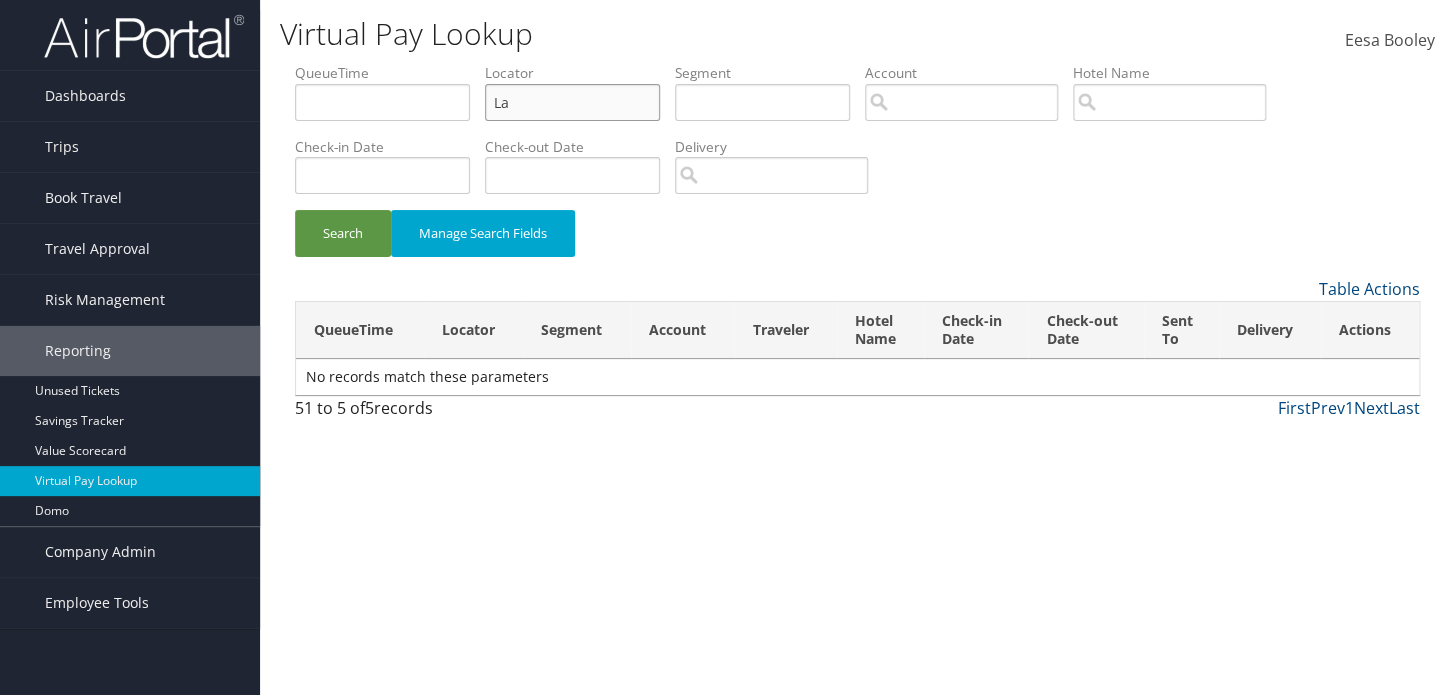 type on "L" 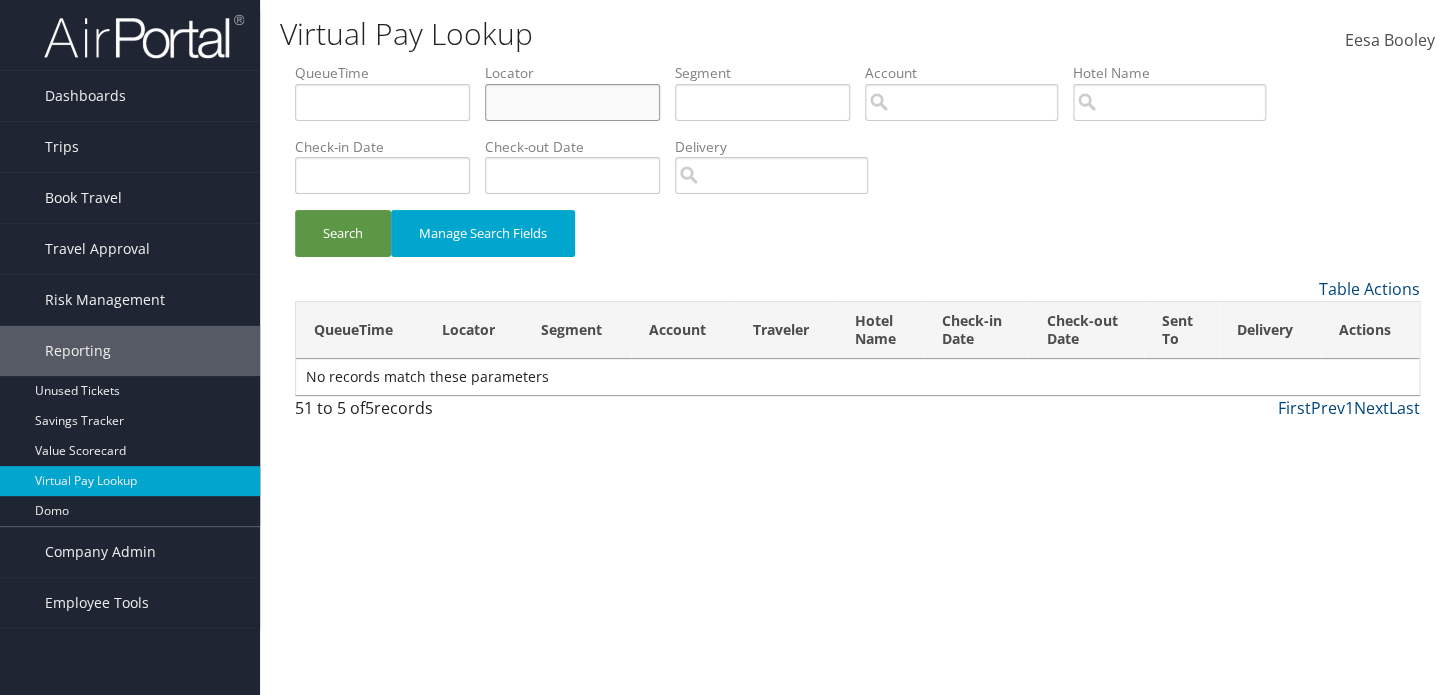 paste on "HMQIWF" 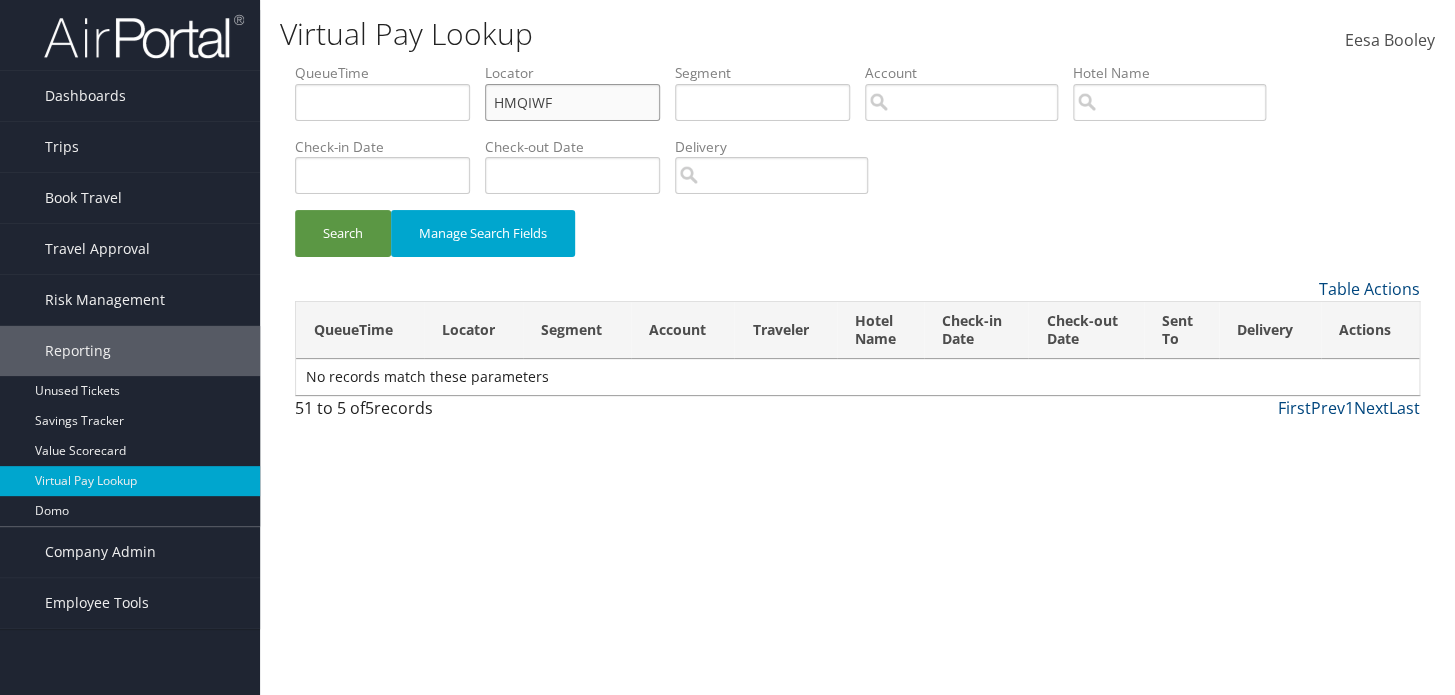 click on "HMQIWF" at bounding box center (572, 102) 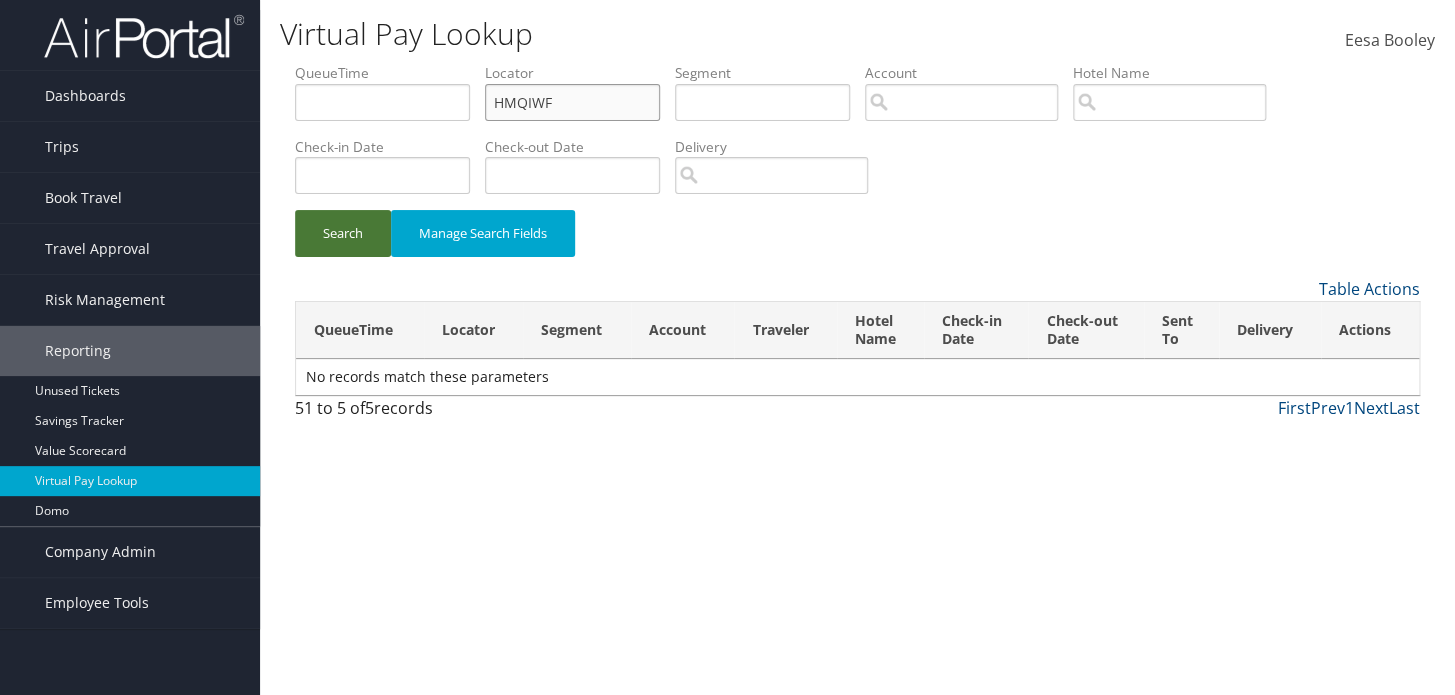 type on "HMQIWF" 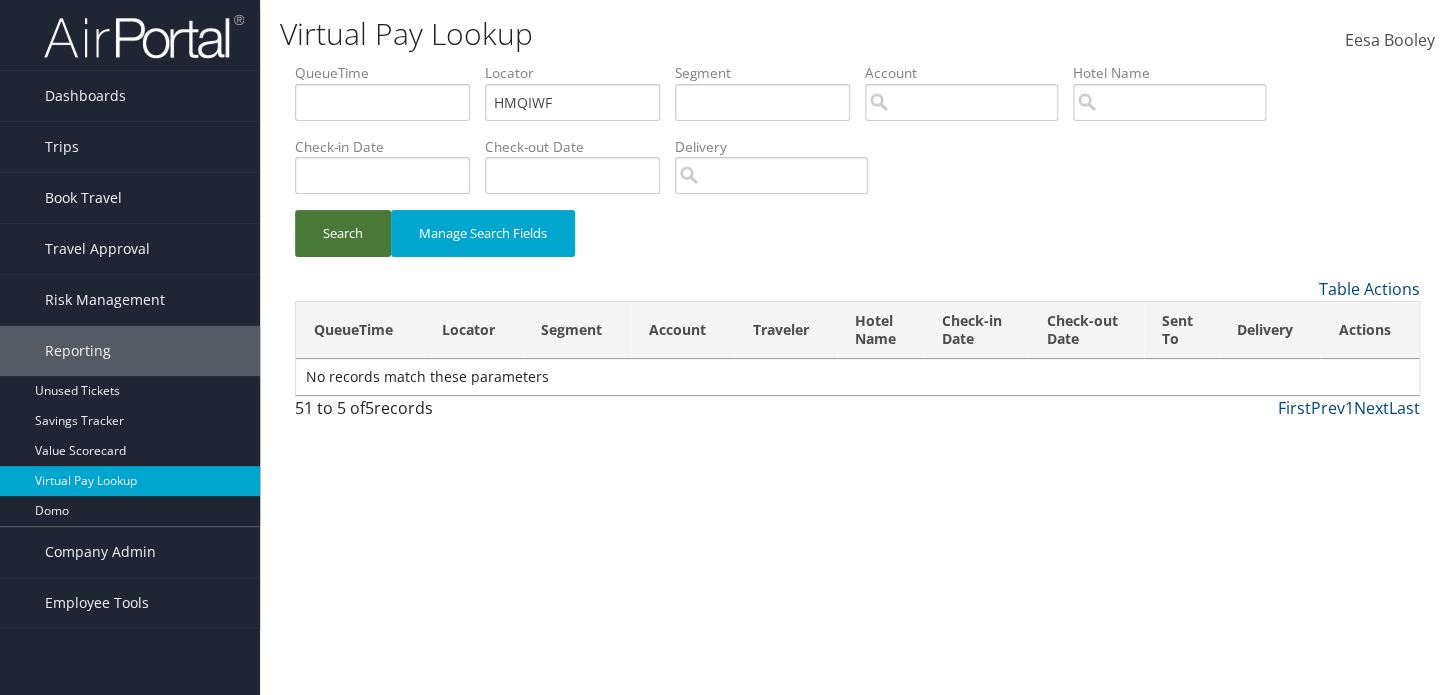 click on "Search" at bounding box center [343, 233] 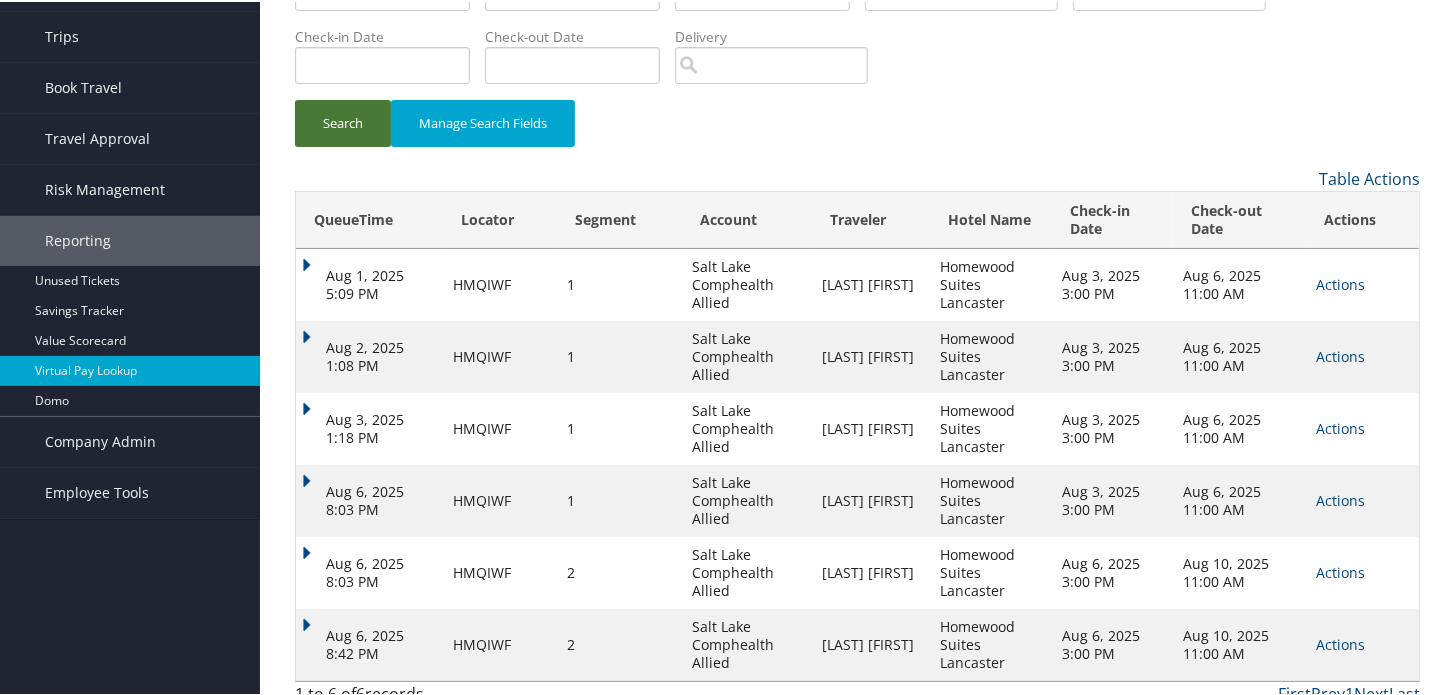 scroll, scrollTop: 126, scrollLeft: 0, axis: vertical 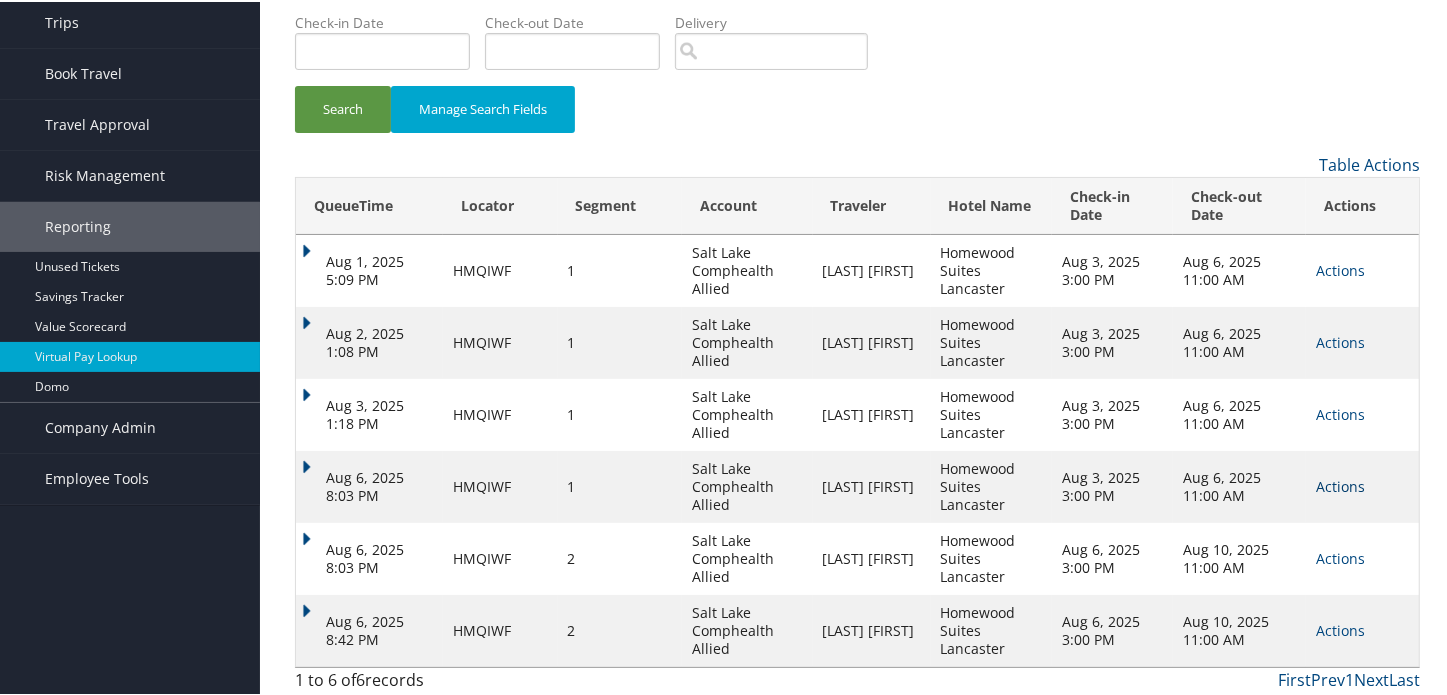 click on "Actions" at bounding box center [1340, 484] 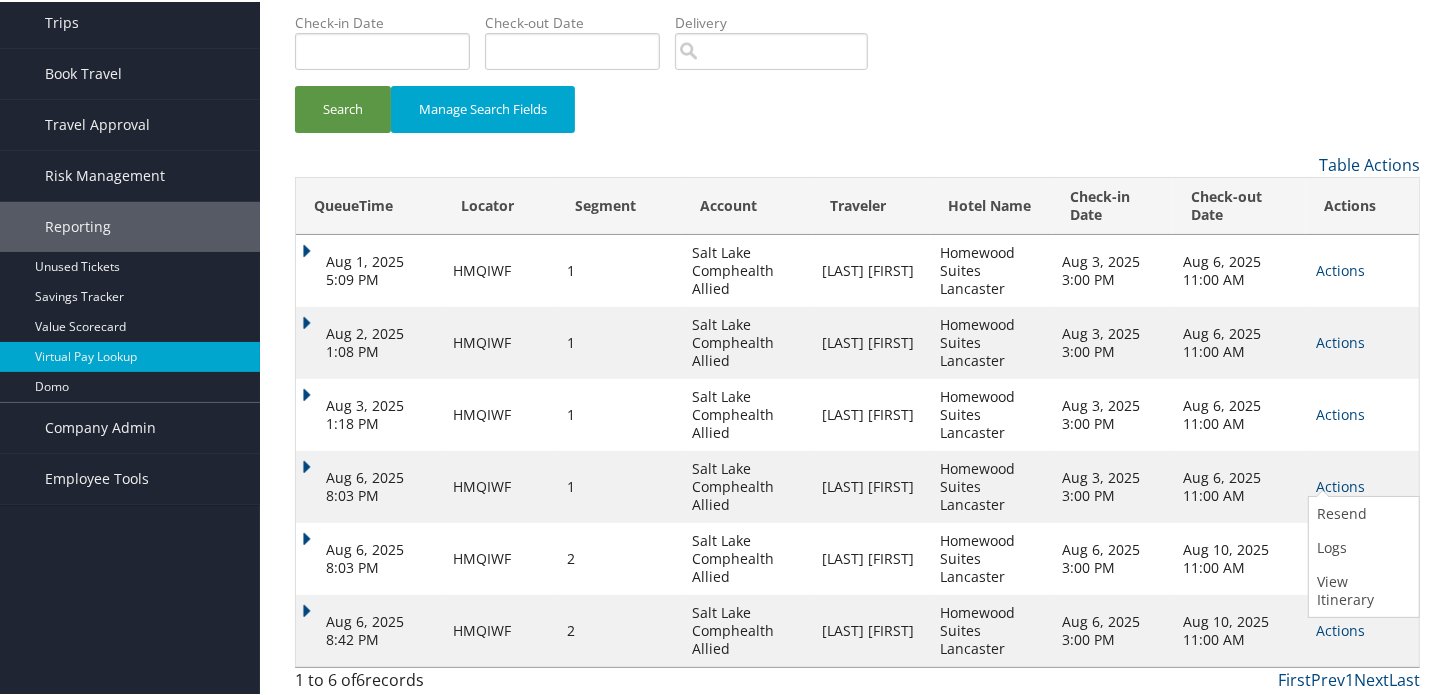 click on "Aug 10, 2025 11:00 AM" at bounding box center [1239, 557] 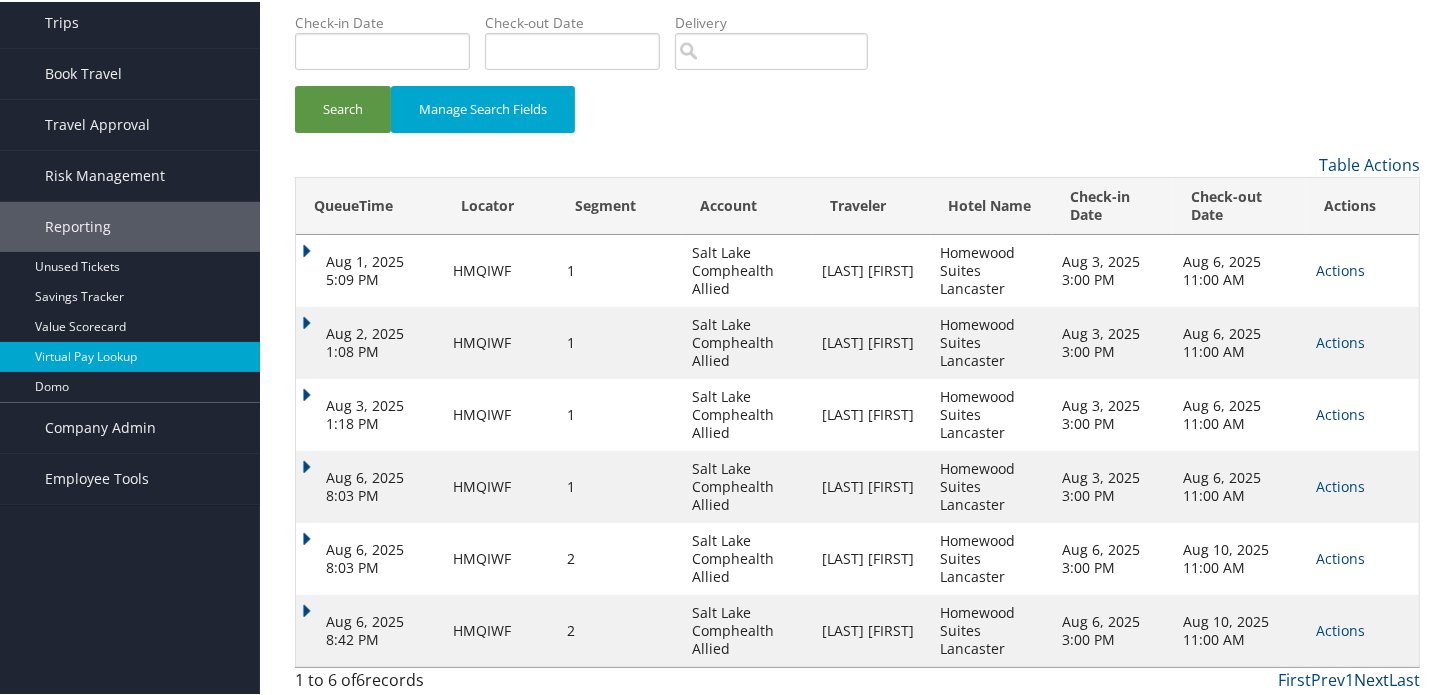 click on "Next" at bounding box center [1371, 678] 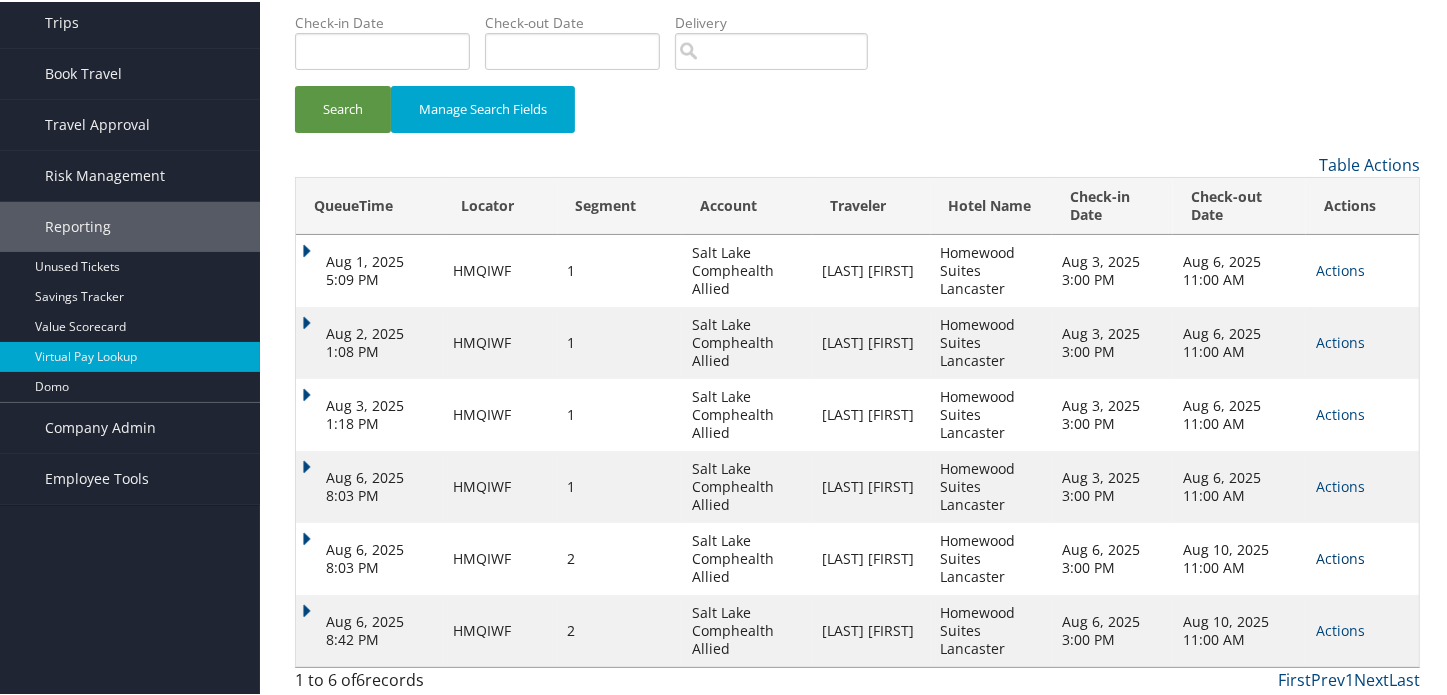 click on "Actions" at bounding box center (1340, 556) 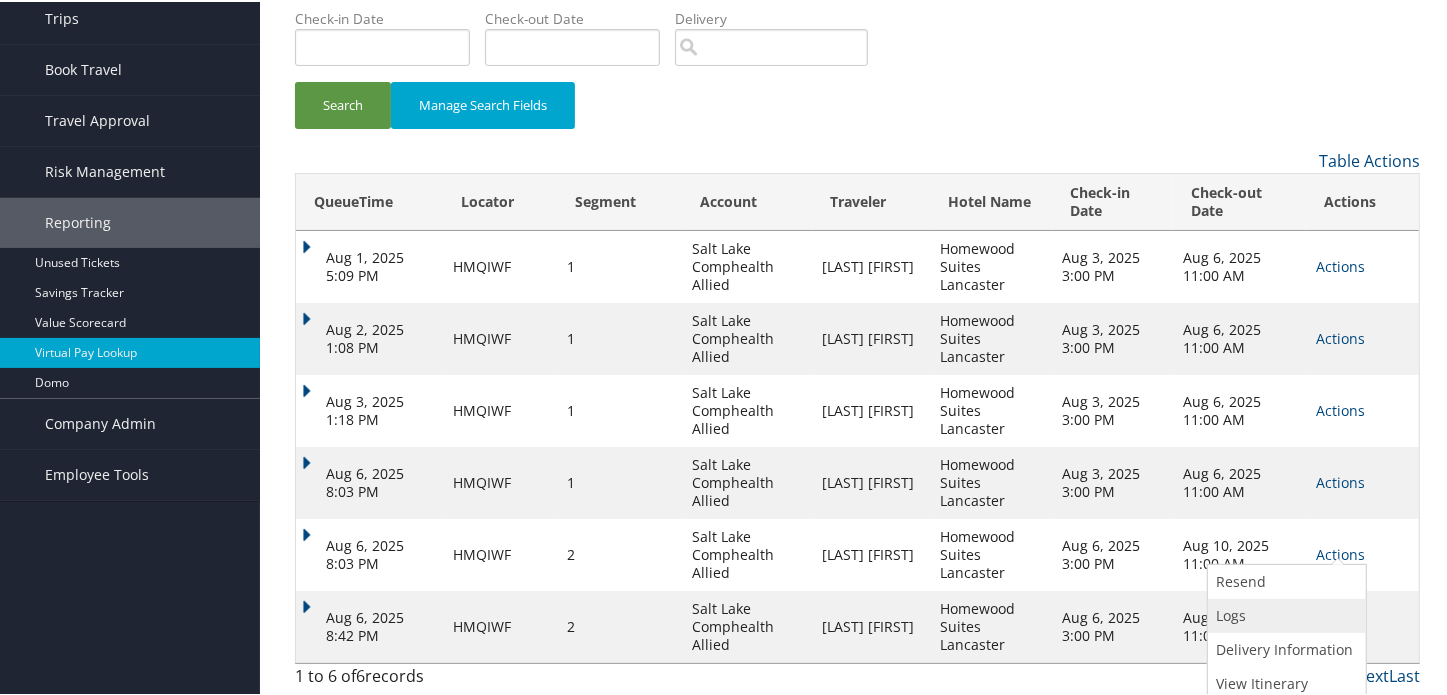click on "Logs" at bounding box center (1284, 614) 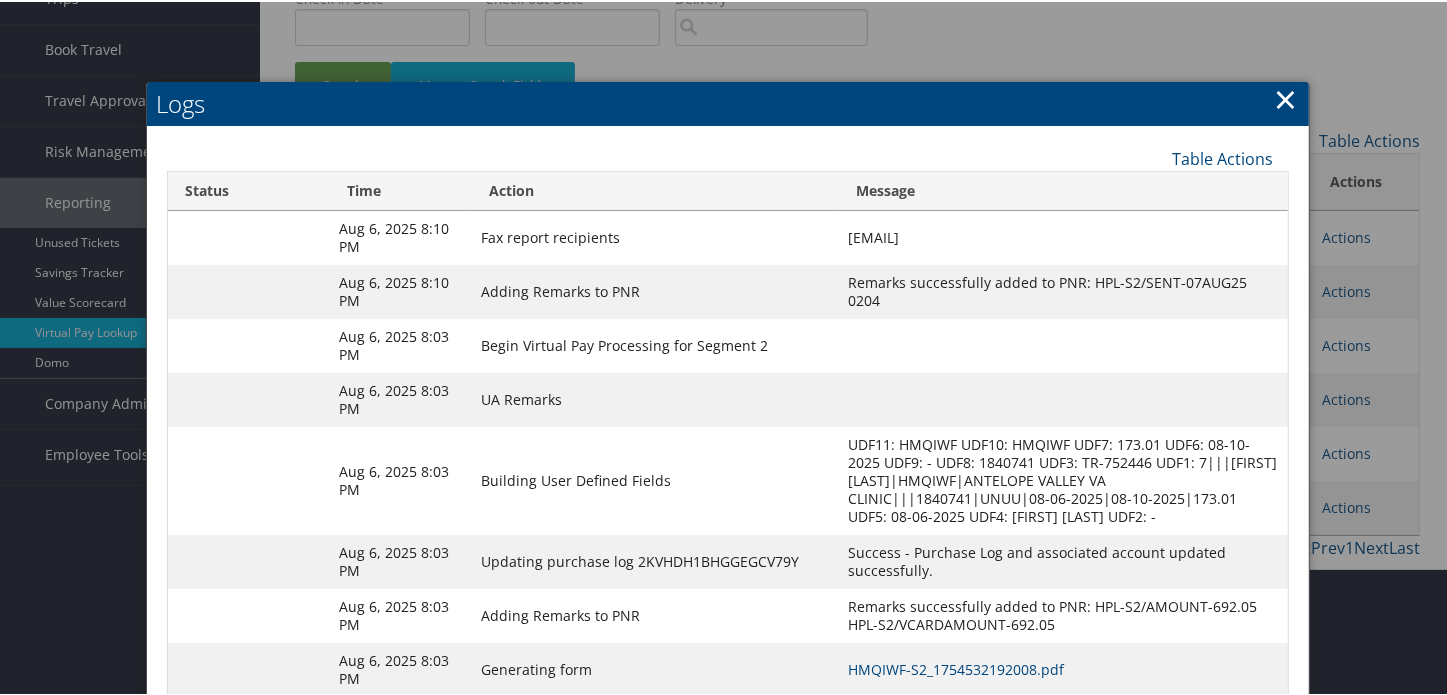 scroll, scrollTop: 0, scrollLeft: 0, axis: both 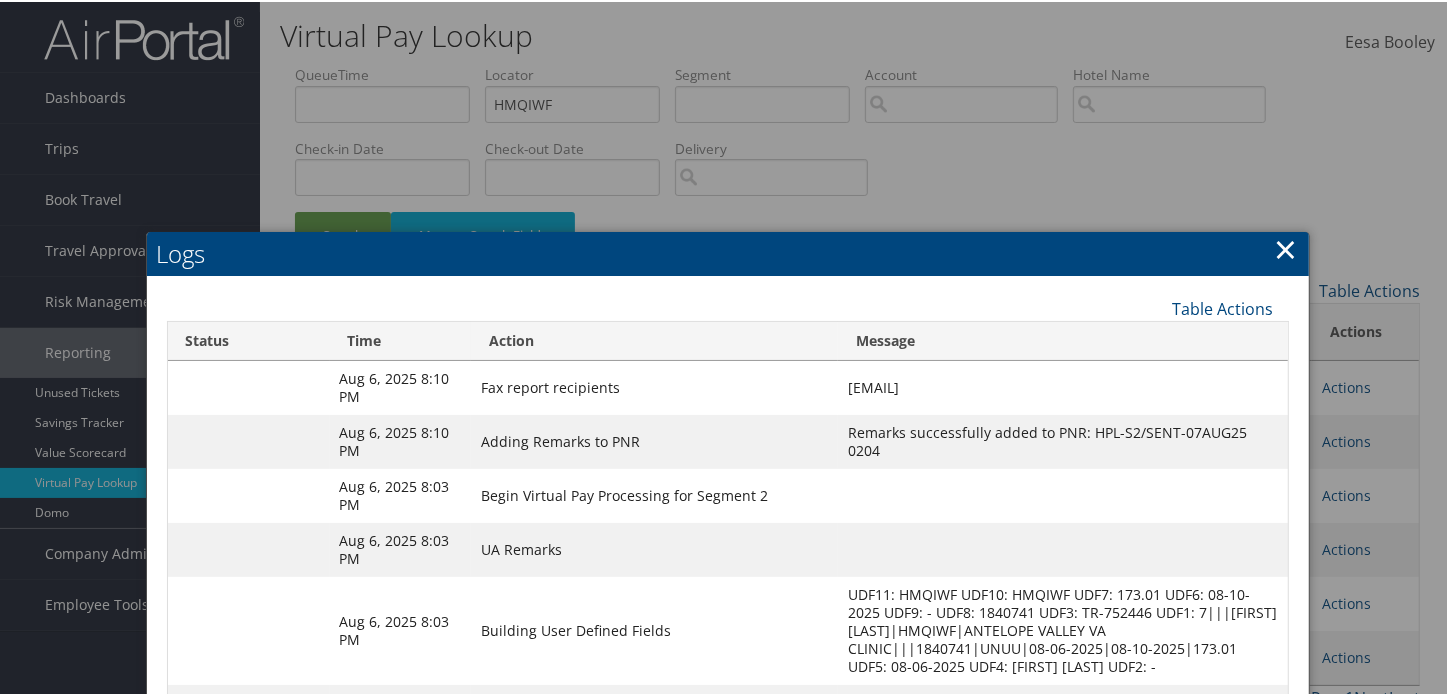 click on "×" at bounding box center (1286, 247) 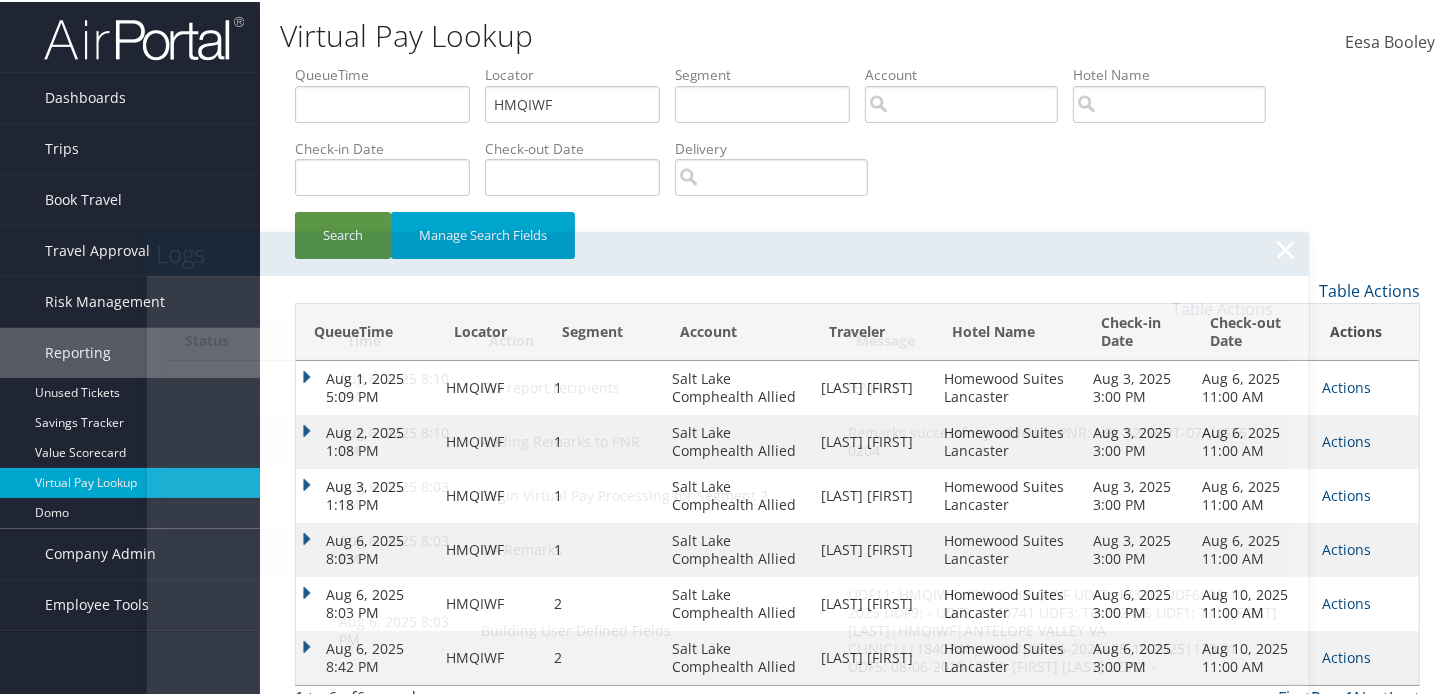 scroll, scrollTop: 18, scrollLeft: 0, axis: vertical 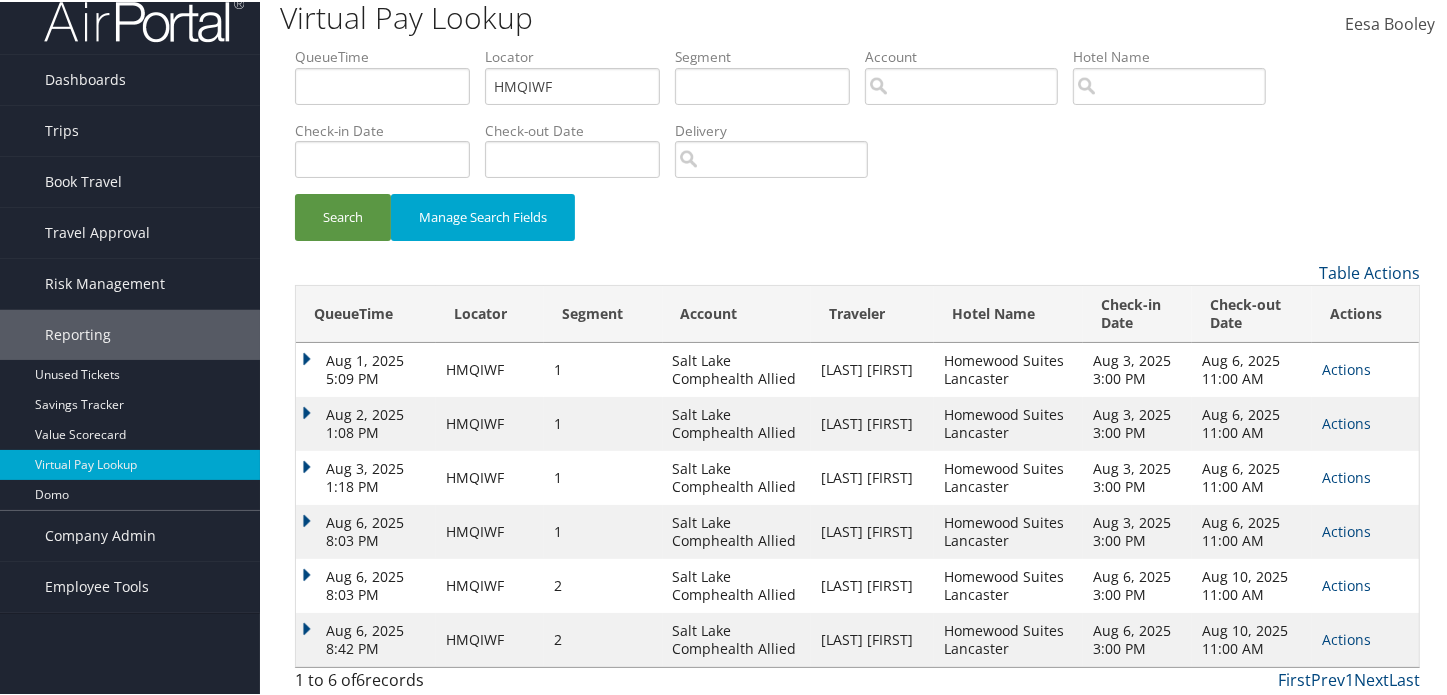 click on "Aug 6, 2025 8:42 PM" at bounding box center (366, 638) 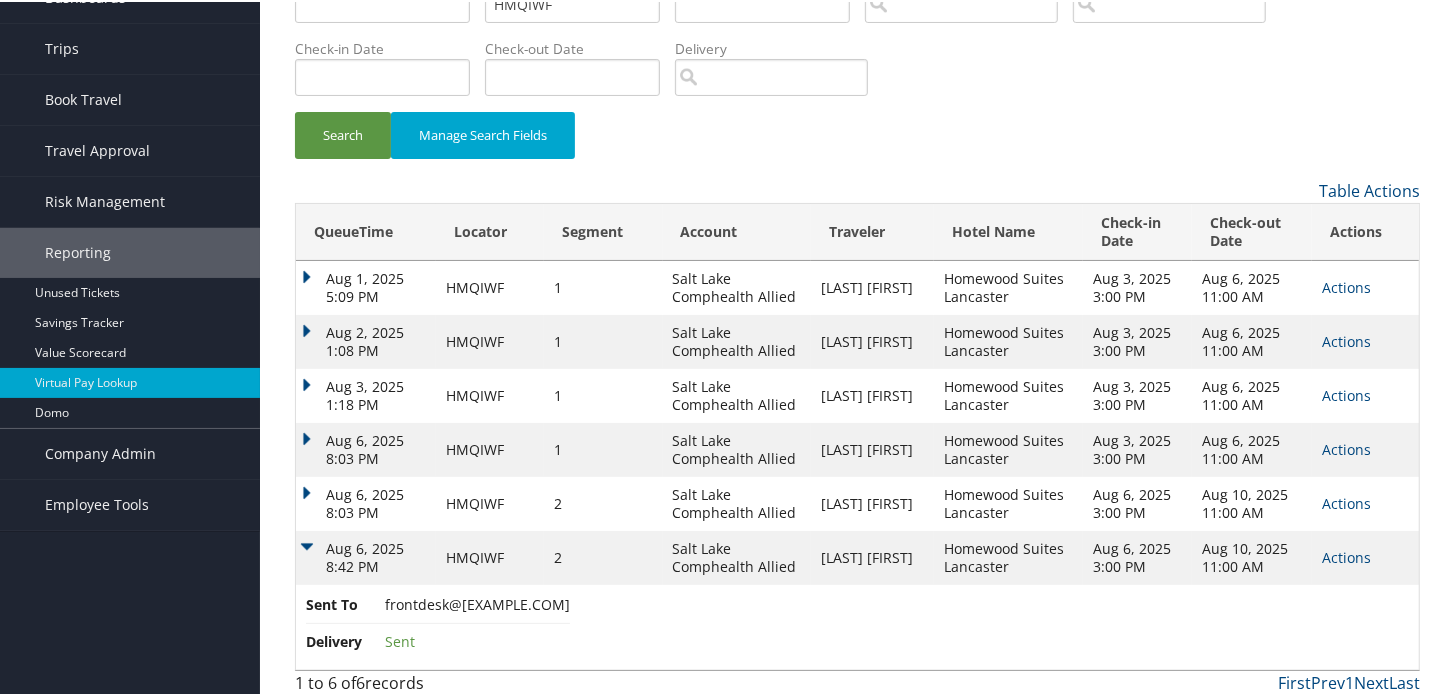 scroll, scrollTop: 103, scrollLeft: 0, axis: vertical 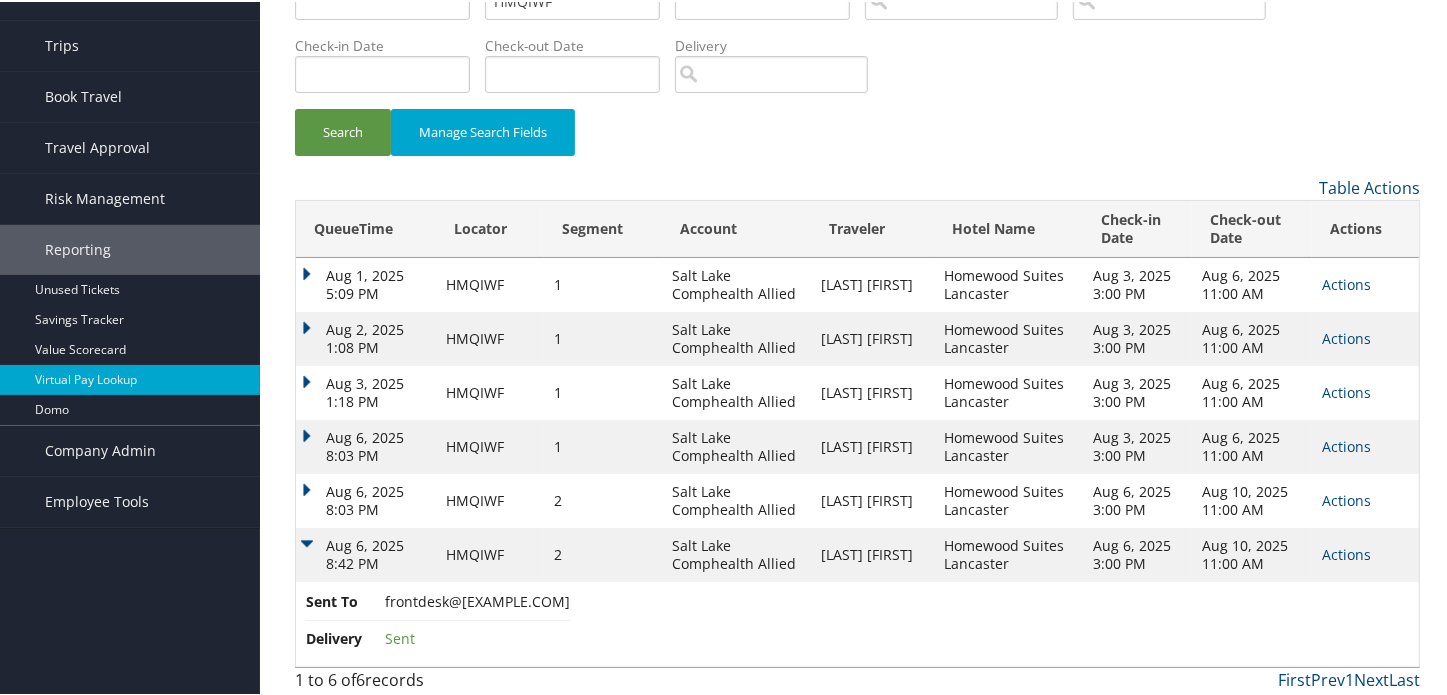 click on "Aug 6, 2025 8:42 PM" at bounding box center [366, 553] 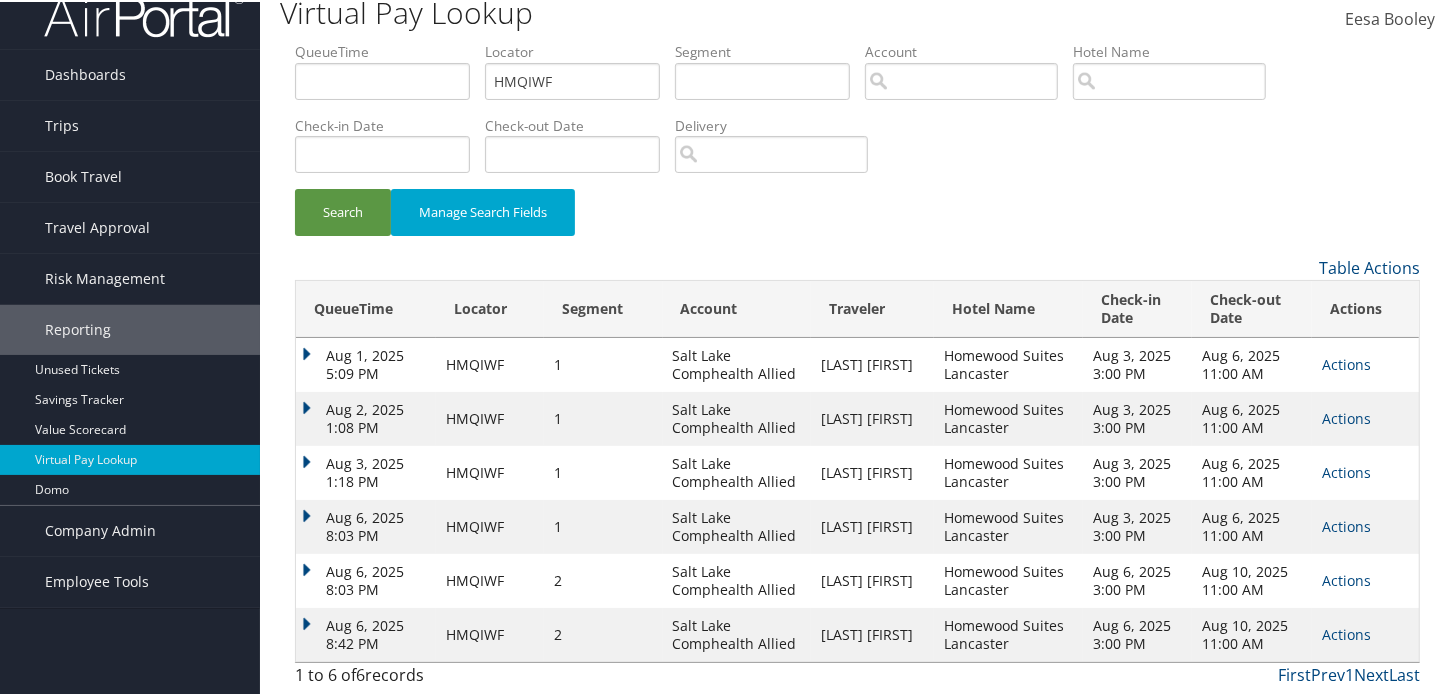 scroll, scrollTop: 18, scrollLeft: 0, axis: vertical 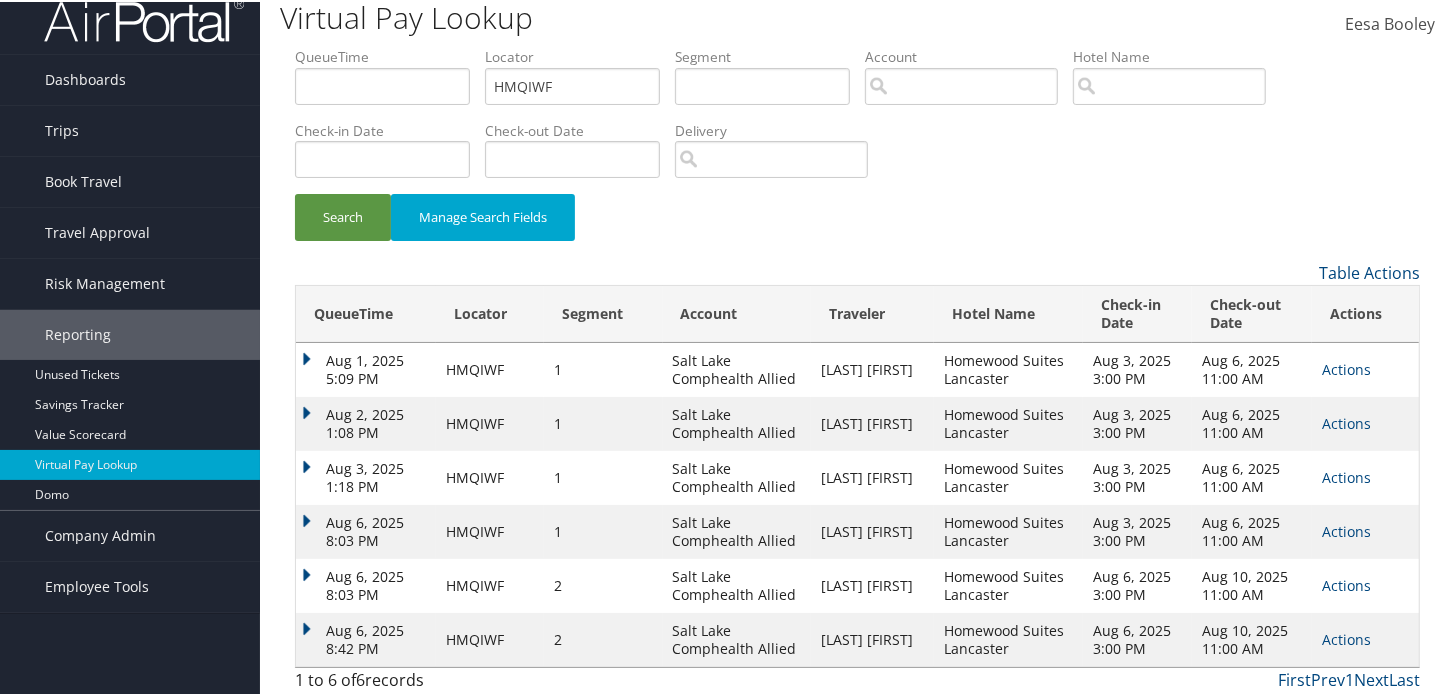 click on "Aug 6, 2025 8:03 PM" at bounding box center (366, 584) 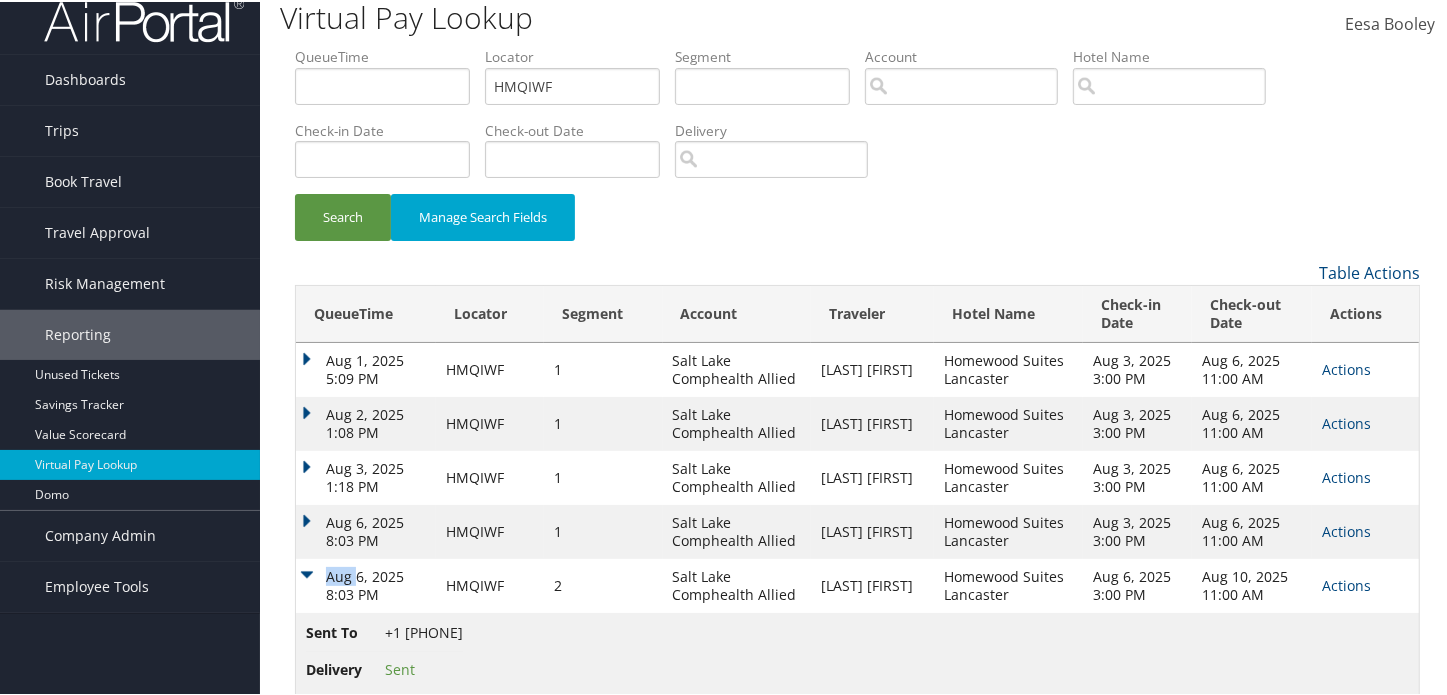 click on "Aug 6, 2025 8:03 PM" at bounding box center (366, 584) 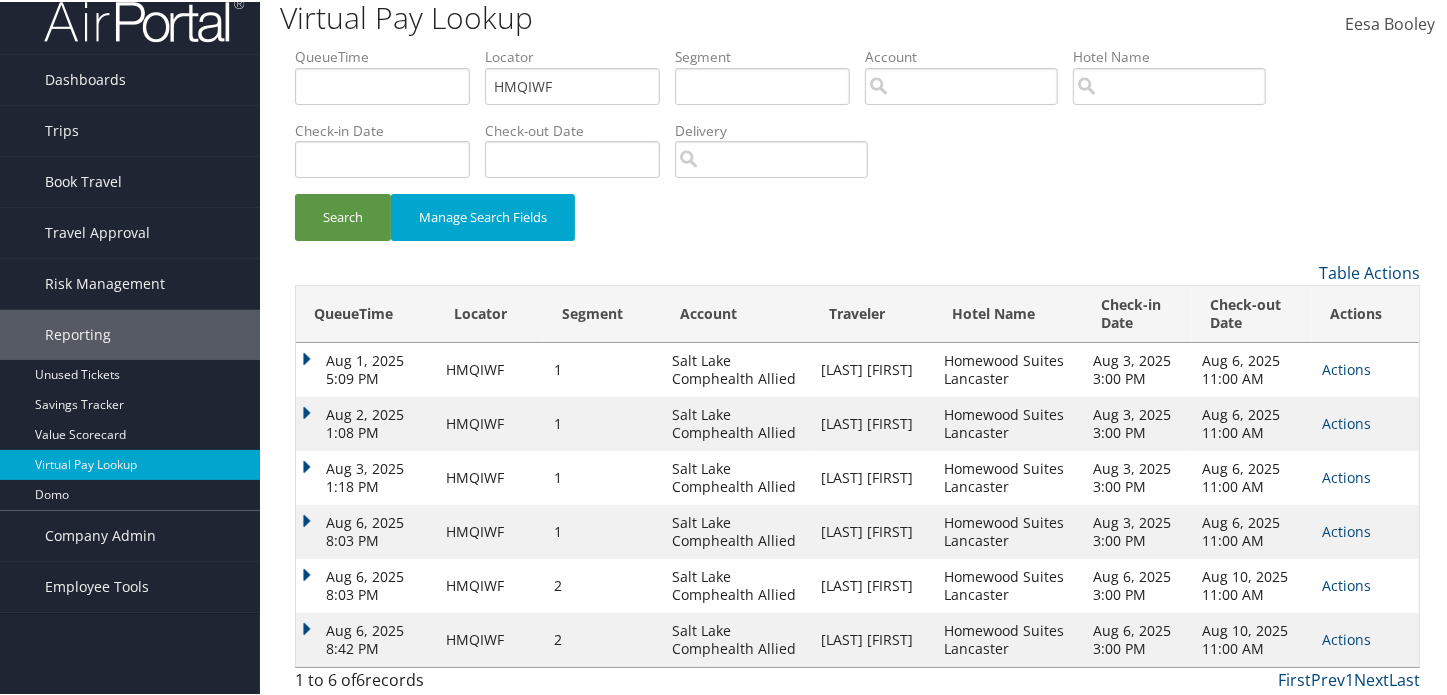 click on "Aug 6, 2025 8:42 PM" at bounding box center (366, 638) 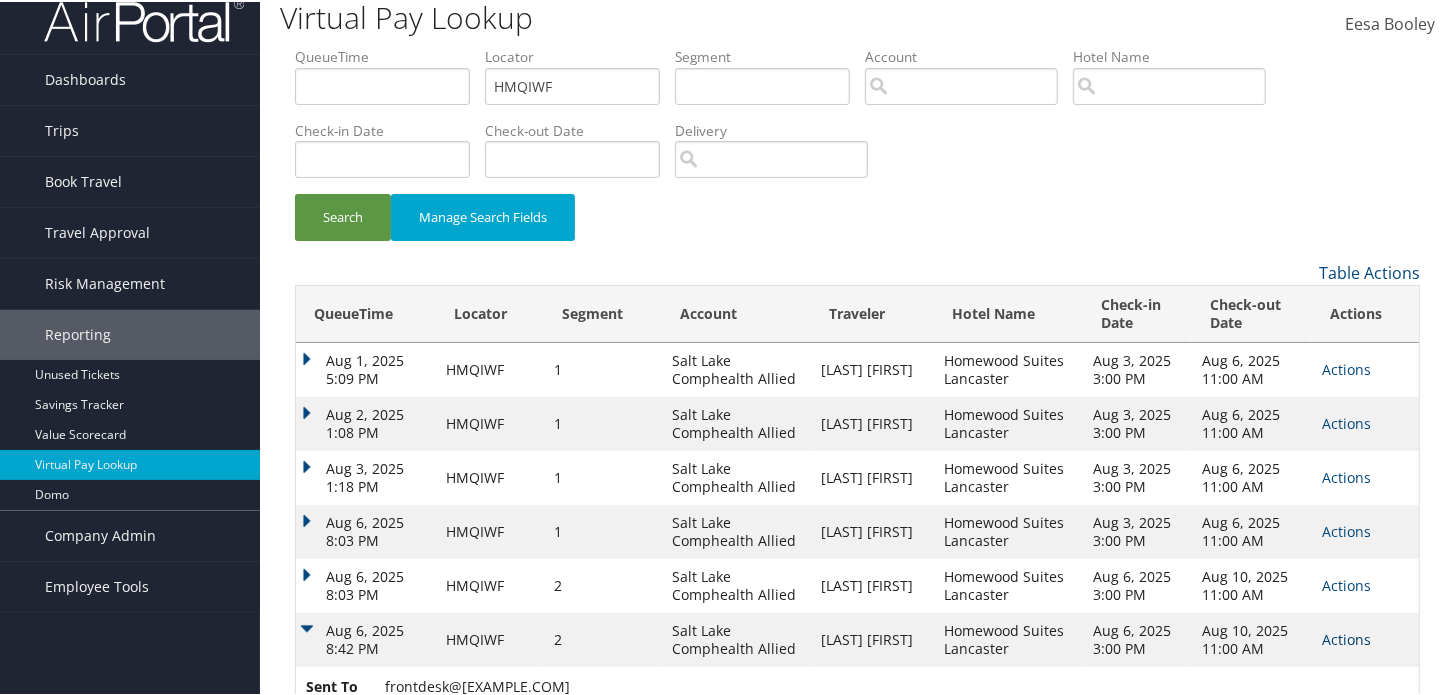 click on "Actions" at bounding box center (1346, 637) 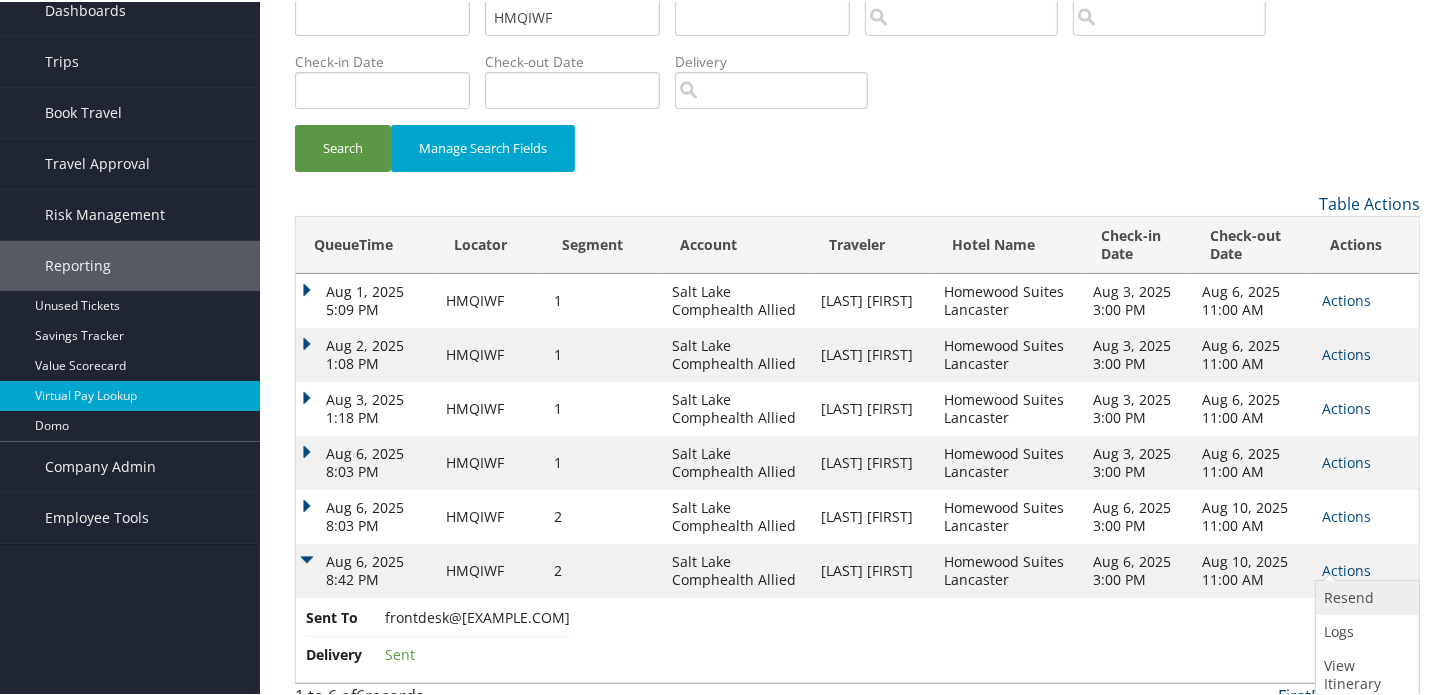 click on "Resend" at bounding box center [1365, 596] 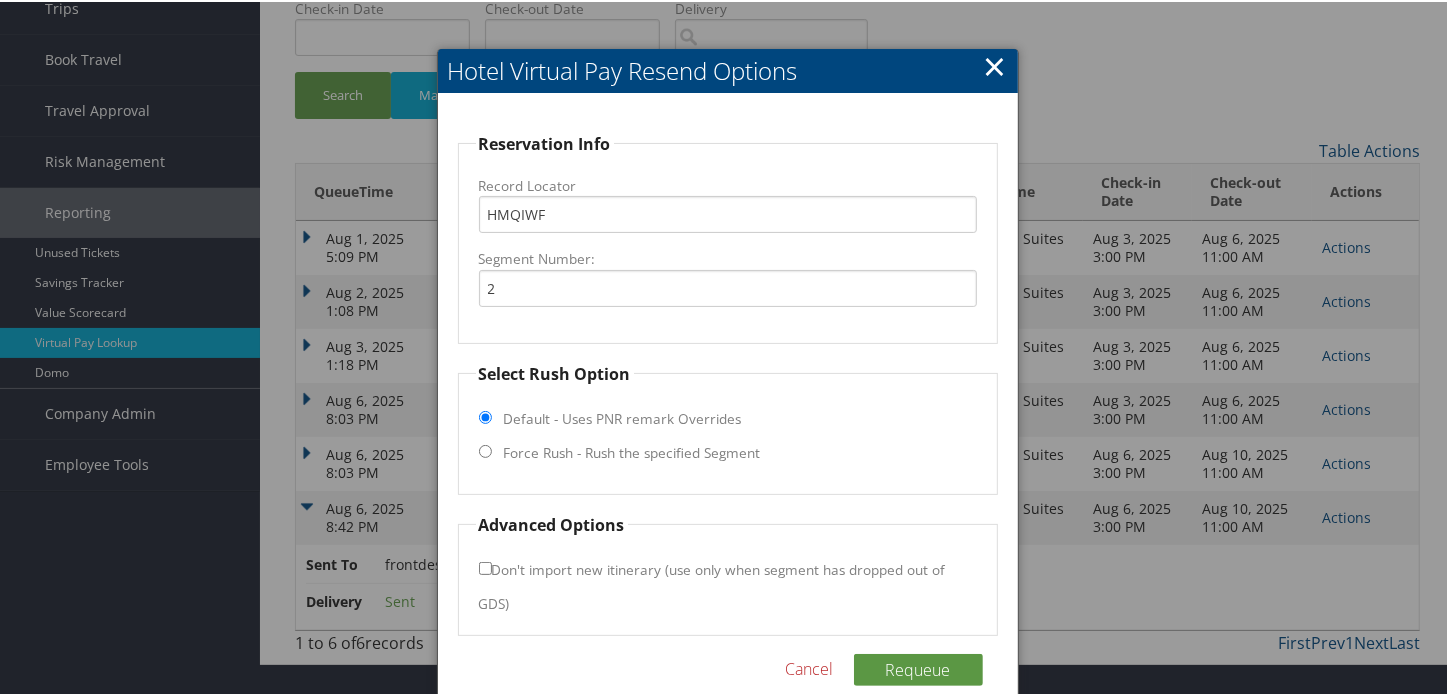 click on "Force Rush - Rush the specified Segment" at bounding box center (632, 451) 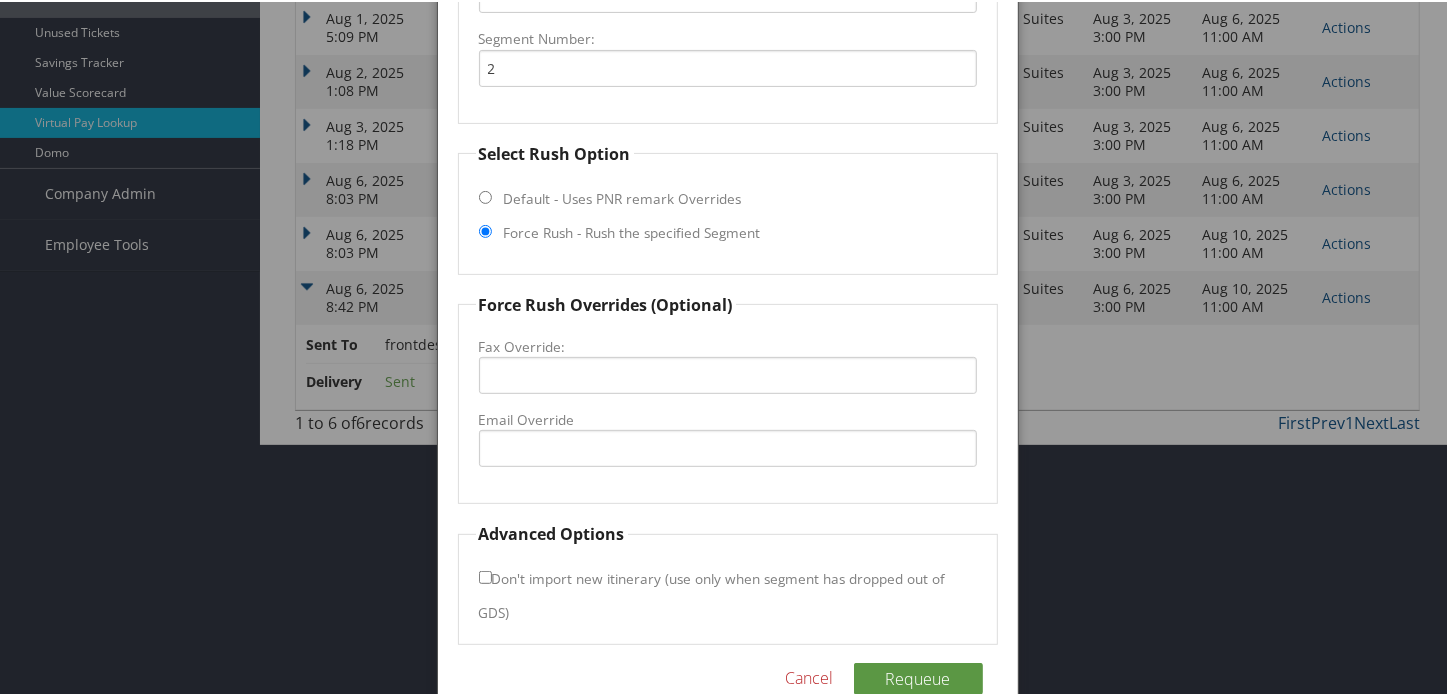 scroll, scrollTop: 369, scrollLeft: 0, axis: vertical 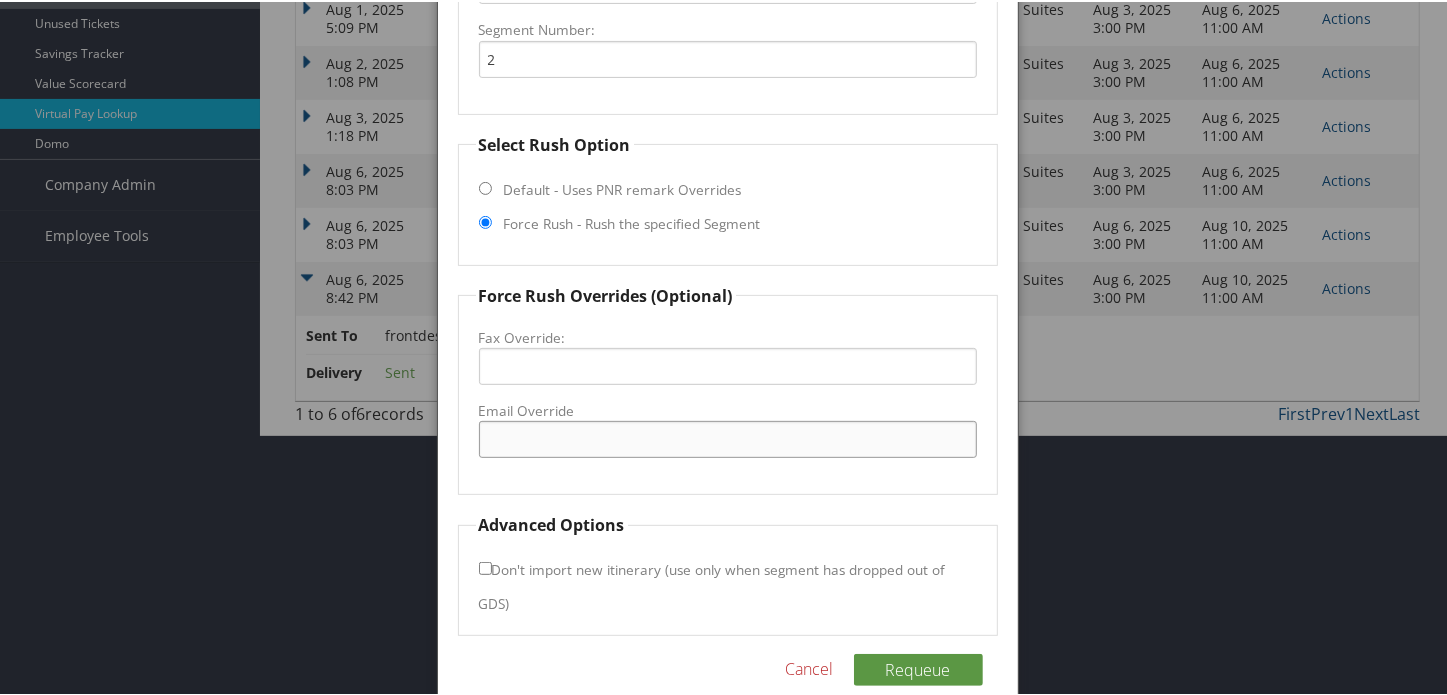 click on "Email Override" at bounding box center [728, 437] 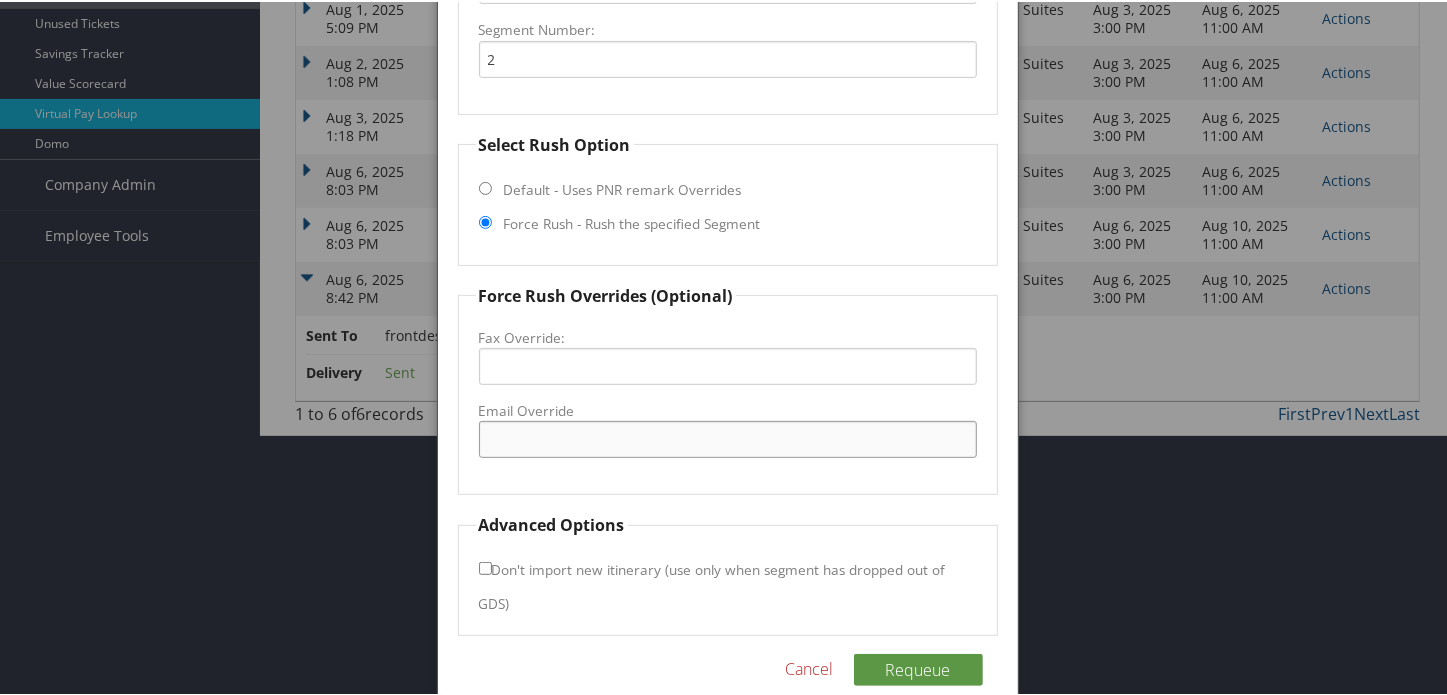 click on "Email Override" at bounding box center [728, 437] 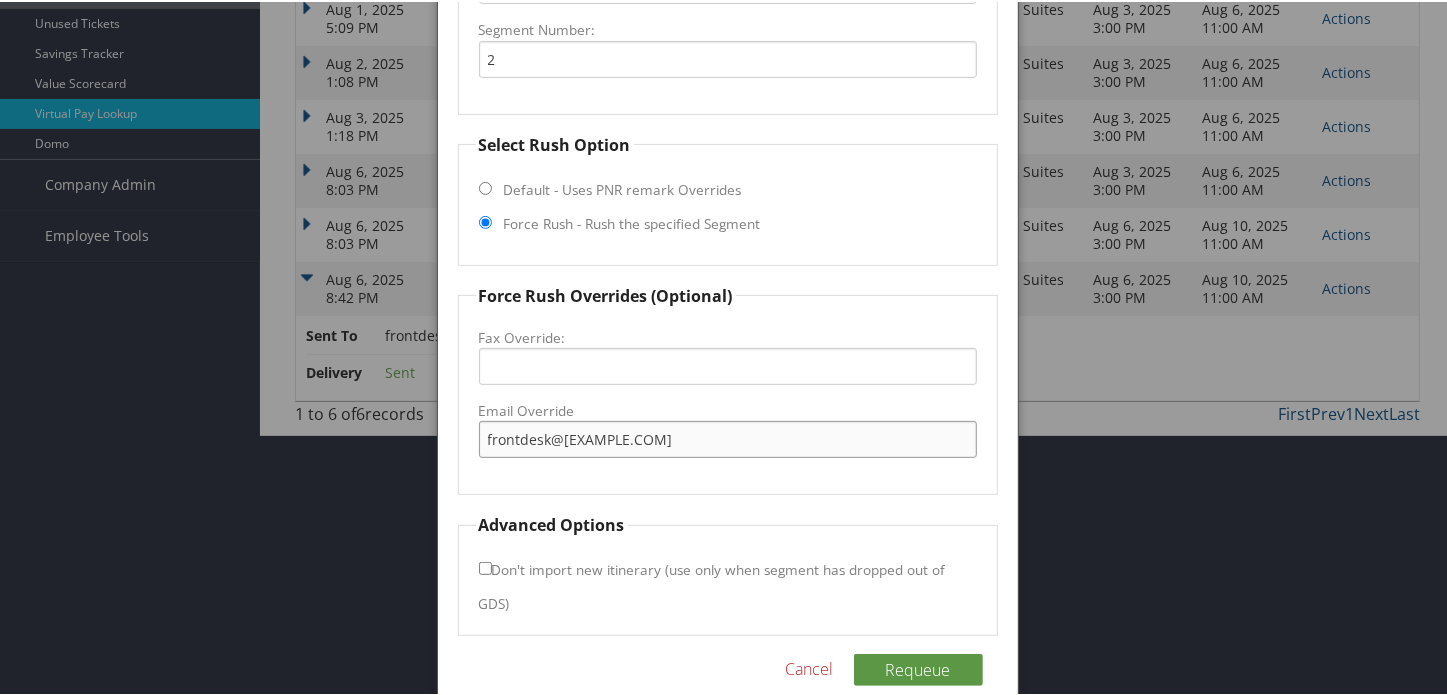 type on "[EMAIL]" 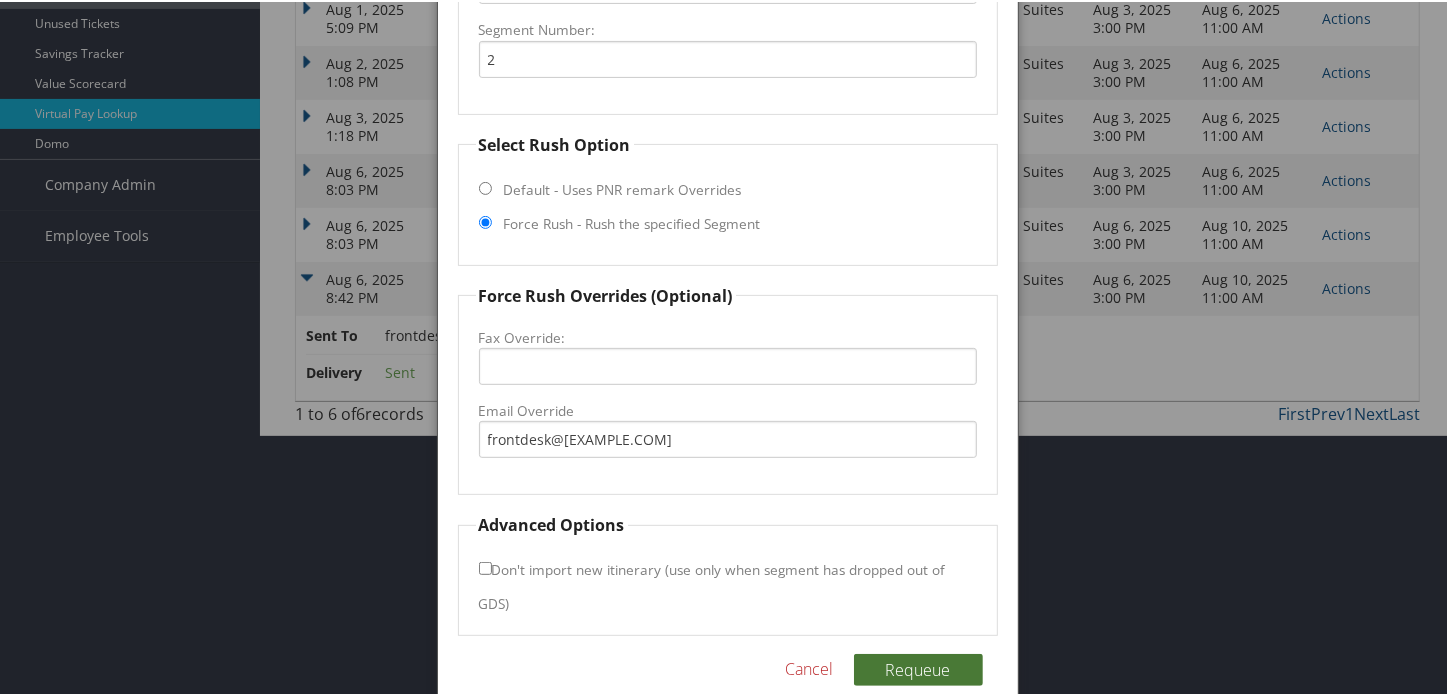 click on "Requeue" at bounding box center (918, 668) 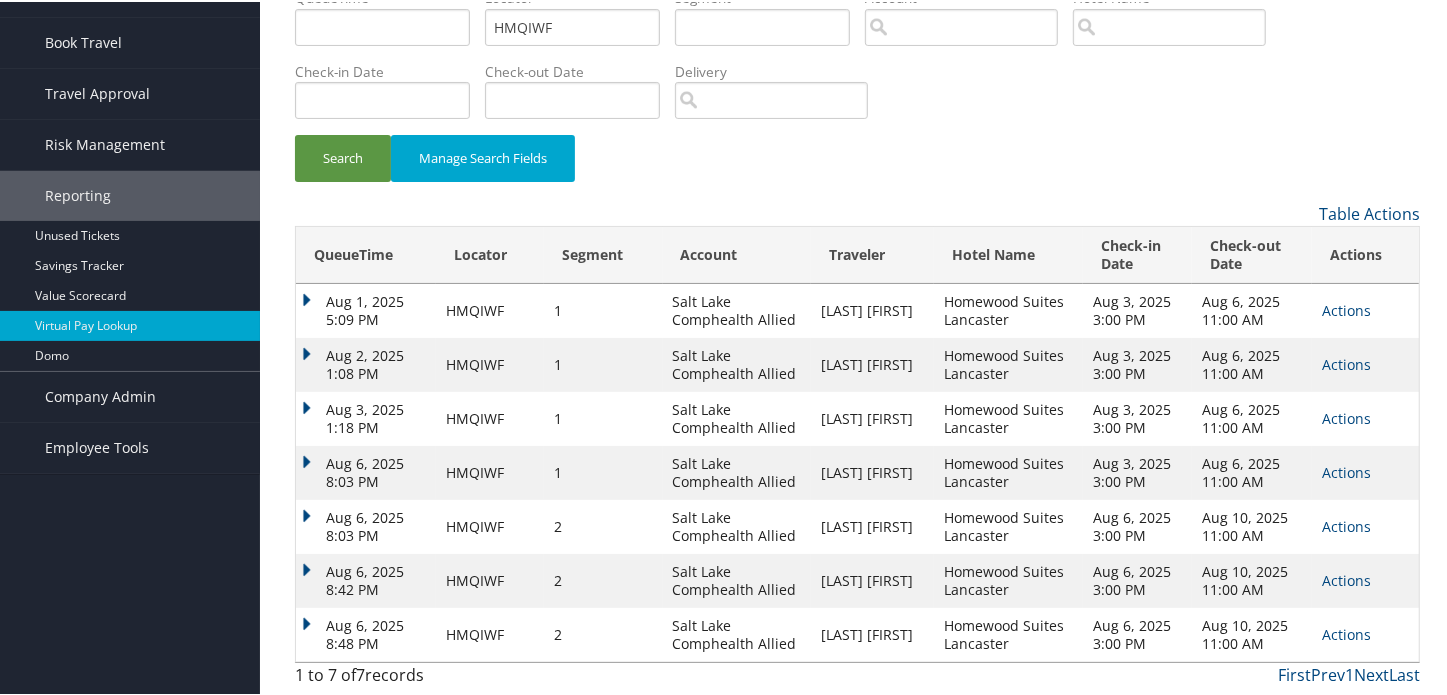 scroll, scrollTop: 152, scrollLeft: 0, axis: vertical 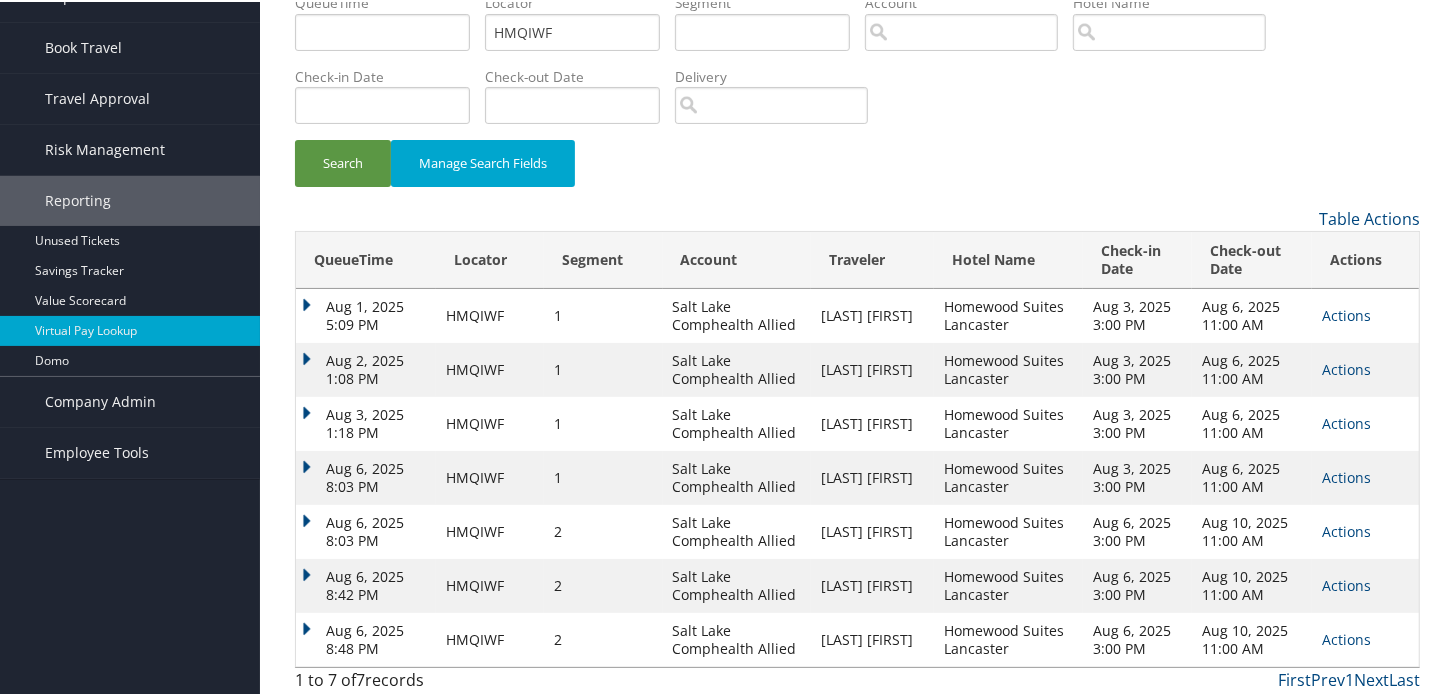 click on "Aug 6, 2025 8:48 PM" at bounding box center [366, 638] 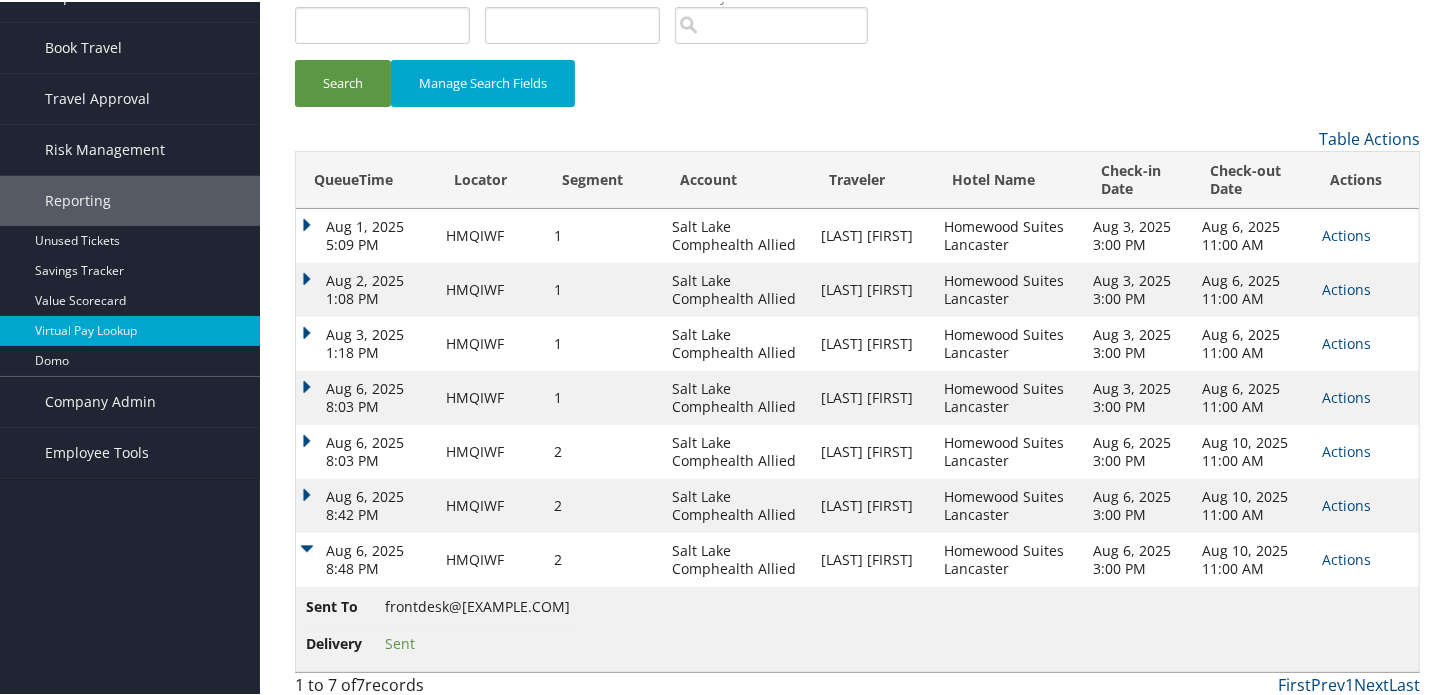 click on "Aug 6, 2025 8:48 PM" at bounding box center (366, 558) 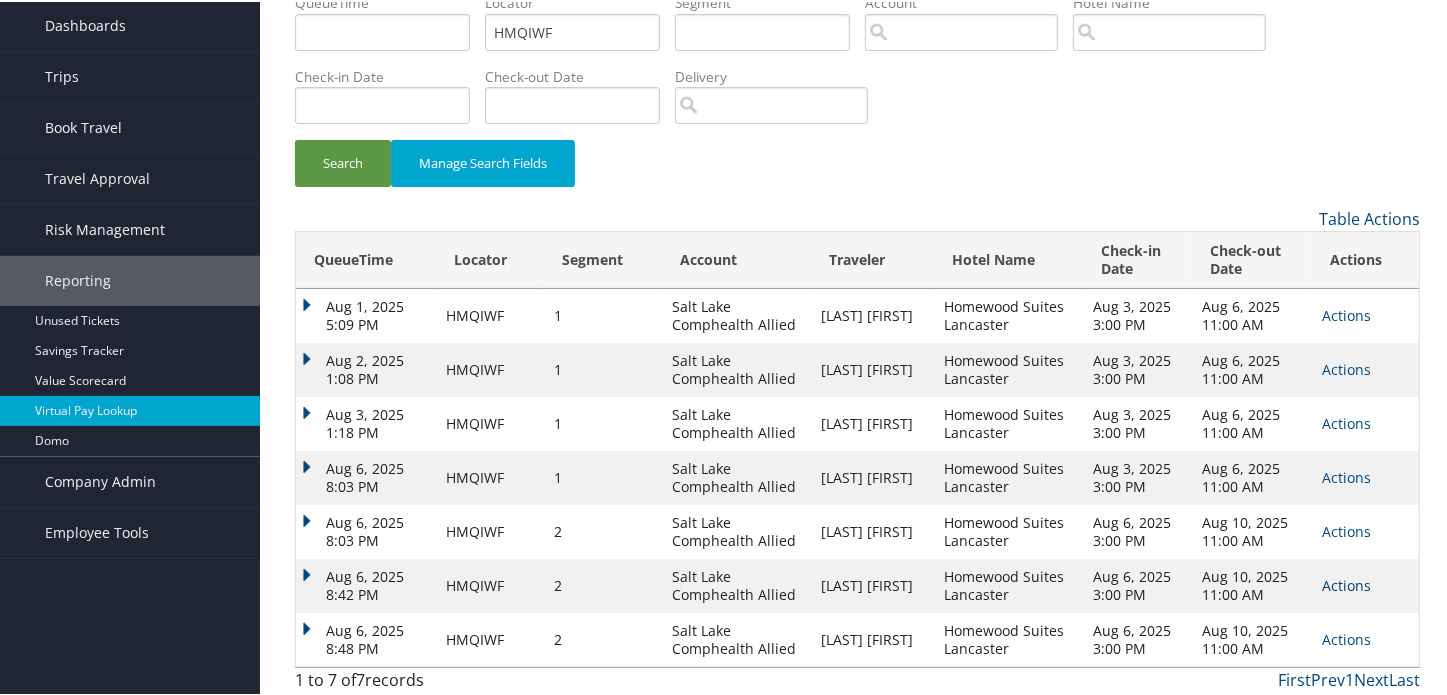 click on "Actions" at bounding box center [1346, 583] 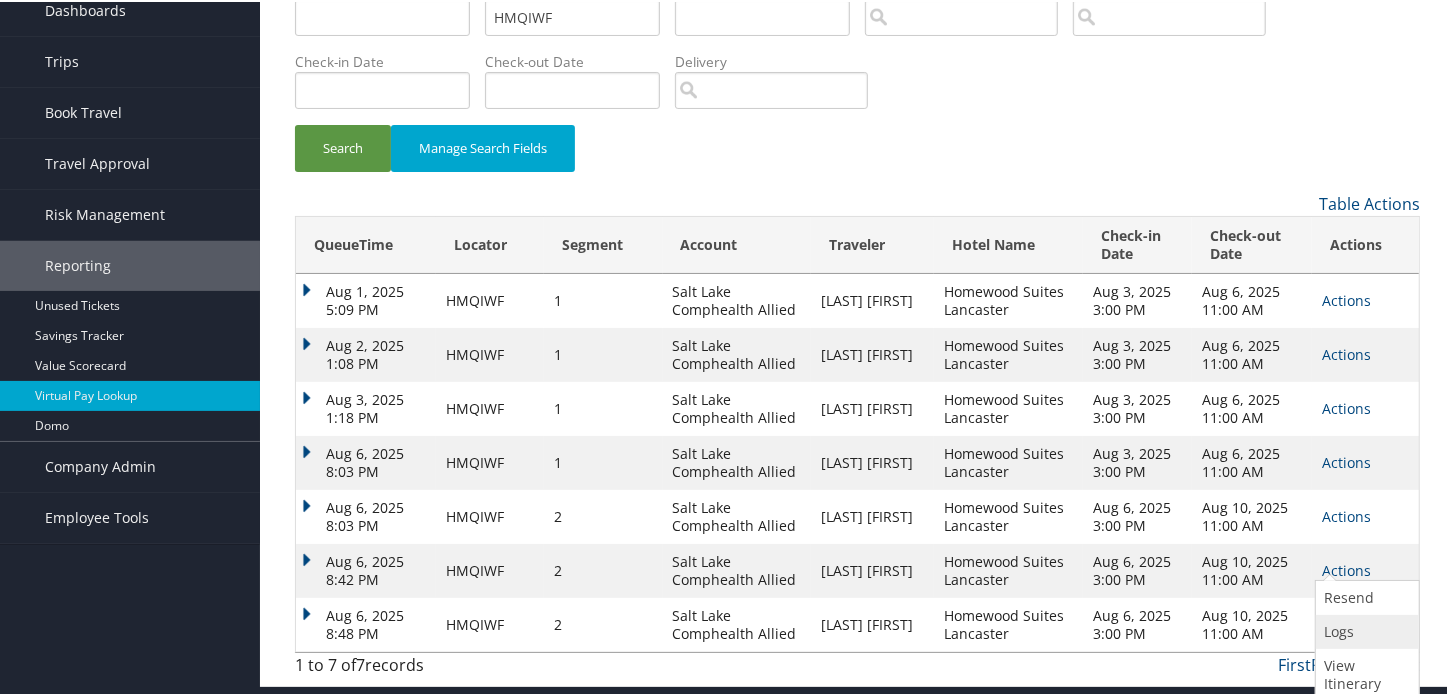 click on "Logs" at bounding box center [1365, 630] 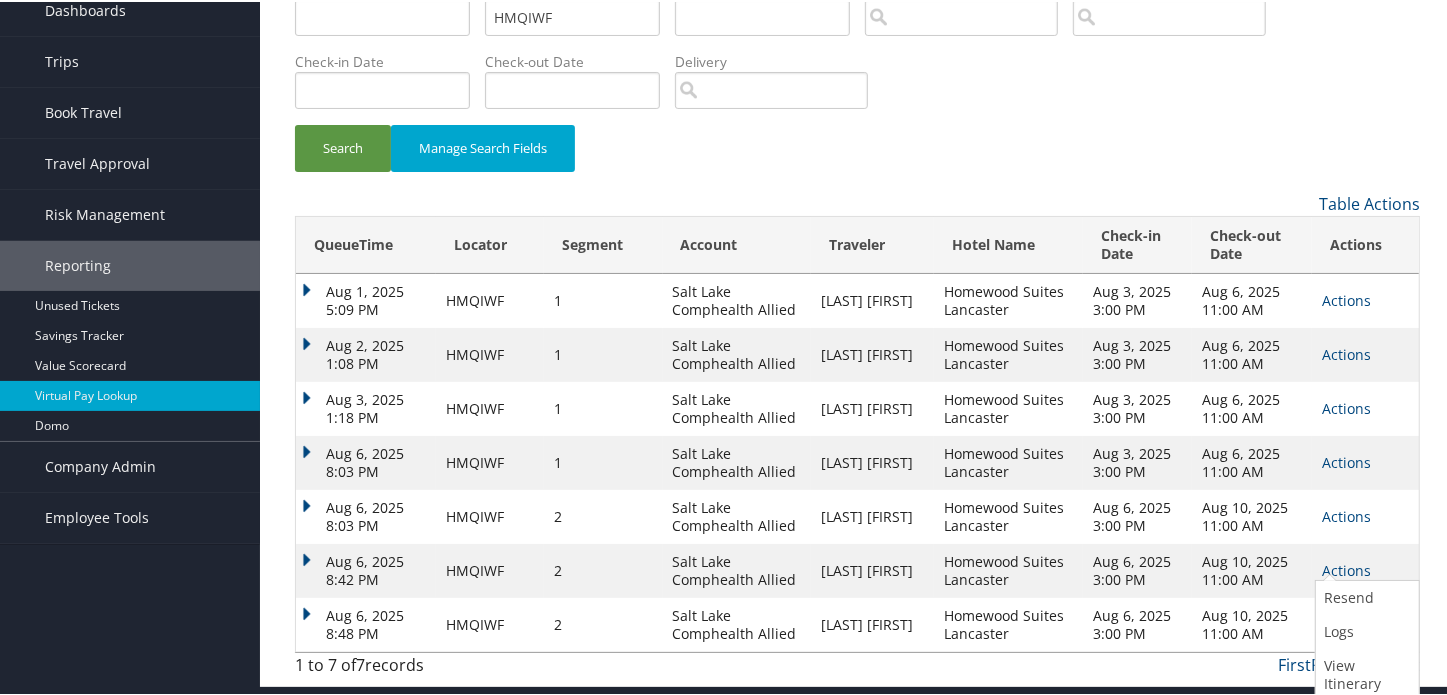 scroll, scrollTop: 72, scrollLeft: 0, axis: vertical 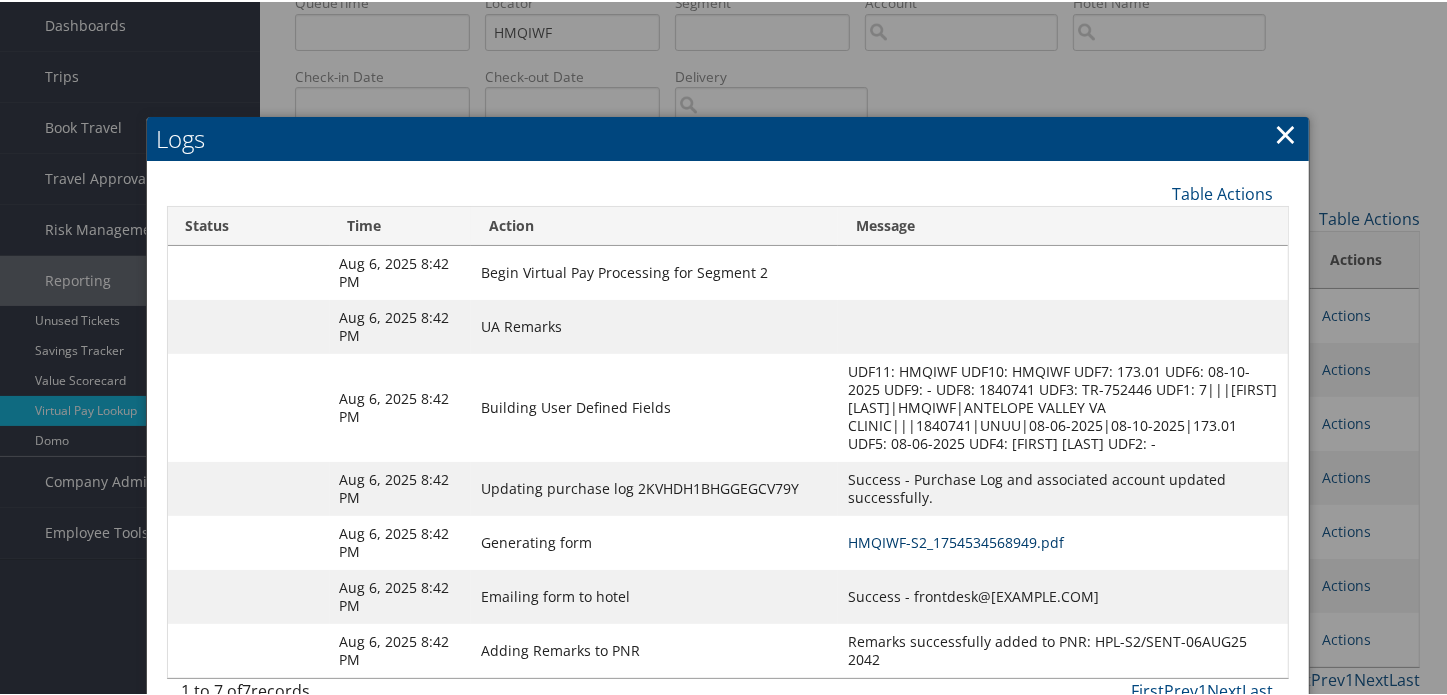 click on "HMQIWF-S2_1754534568949.pdf" at bounding box center (956, 540) 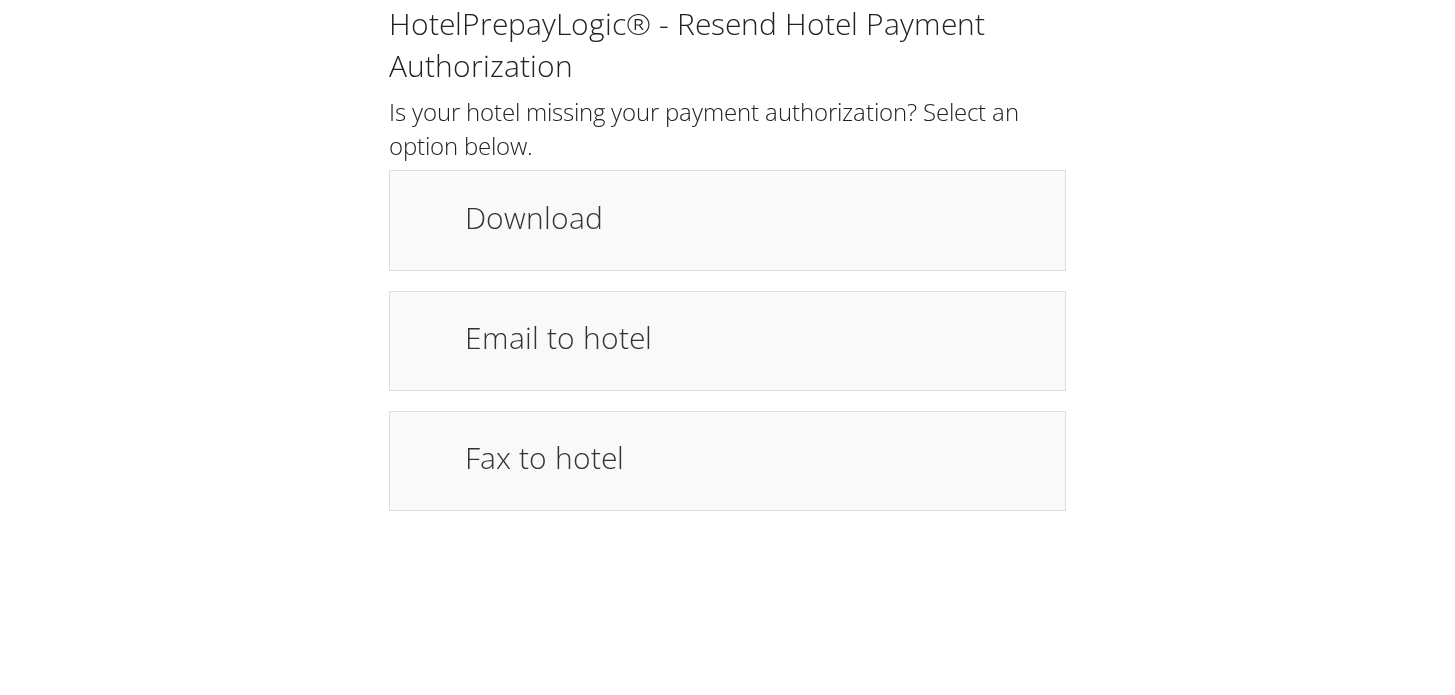 scroll, scrollTop: 0, scrollLeft: 0, axis: both 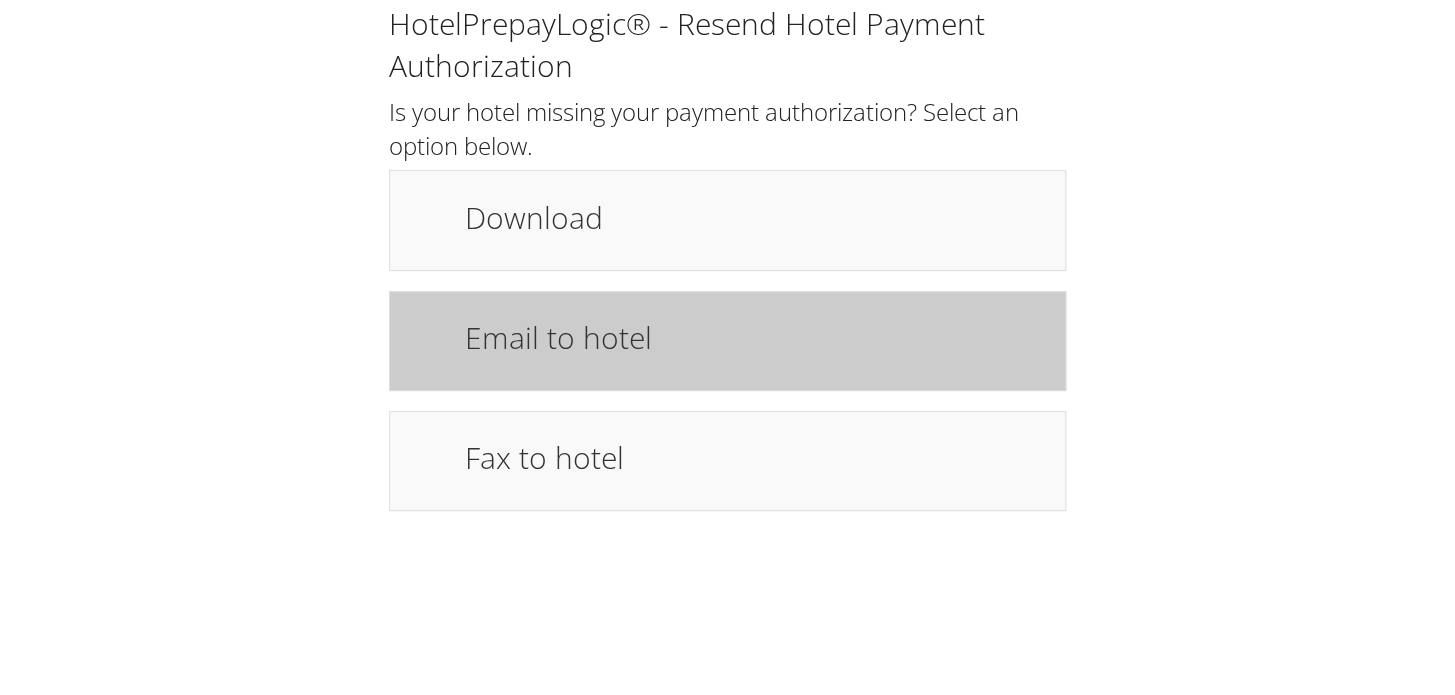 click on "Email to hotel" at bounding box center (755, 337) 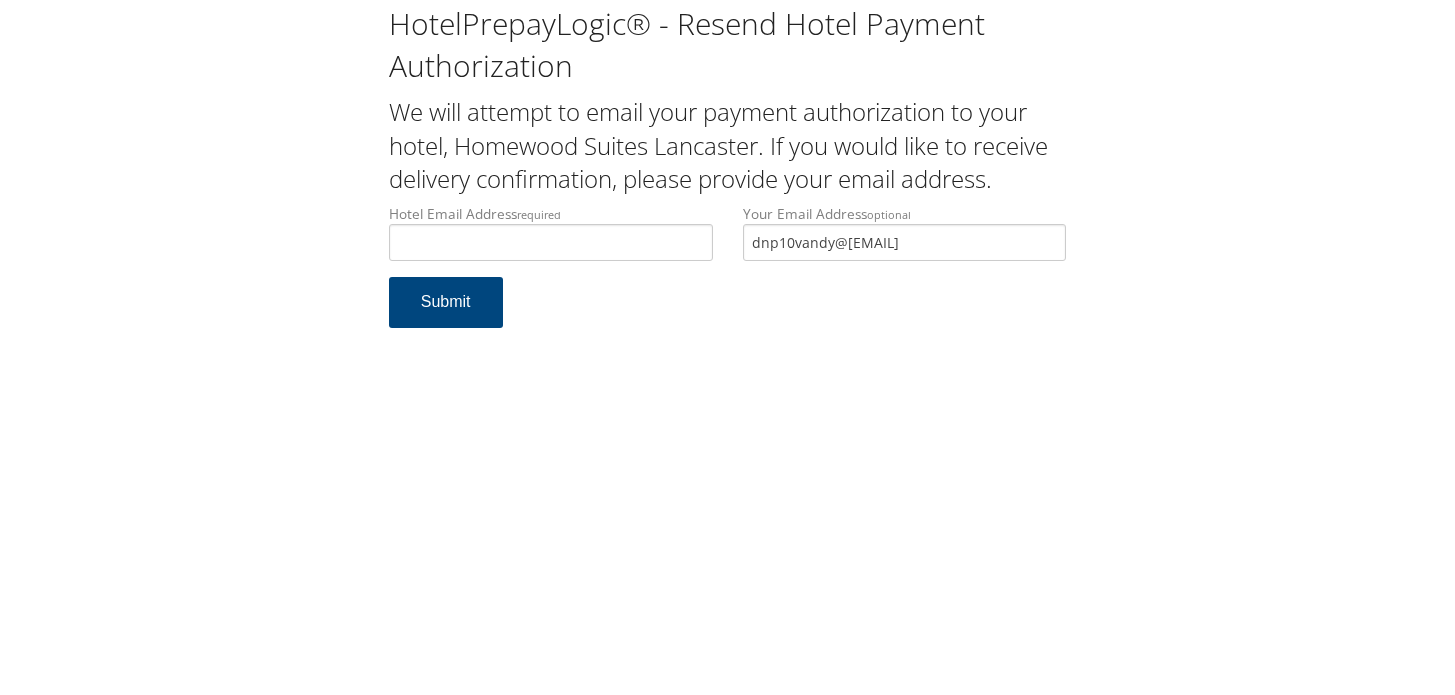 scroll, scrollTop: 0, scrollLeft: 0, axis: both 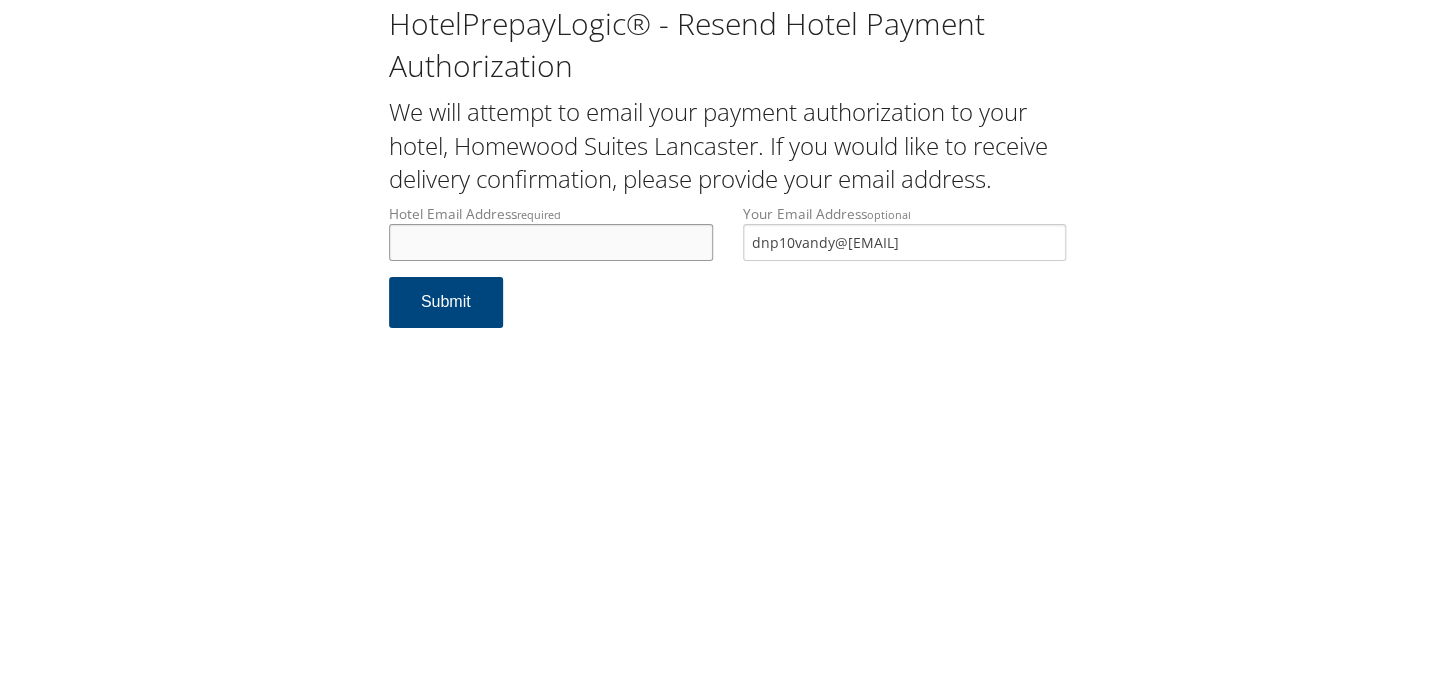 click on "Hotel Email Address  required" at bounding box center (551, 242) 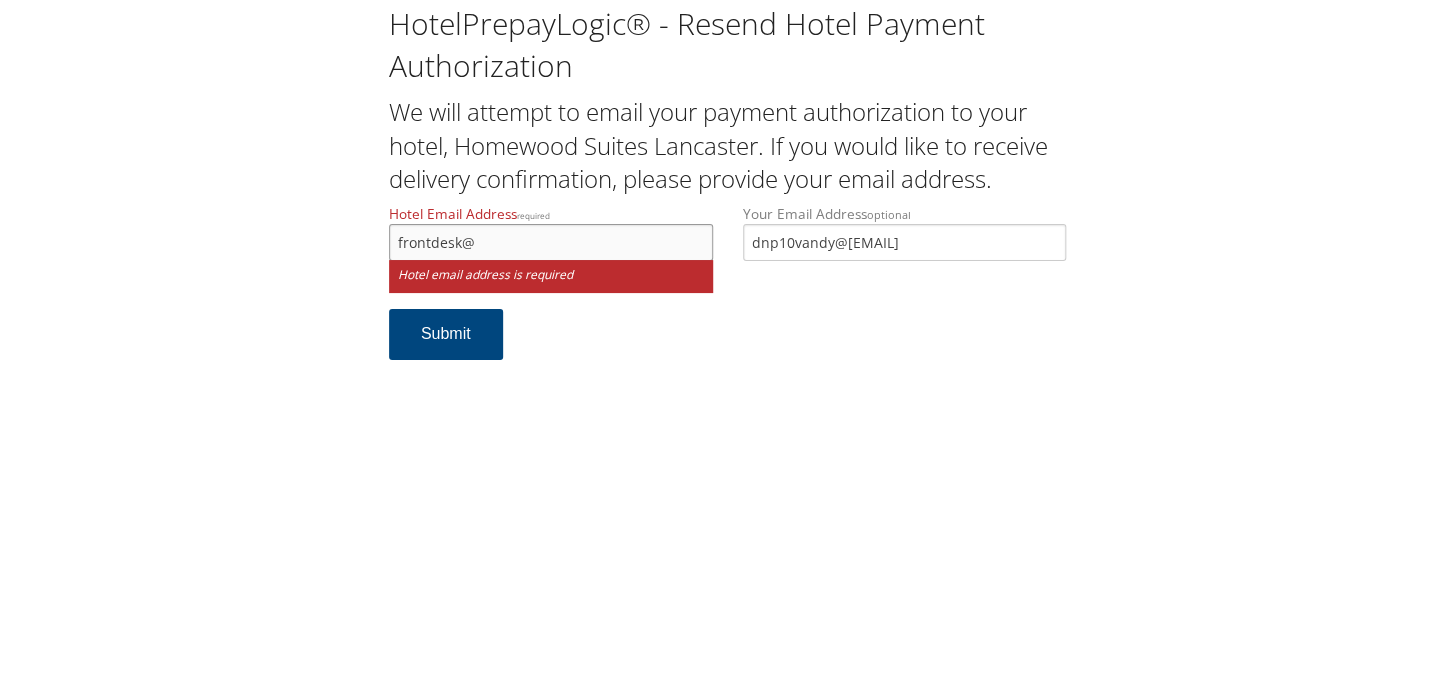 click on "frontdesk@" at bounding box center (551, 242) 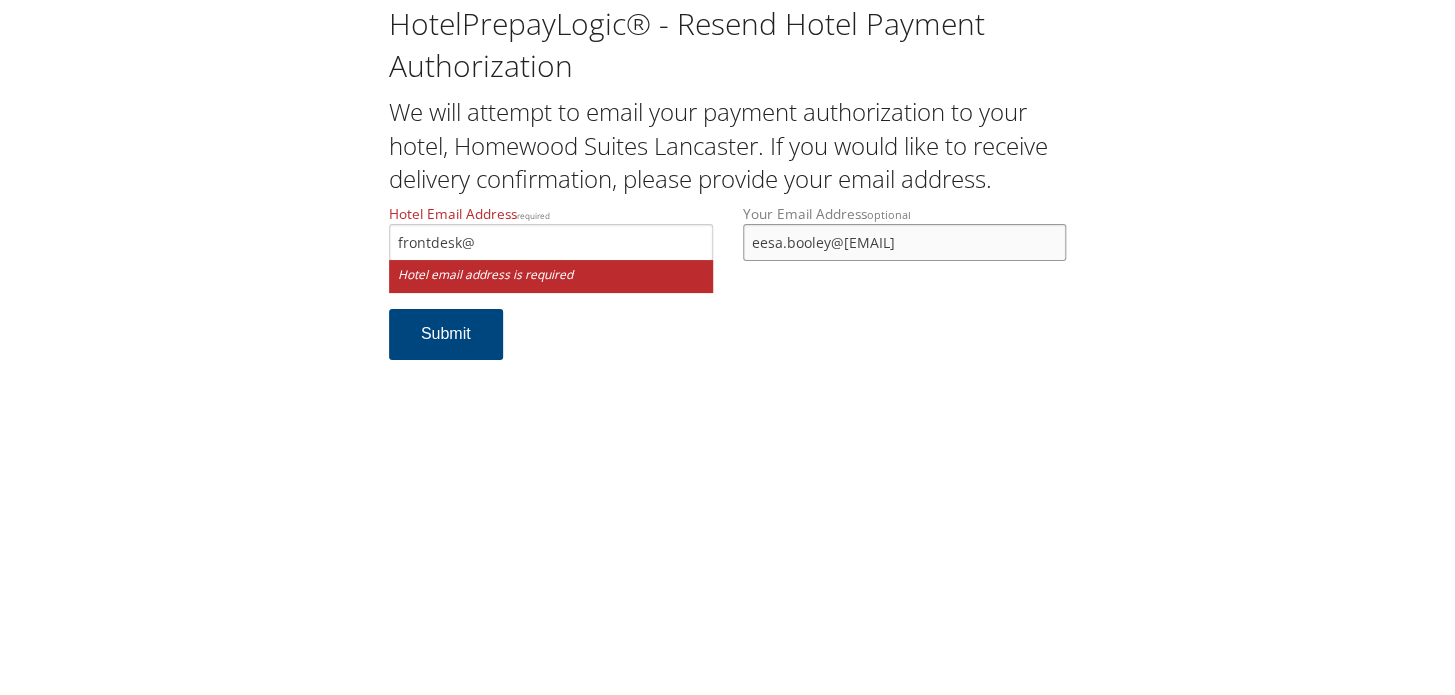 type on "eesa.booley@cbtravel.com" 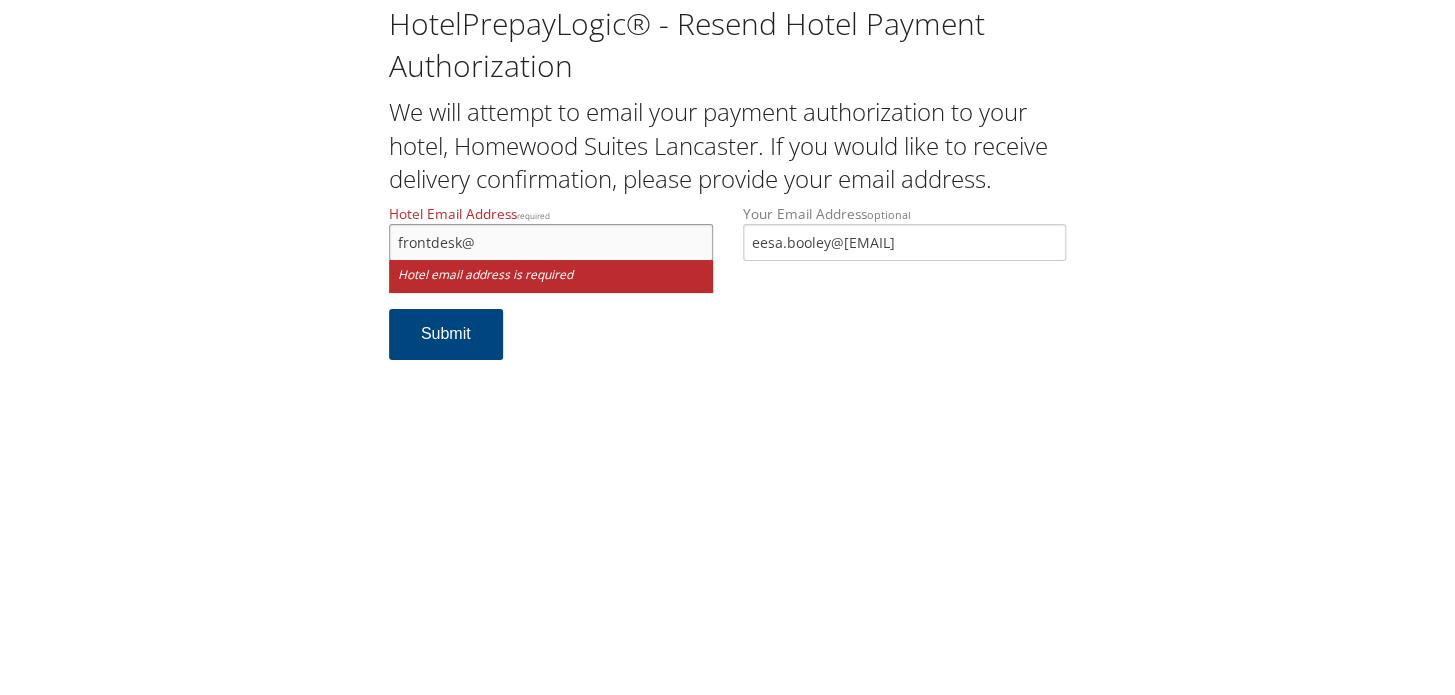 click on "frontdesk@" at bounding box center (551, 242) 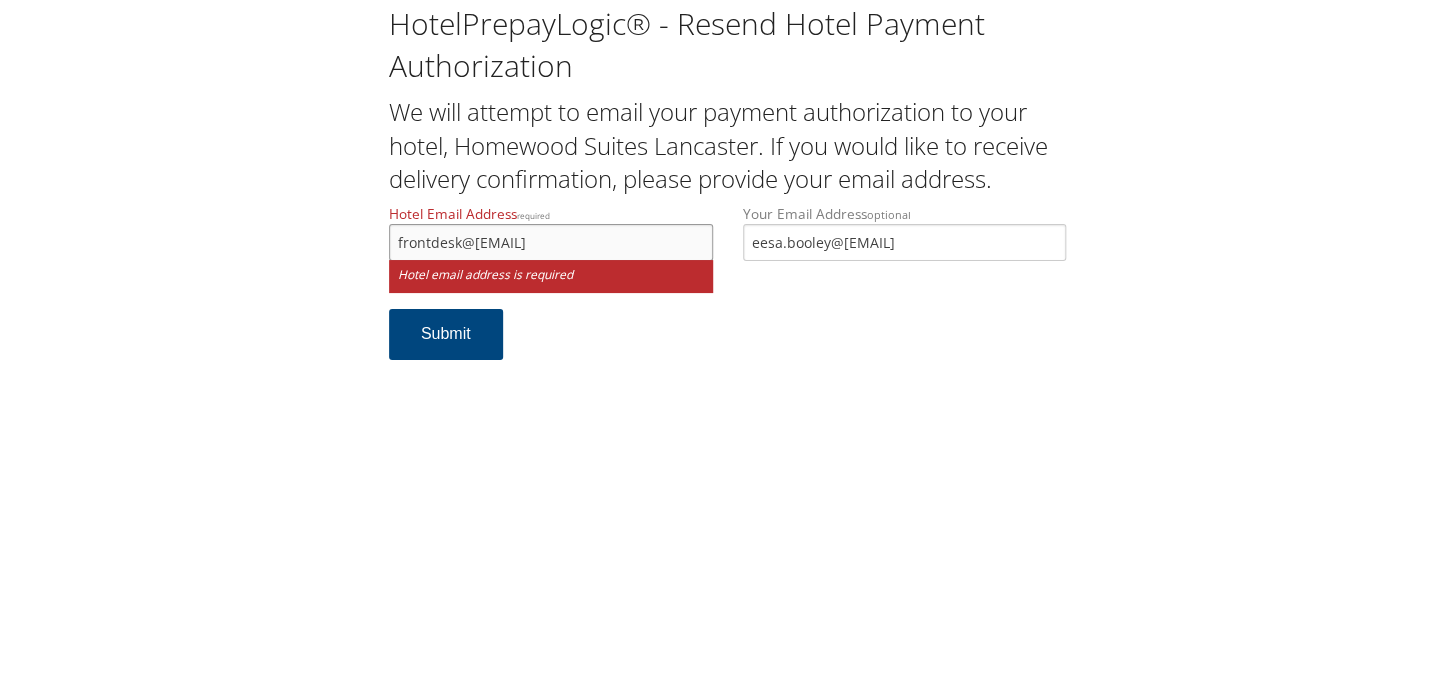 click on "frontdesk@homewoodlanca" at bounding box center [551, 242] 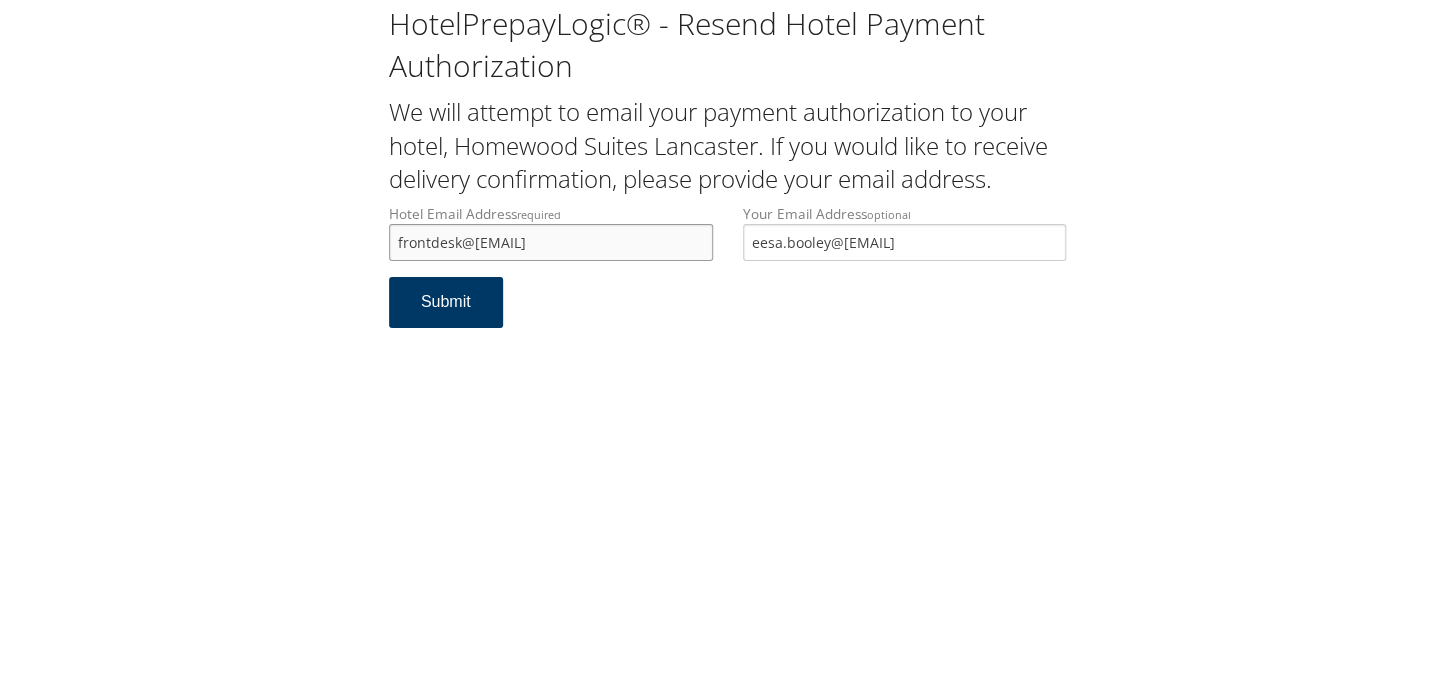 type on "[email protected]" 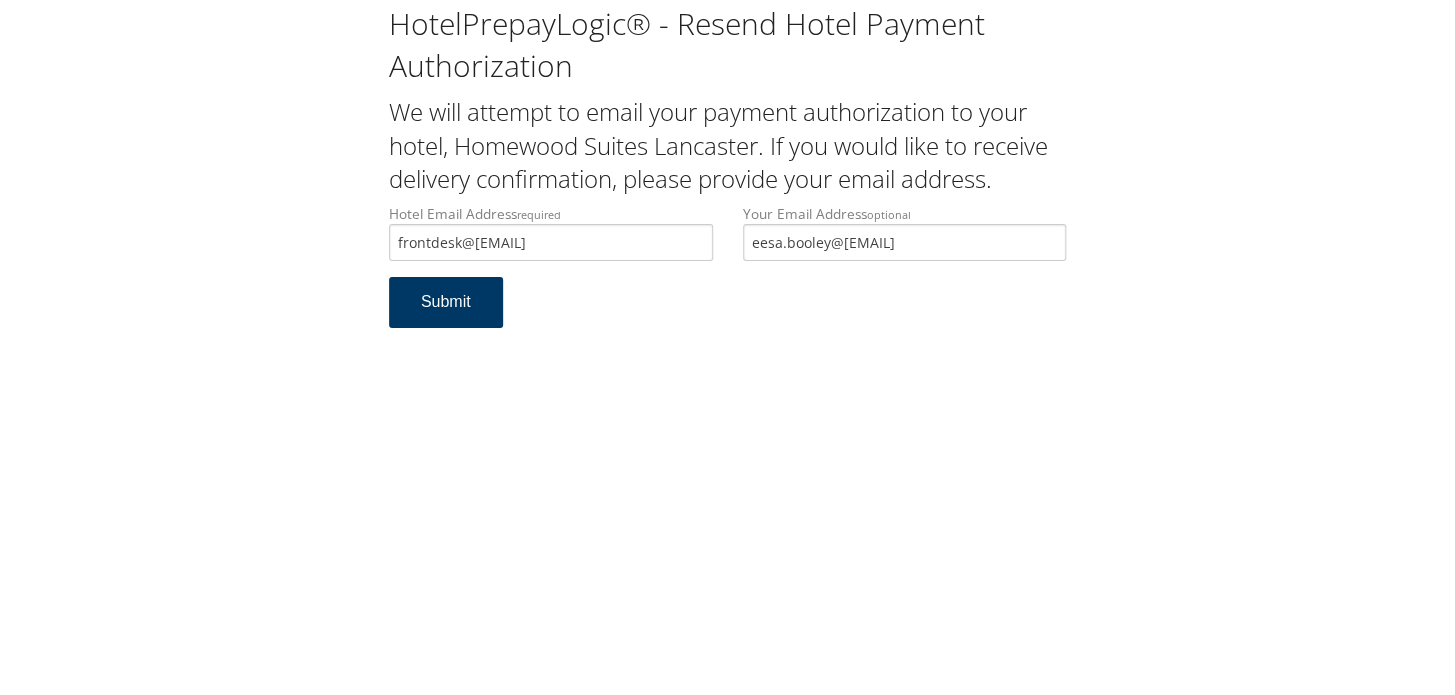 click on "Submit" at bounding box center (446, 302) 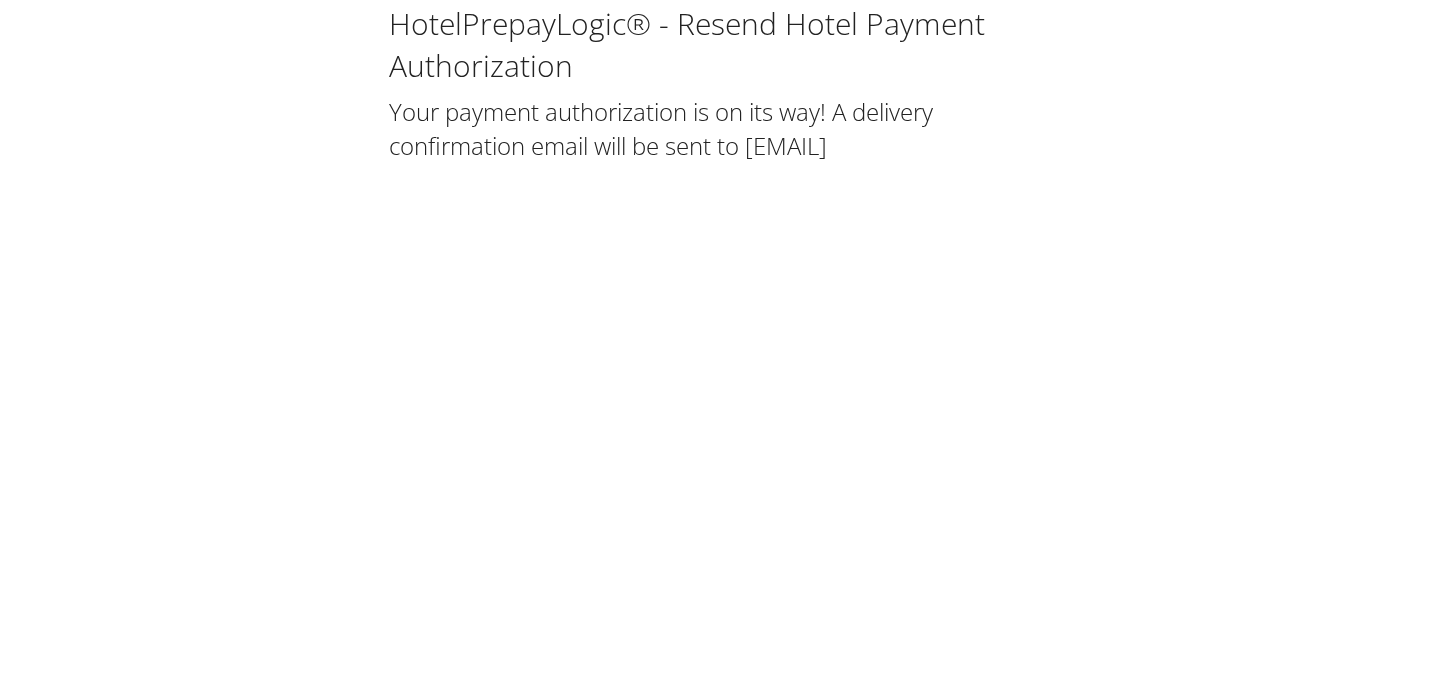 scroll, scrollTop: 0, scrollLeft: 0, axis: both 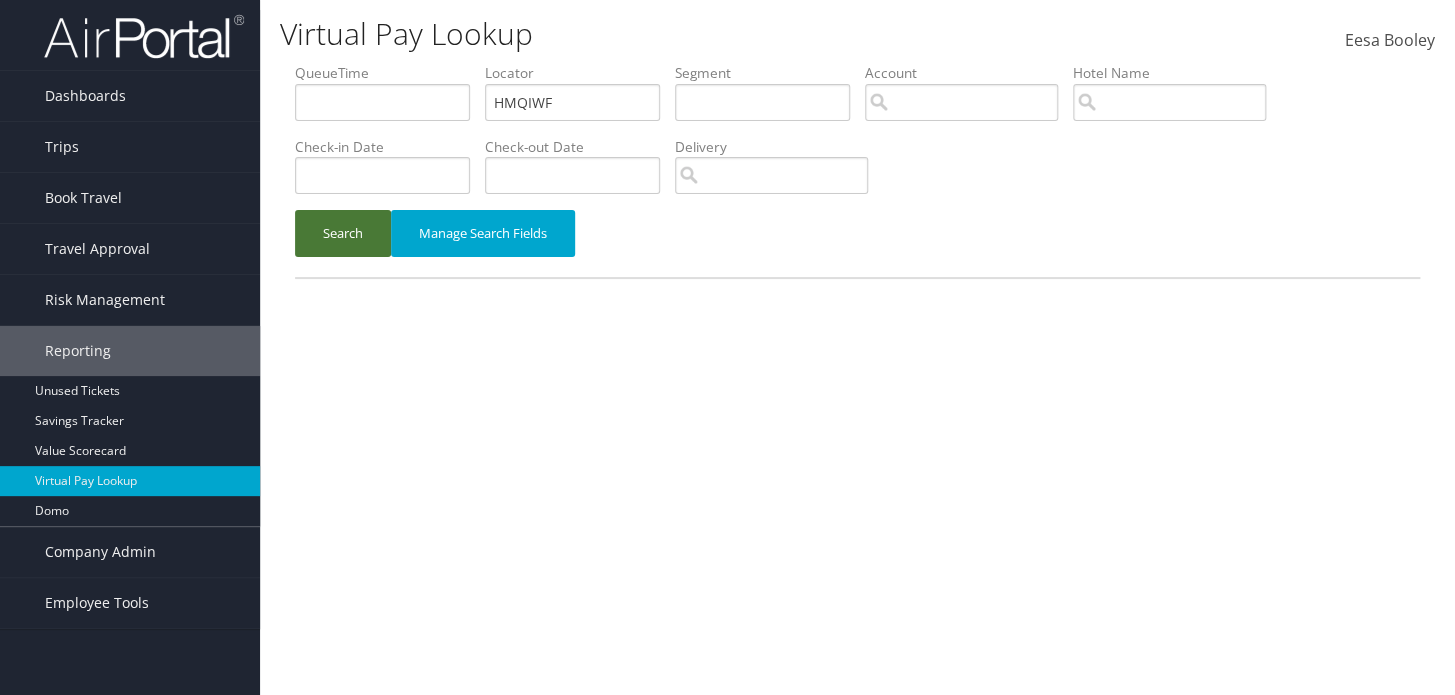 click on "Search" at bounding box center (343, 233) 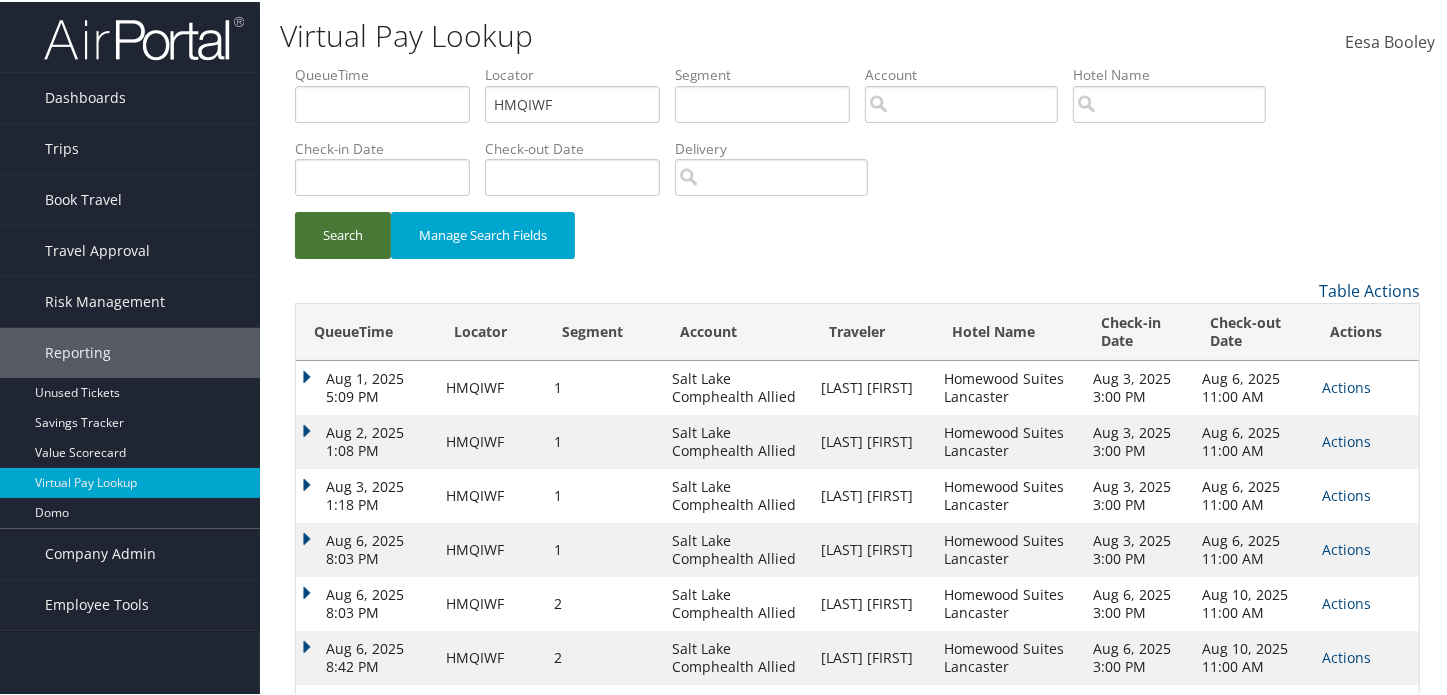 scroll, scrollTop: 180, scrollLeft: 0, axis: vertical 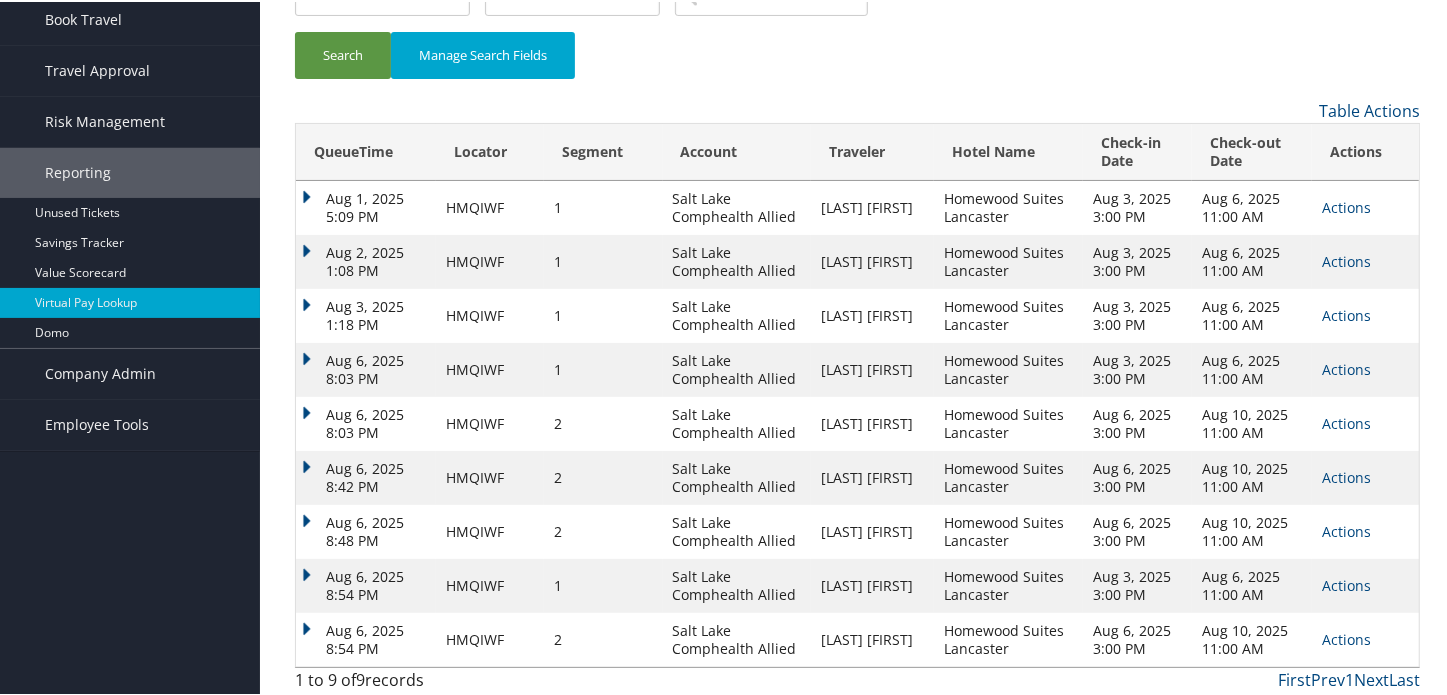 click on "Aug 6, 2025 8:54 PM" at bounding box center (366, 638) 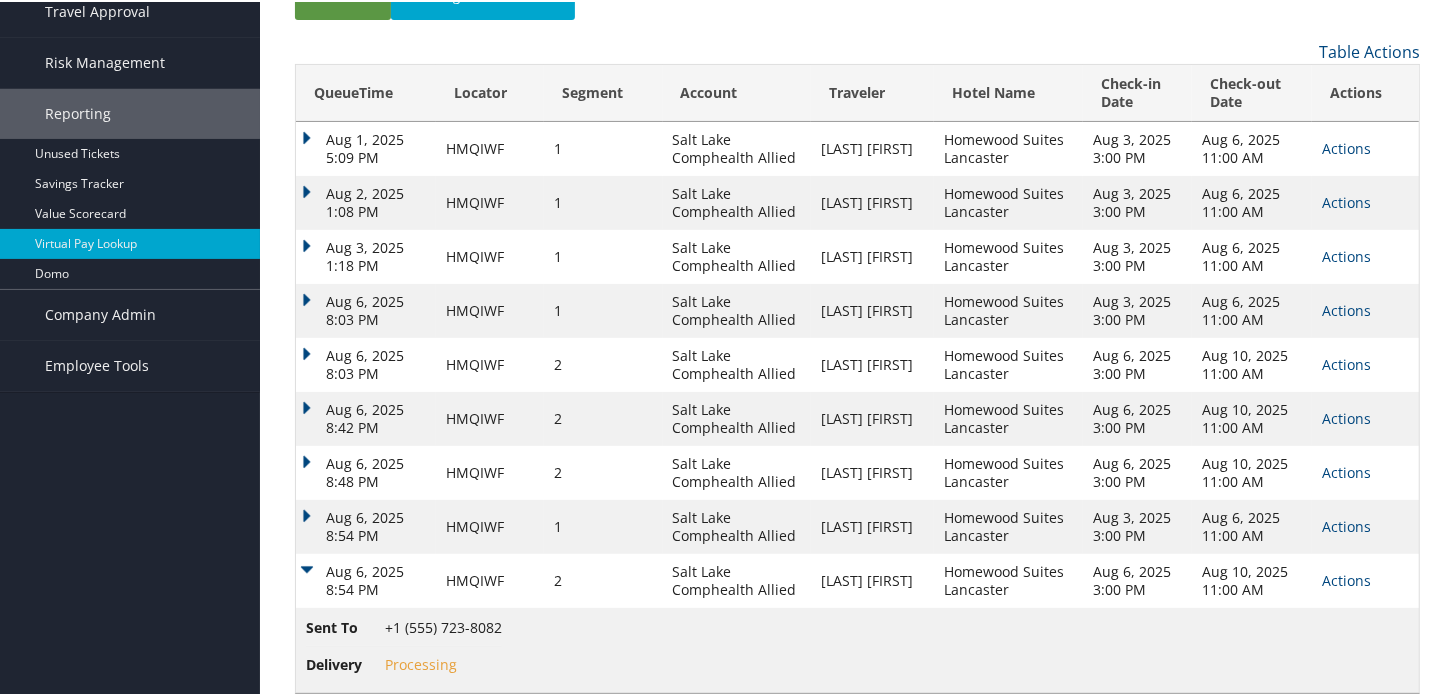 scroll, scrollTop: 265, scrollLeft: 0, axis: vertical 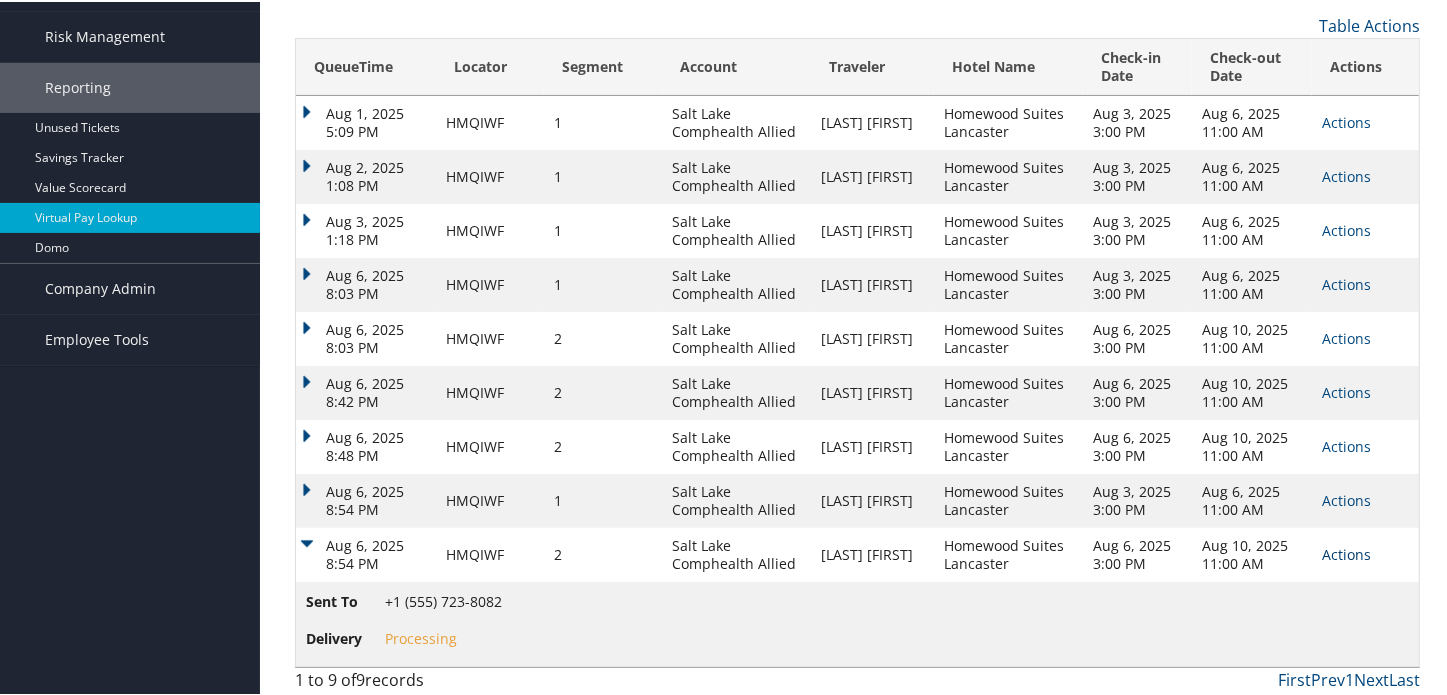 click on "Actions" at bounding box center (1346, 552) 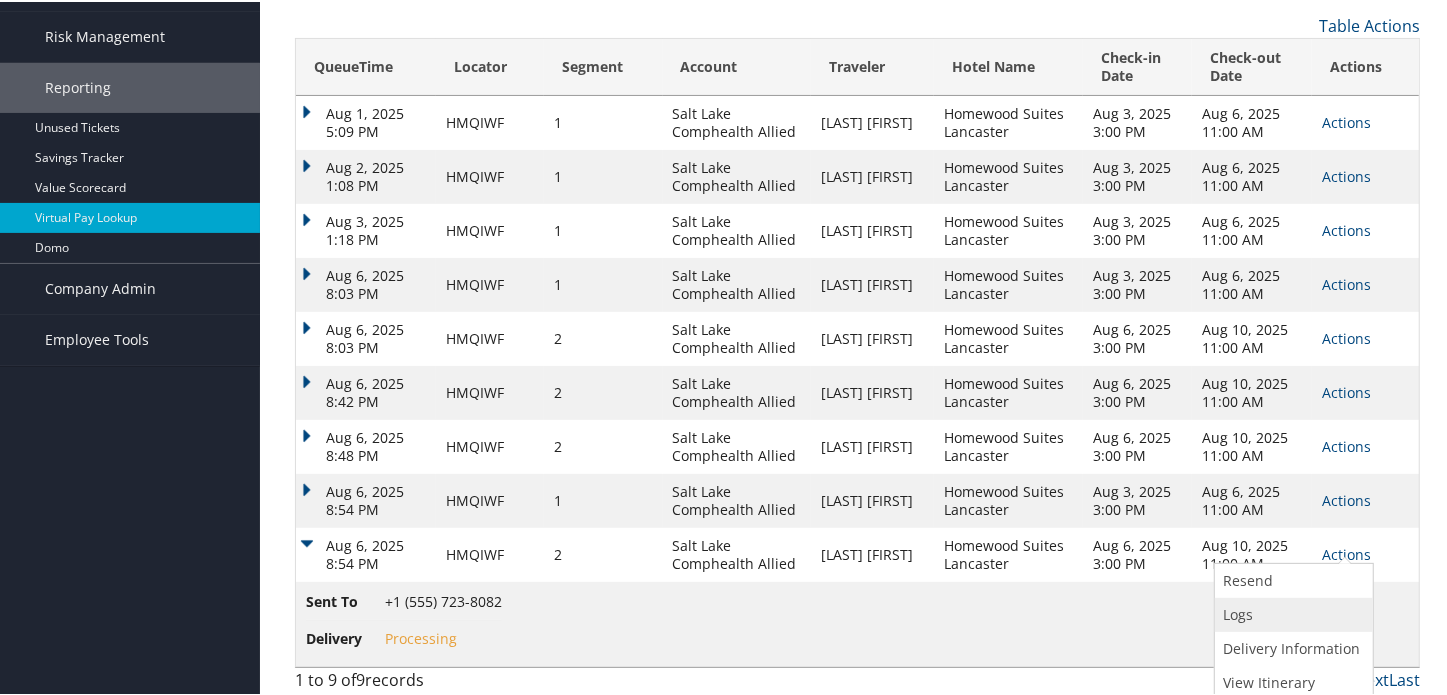 click on "Logs" at bounding box center (1291, 613) 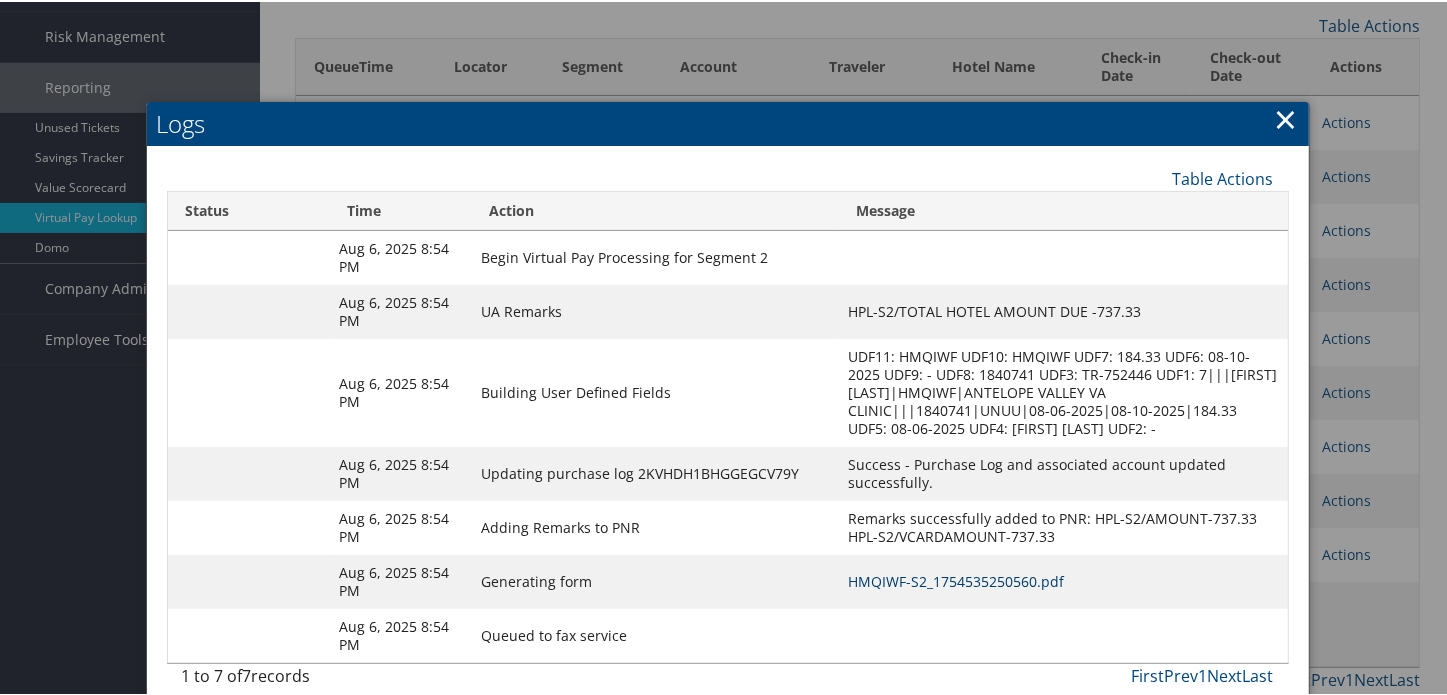 click on "HMQIWF-S2_1754535250560.pdf" at bounding box center [956, 579] 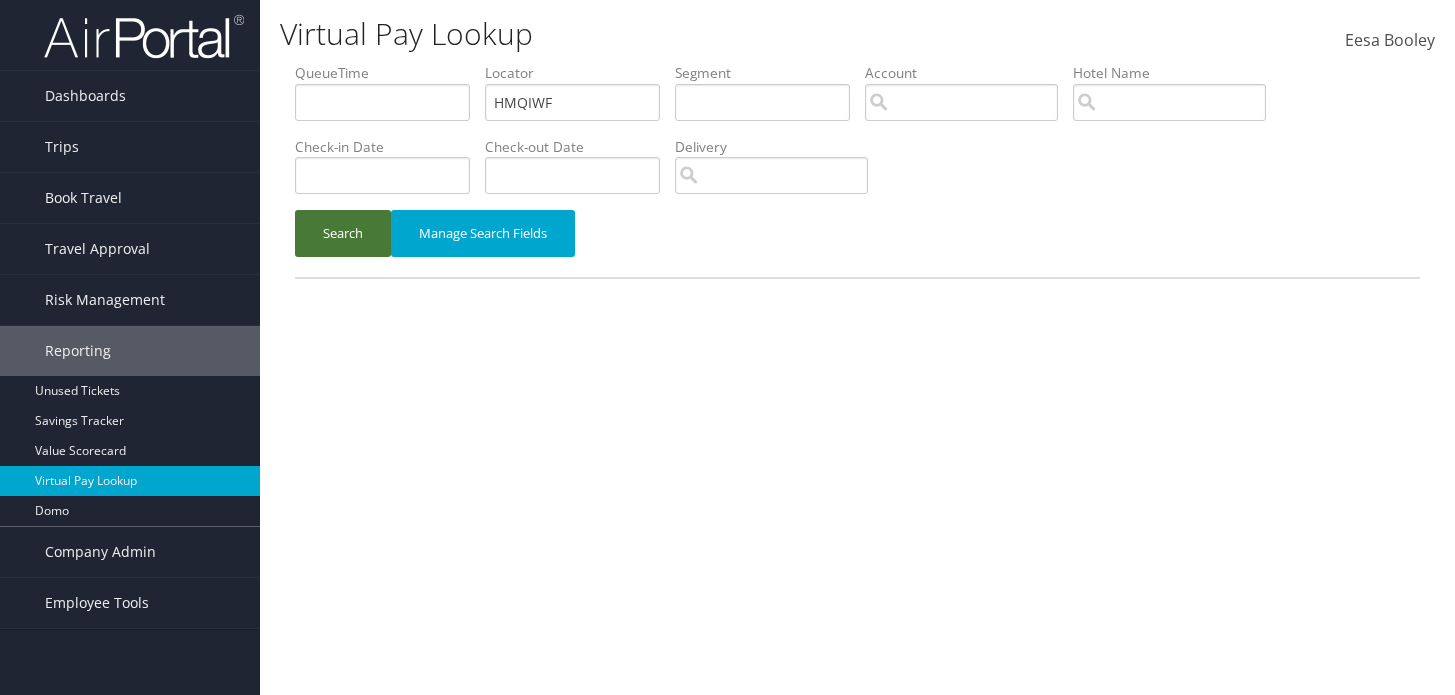 click on "Search" at bounding box center (343, 233) 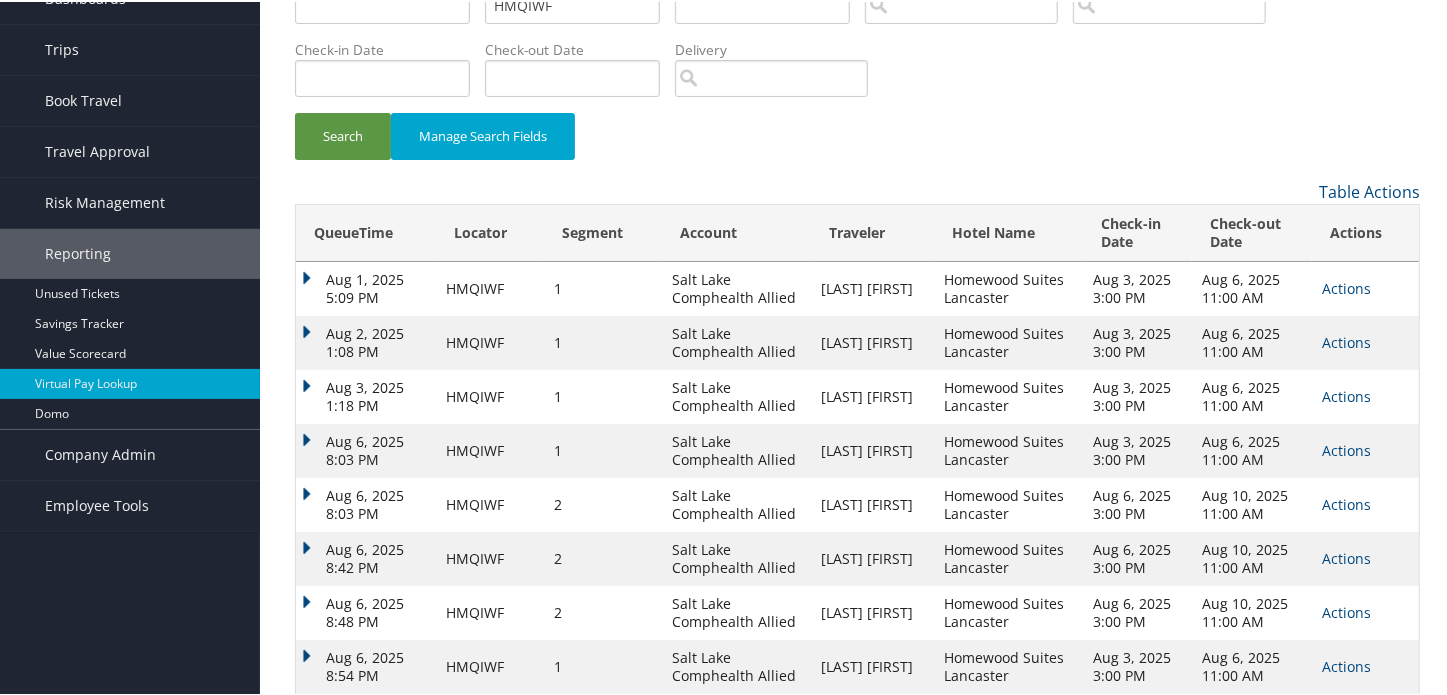 scroll, scrollTop: 180, scrollLeft: 0, axis: vertical 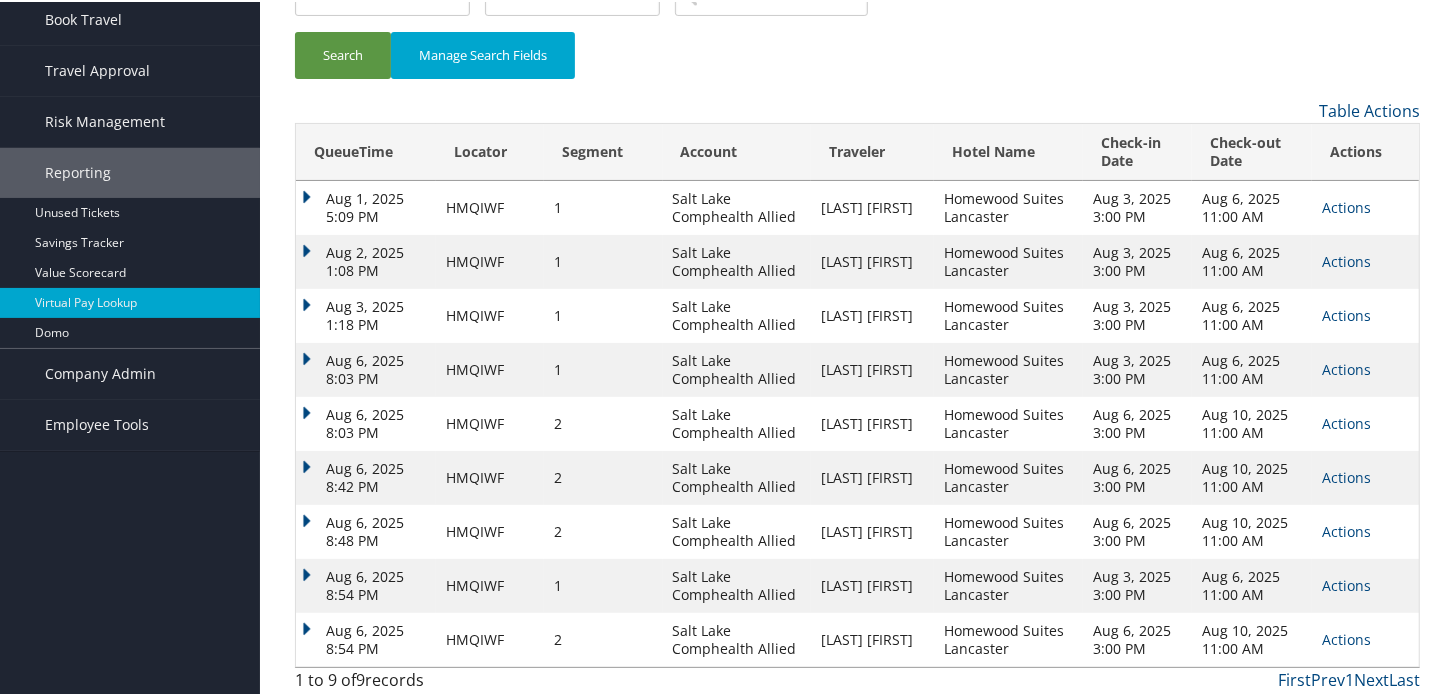 click on "Aug 6, 2025 8:54 PM" at bounding box center (366, 638) 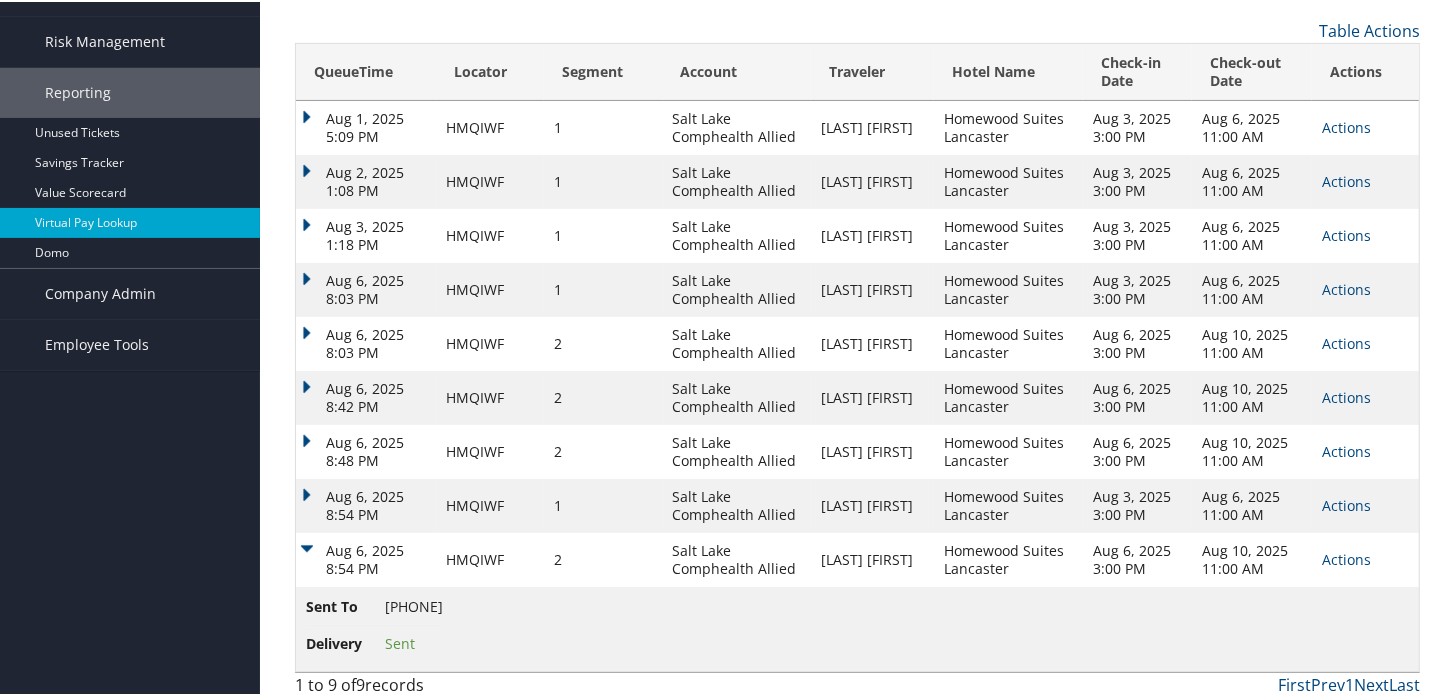 scroll, scrollTop: 265, scrollLeft: 0, axis: vertical 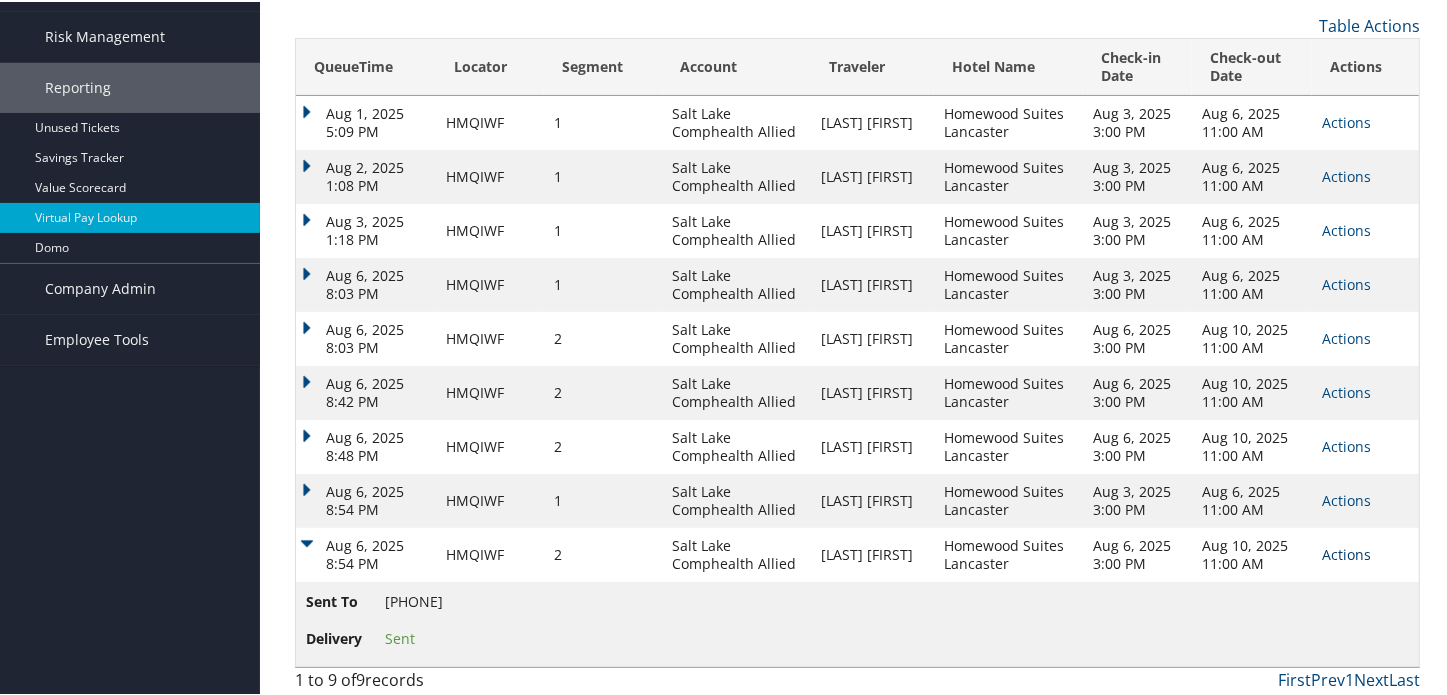 click on "Actions" at bounding box center (1346, 552) 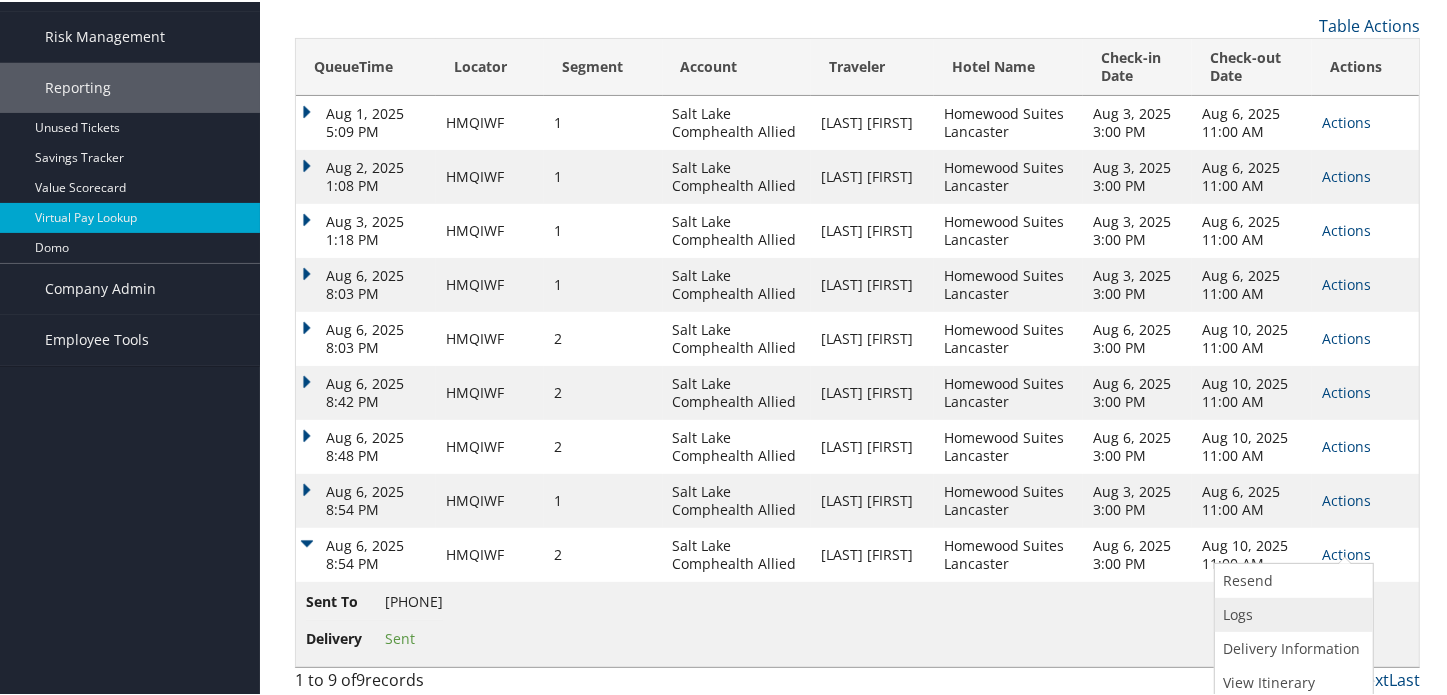 click on "Logs" at bounding box center (1291, 613) 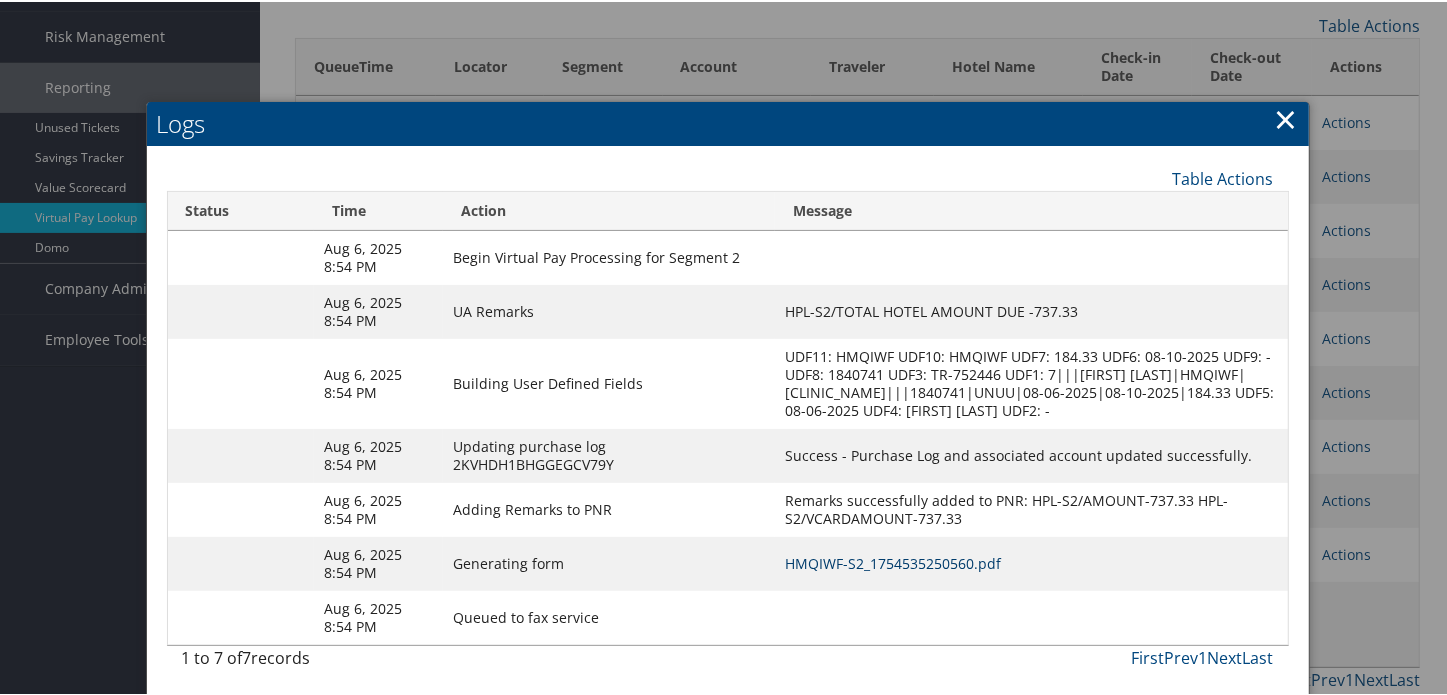 click on "HMQIWF-S2_1754535250560.pdf" at bounding box center (893, 561) 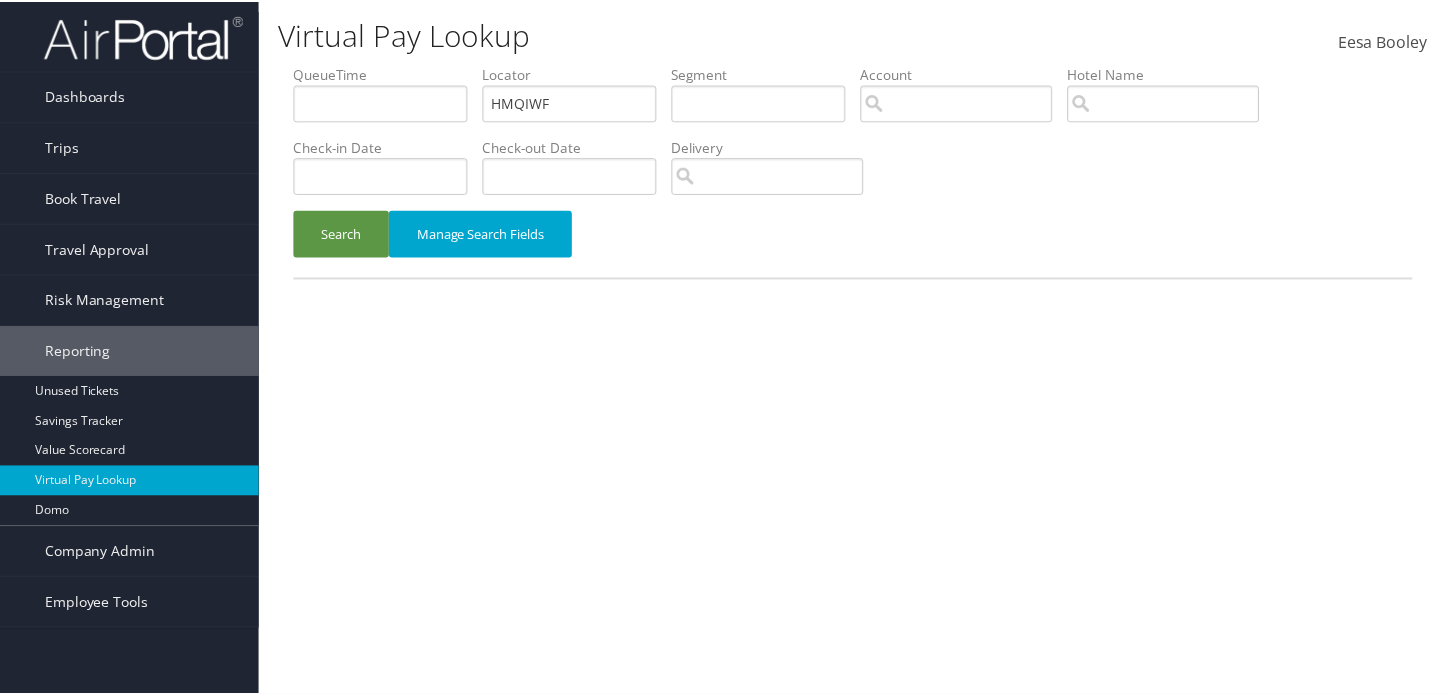 scroll, scrollTop: 0, scrollLeft: 0, axis: both 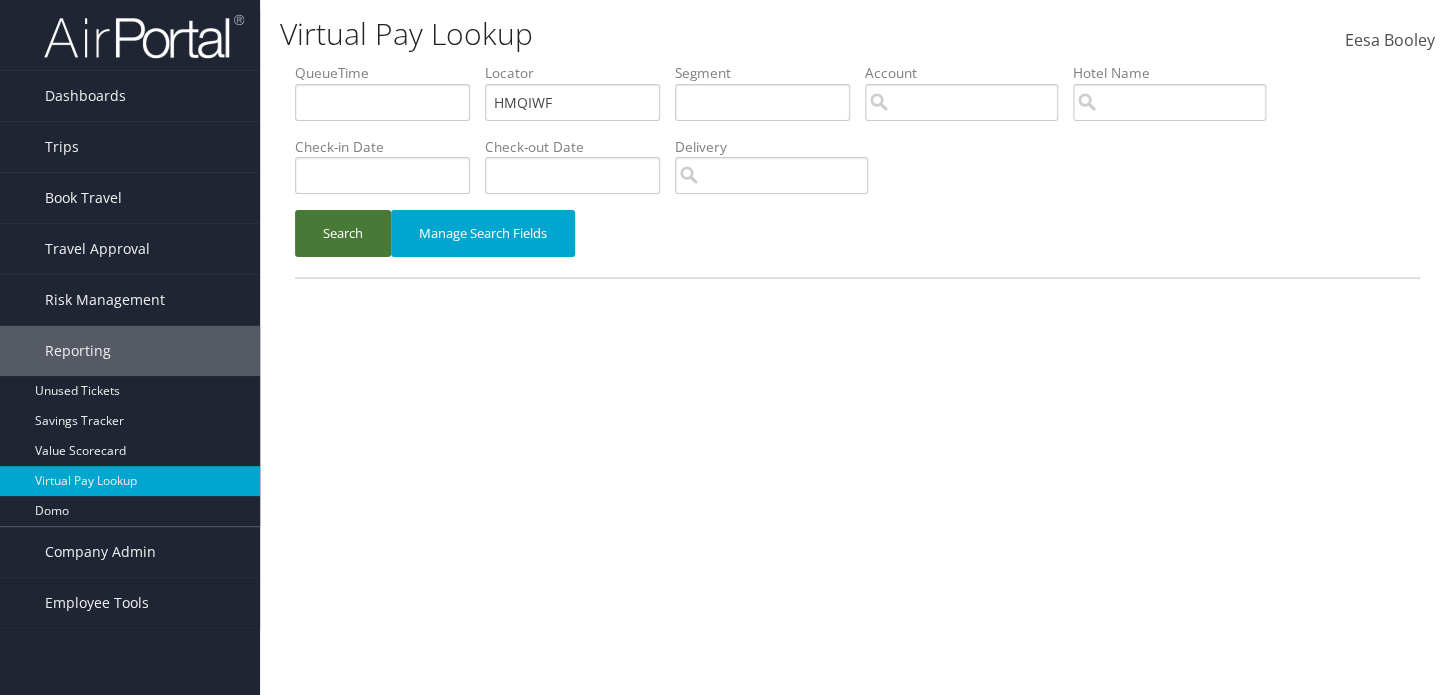 click on "Search" at bounding box center [343, 233] 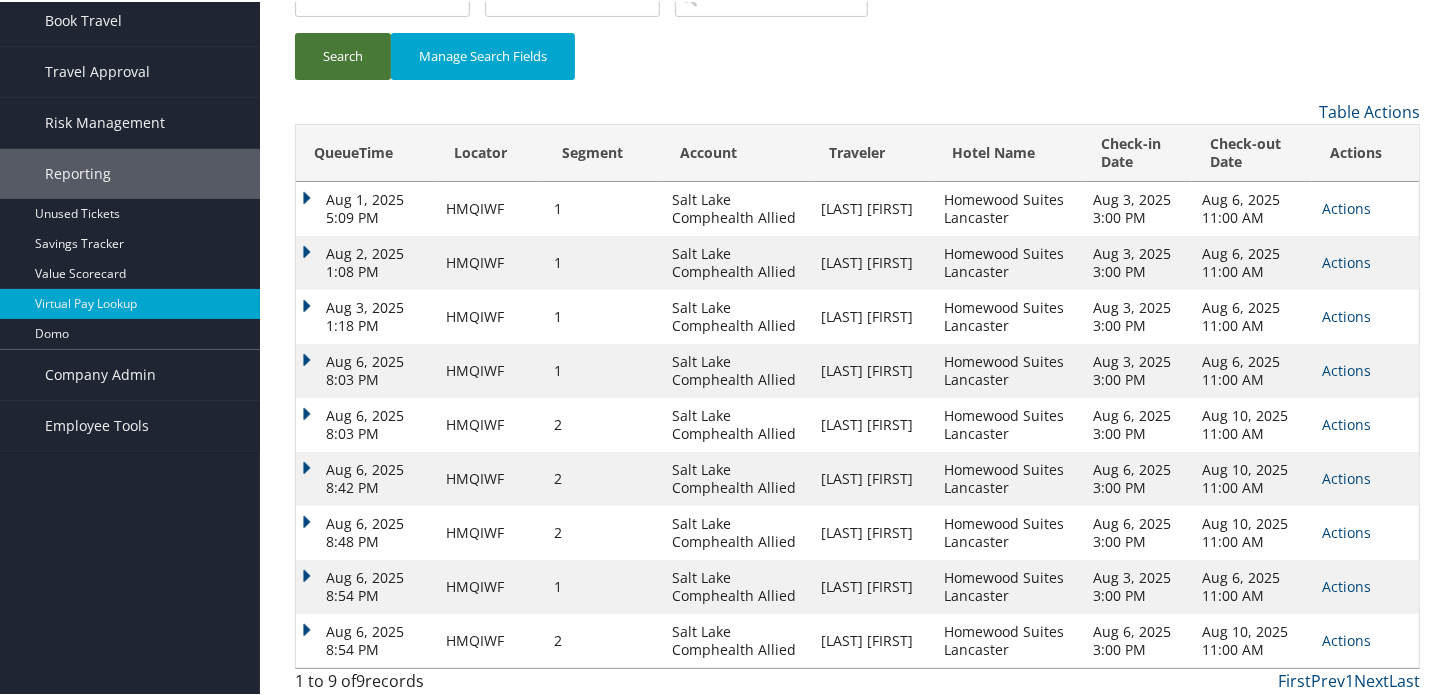 scroll, scrollTop: 180, scrollLeft: 0, axis: vertical 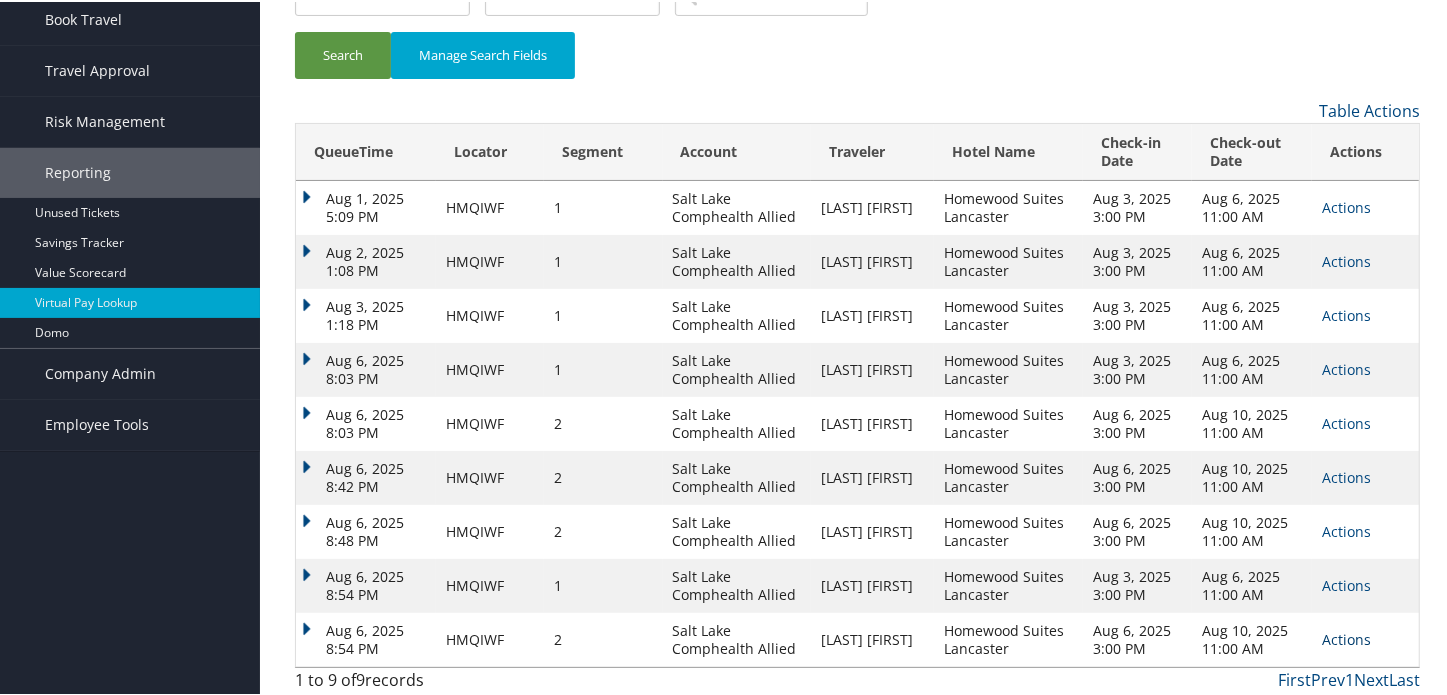 click on "Actions" at bounding box center (1346, 637) 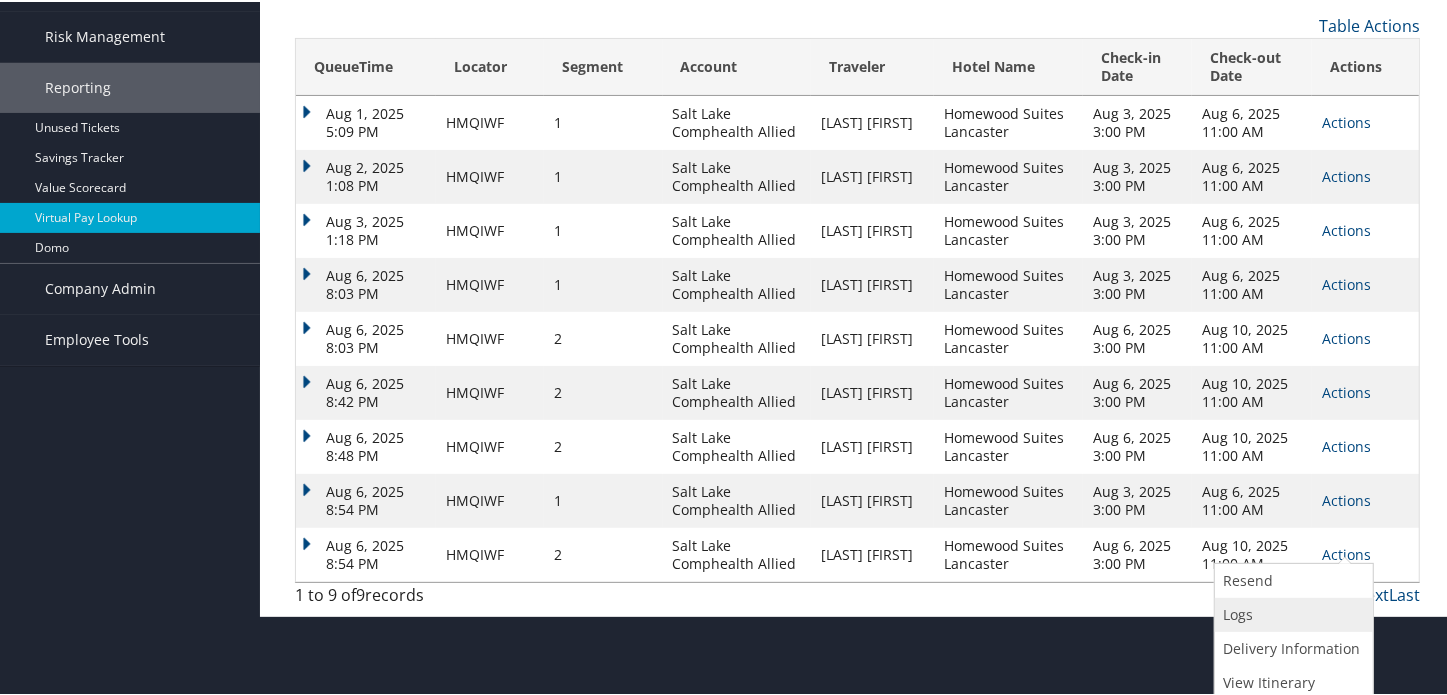 click on "Logs" at bounding box center [1291, 613] 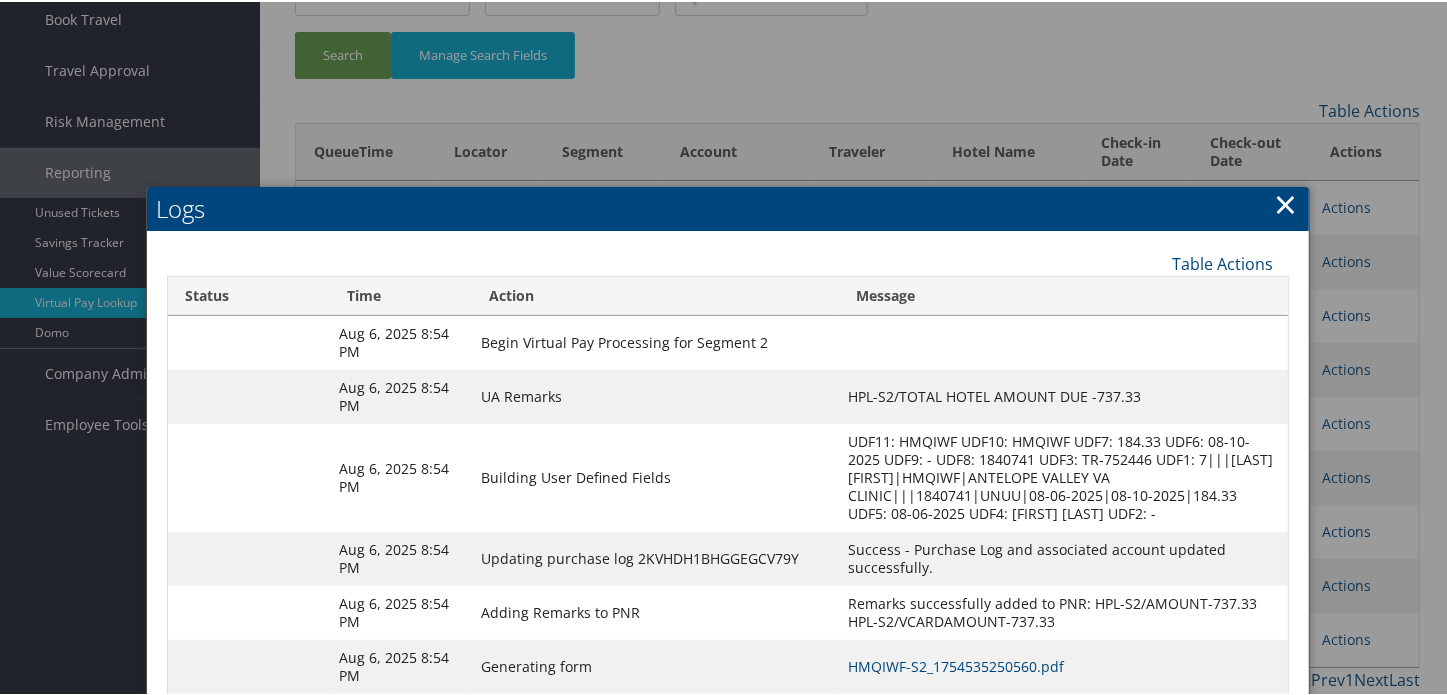 click on "HMQIWF-S2_1754535250560.pdf" at bounding box center [1063, 665] 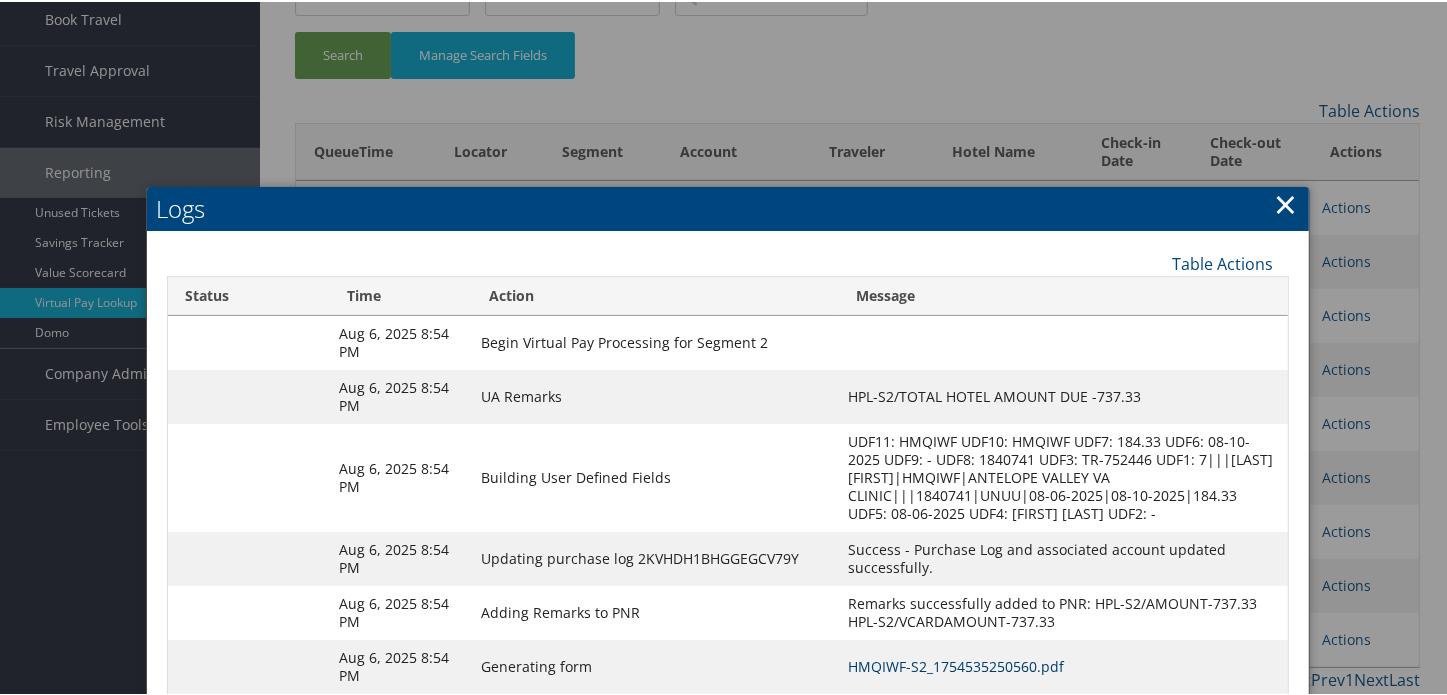 click on "HMQIWF-S2_1754535250560.pdf" at bounding box center (956, 664) 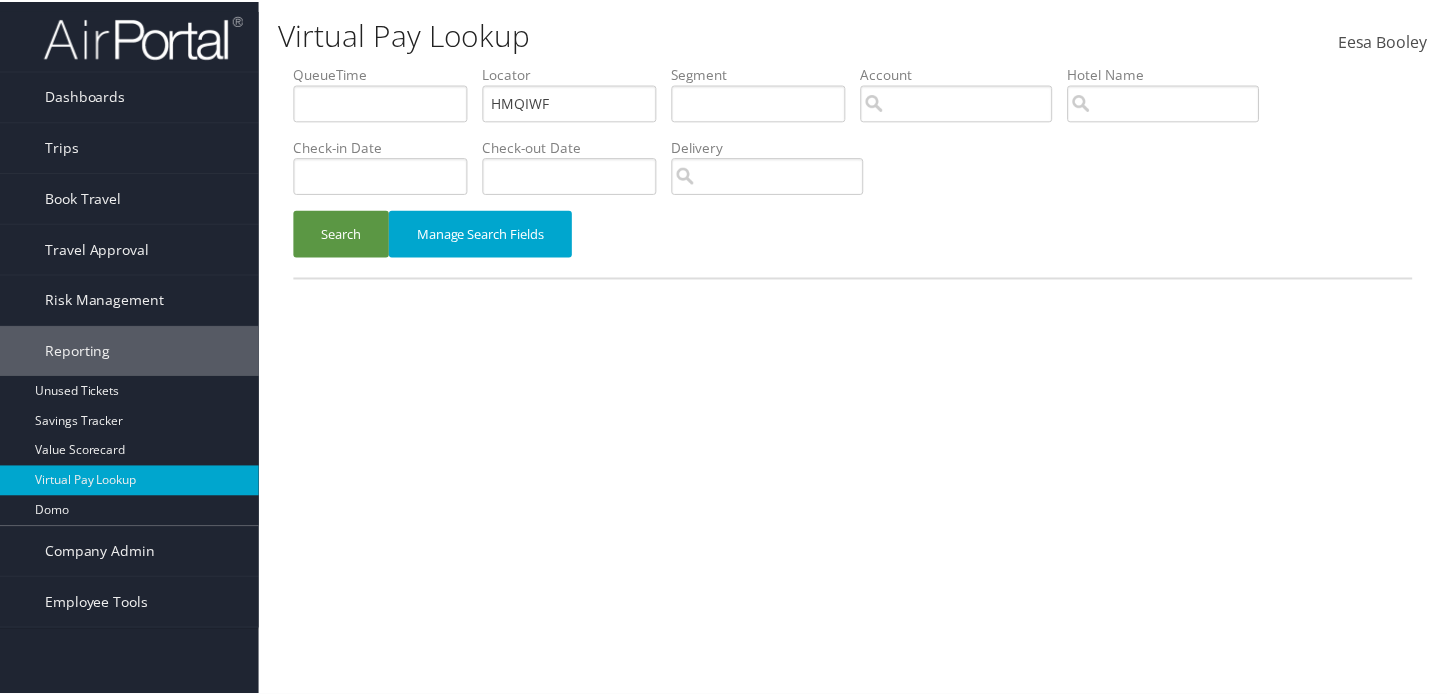 scroll, scrollTop: 0, scrollLeft: 0, axis: both 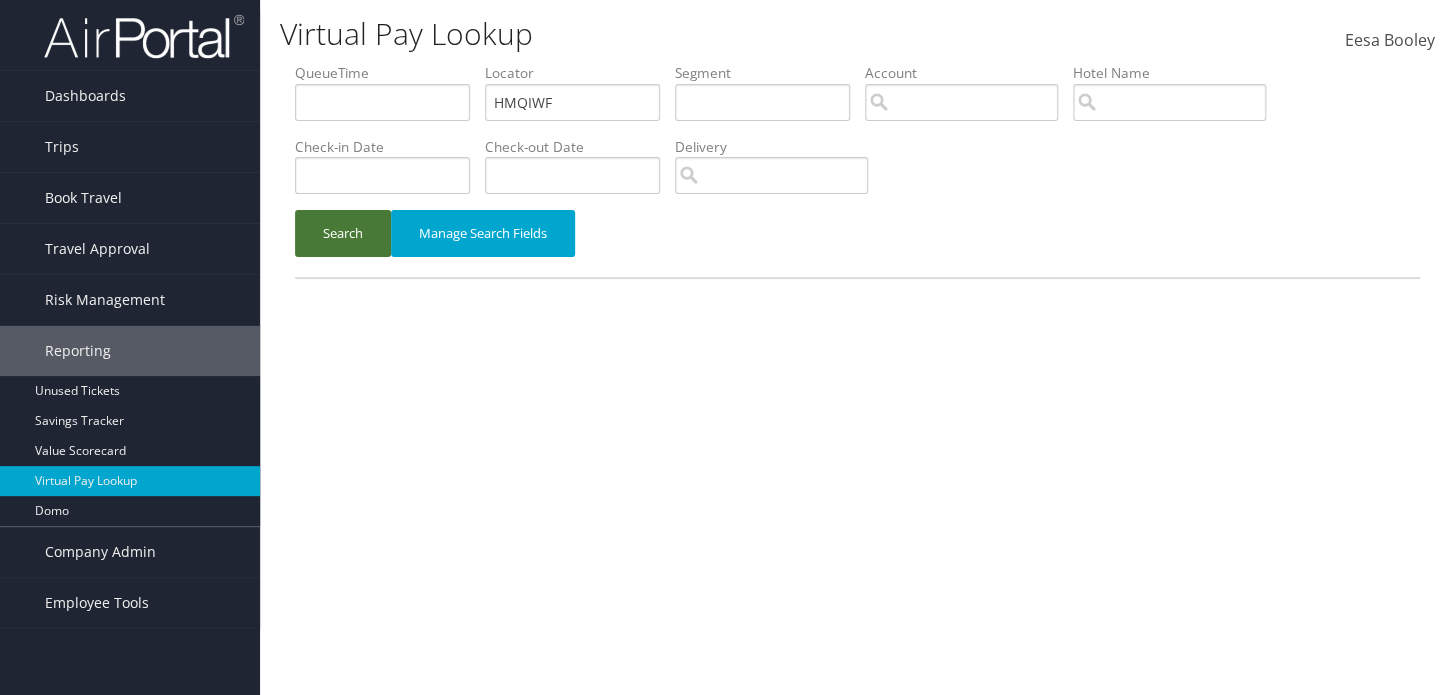 click on "Search" at bounding box center [343, 233] 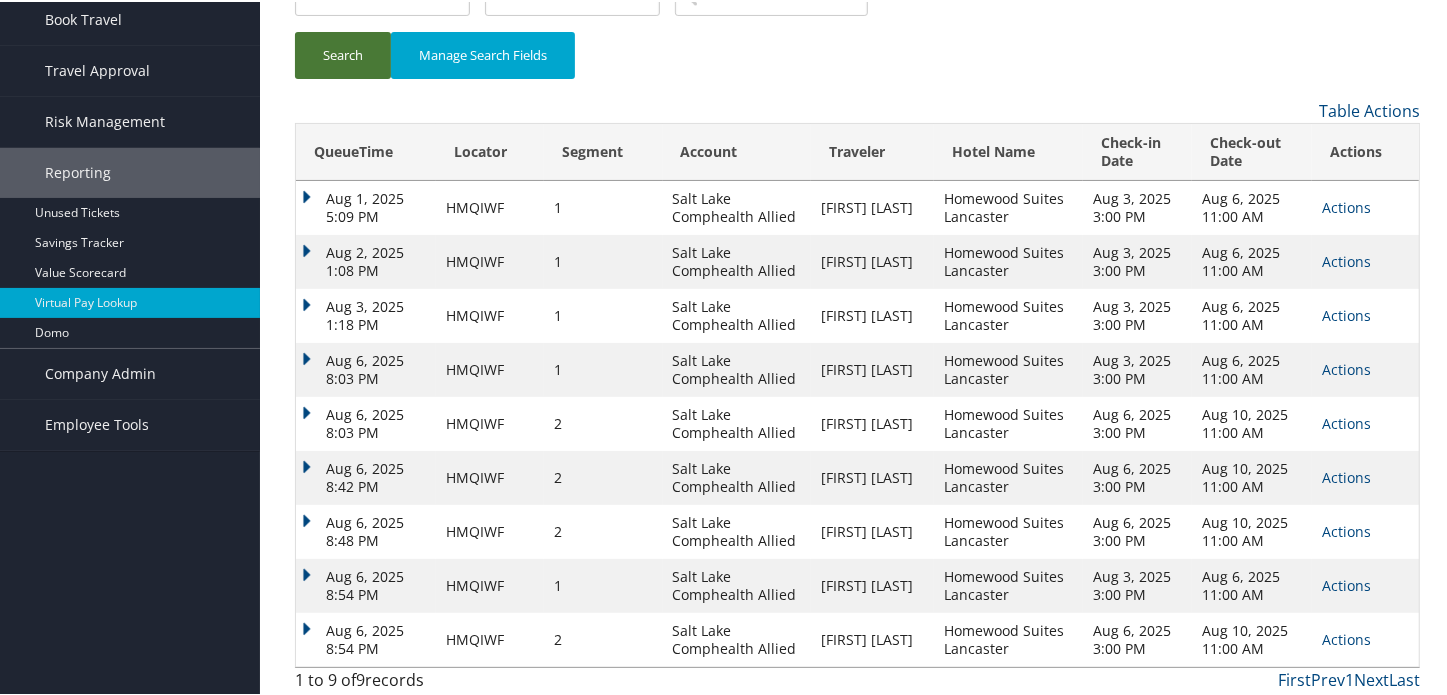 scroll, scrollTop: 180, scrollLeft: 0, axis: vertical 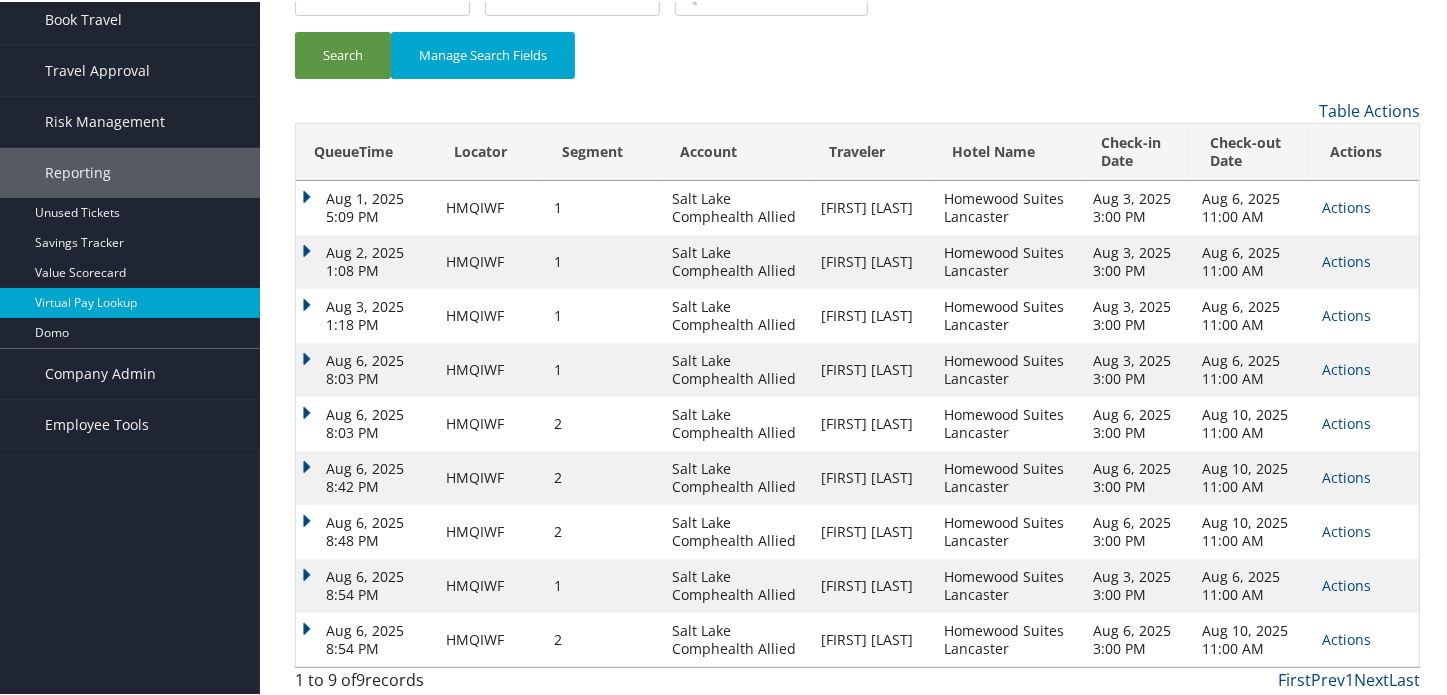 click on "Aug 6, 2025 8:54 PM" at bounding box center (366, 638) 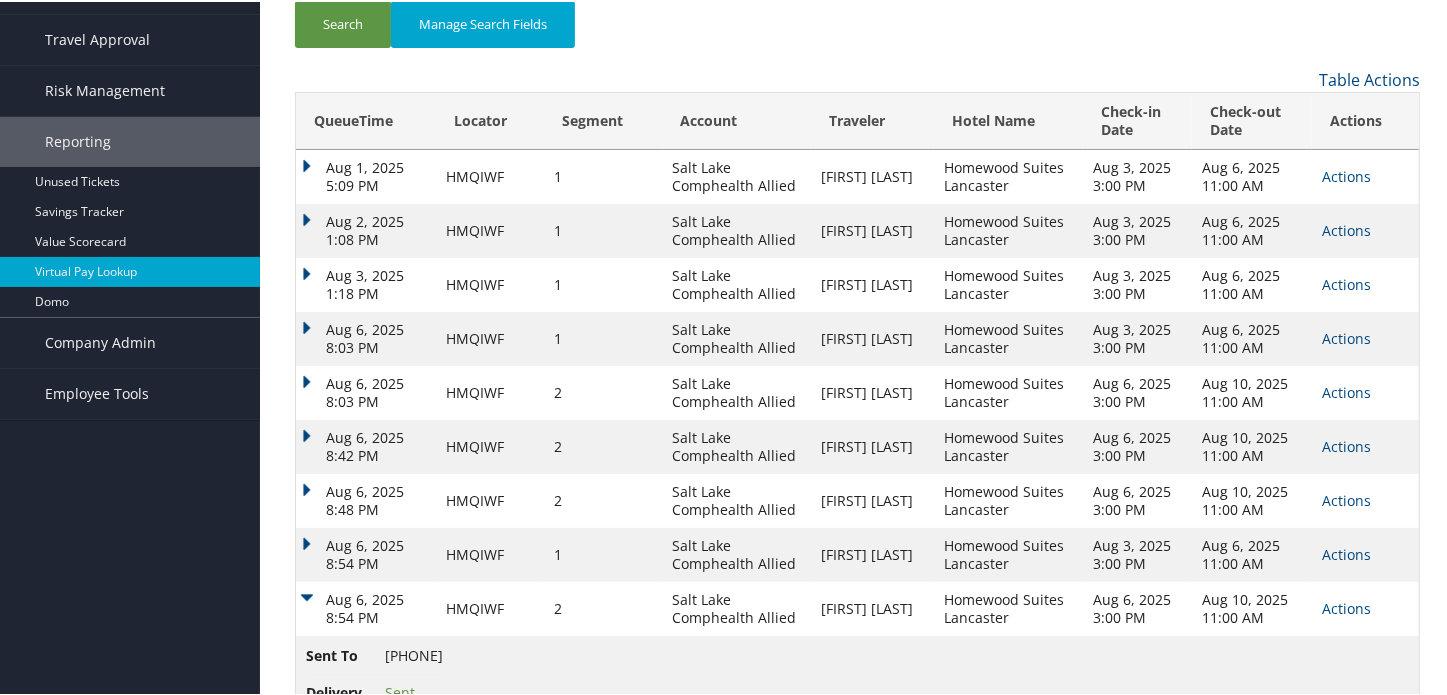scroll, scrollTop: 265, scrollLeft: 0, axis: vertical 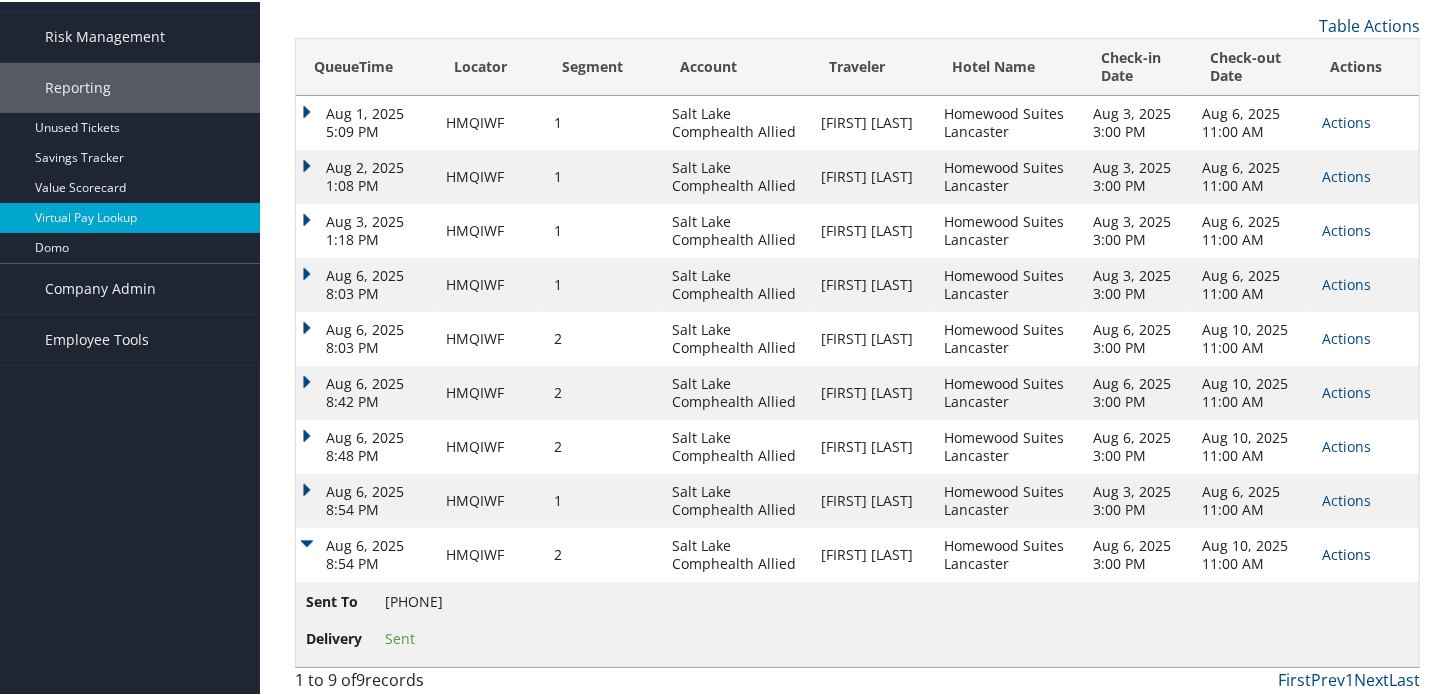 click on "Actions" at bounding box center (1346, 552) 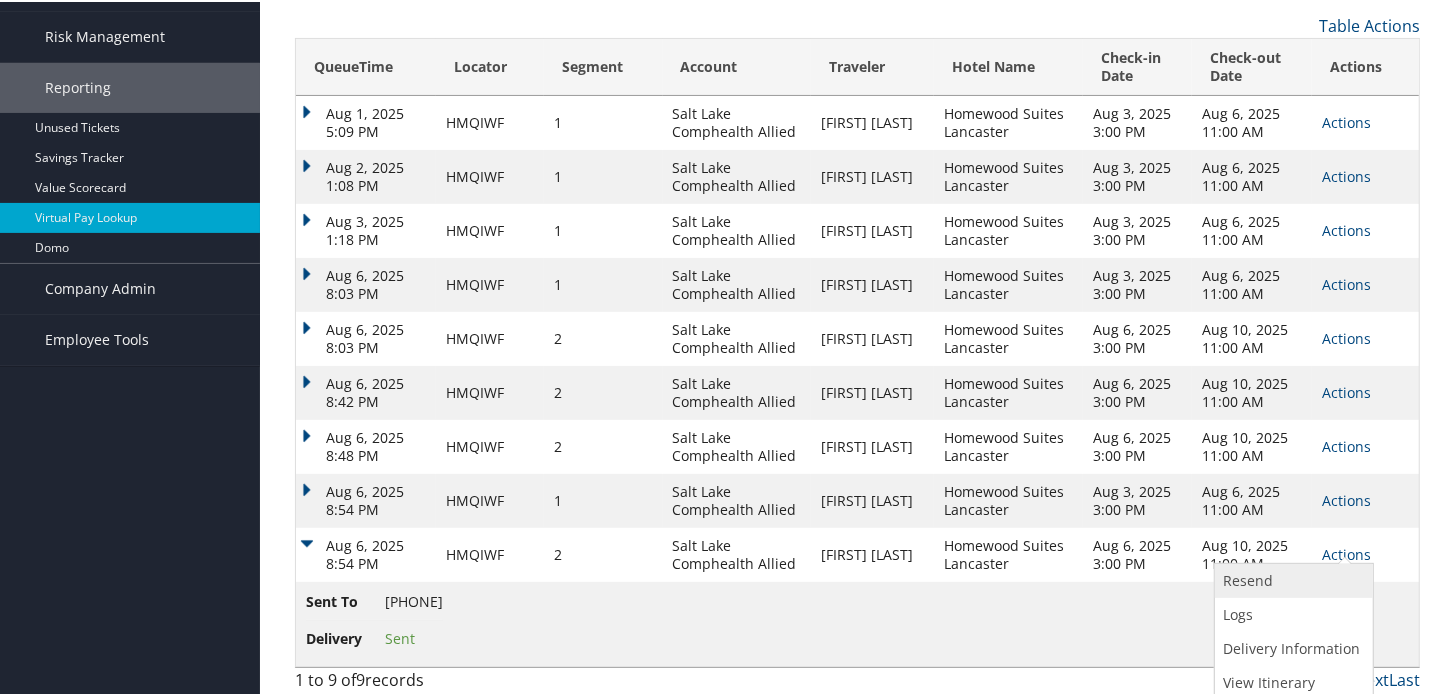 click on "Resend" at bounding box center (1291, 579) 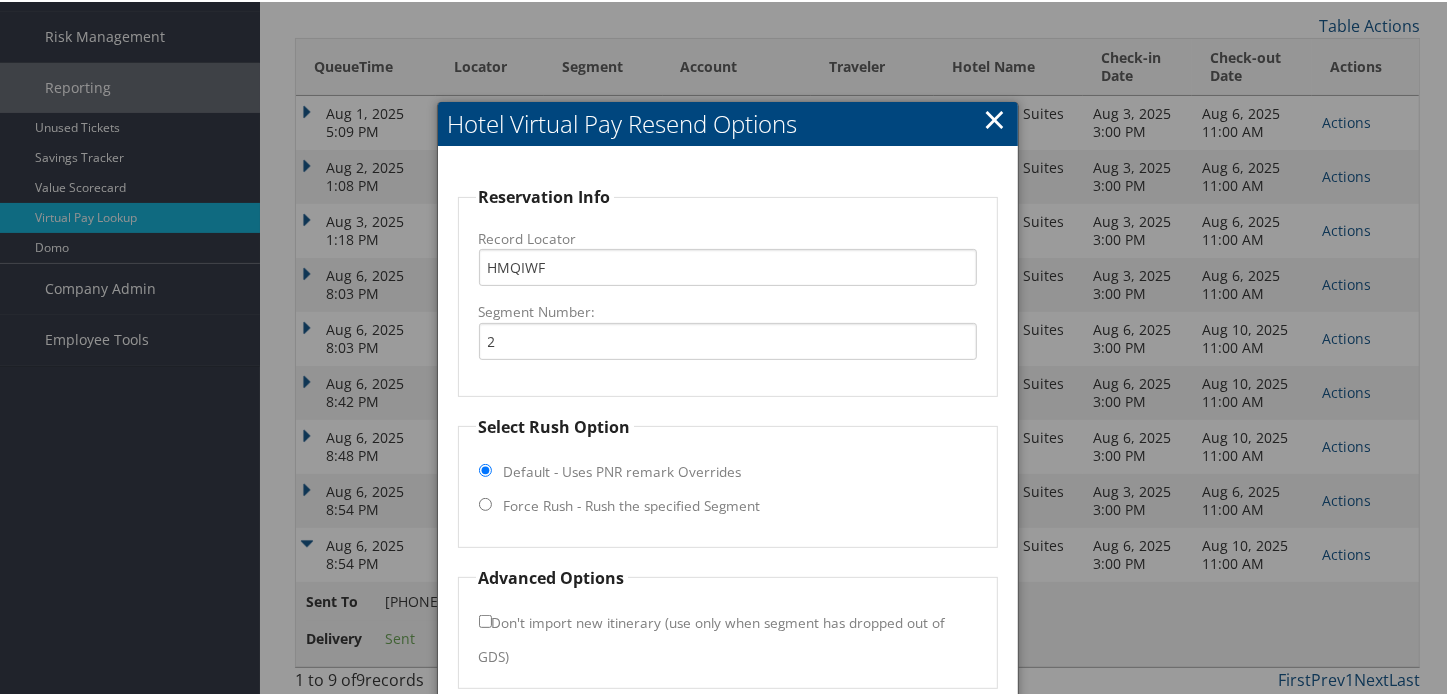 click on "Select Rush Option
Default - Uses PNR remark Overrides
Force Rush - Rush the specified Segment" at bounding box center (728, 479) 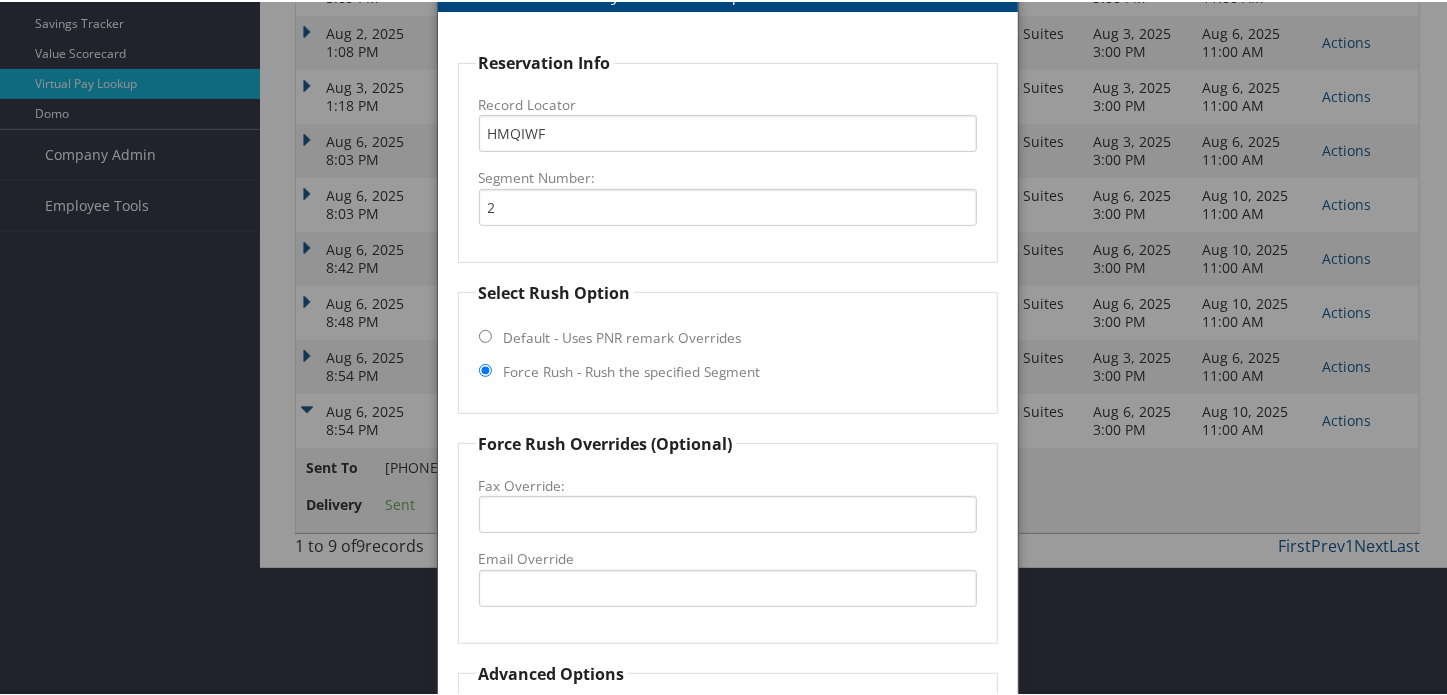 scroll, scrollTop: 547, scrollLeft: 0, axis: vertical 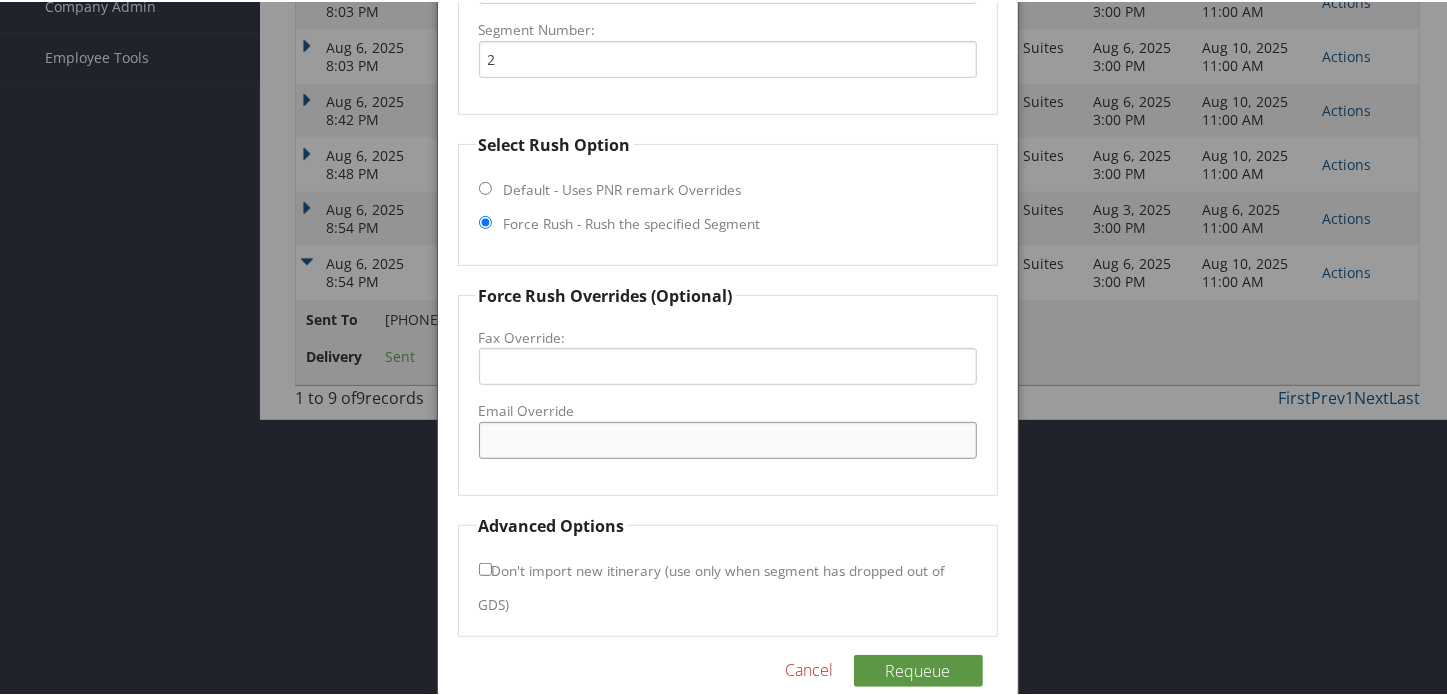 click on "Email Override" at bounding box center [728, 438] 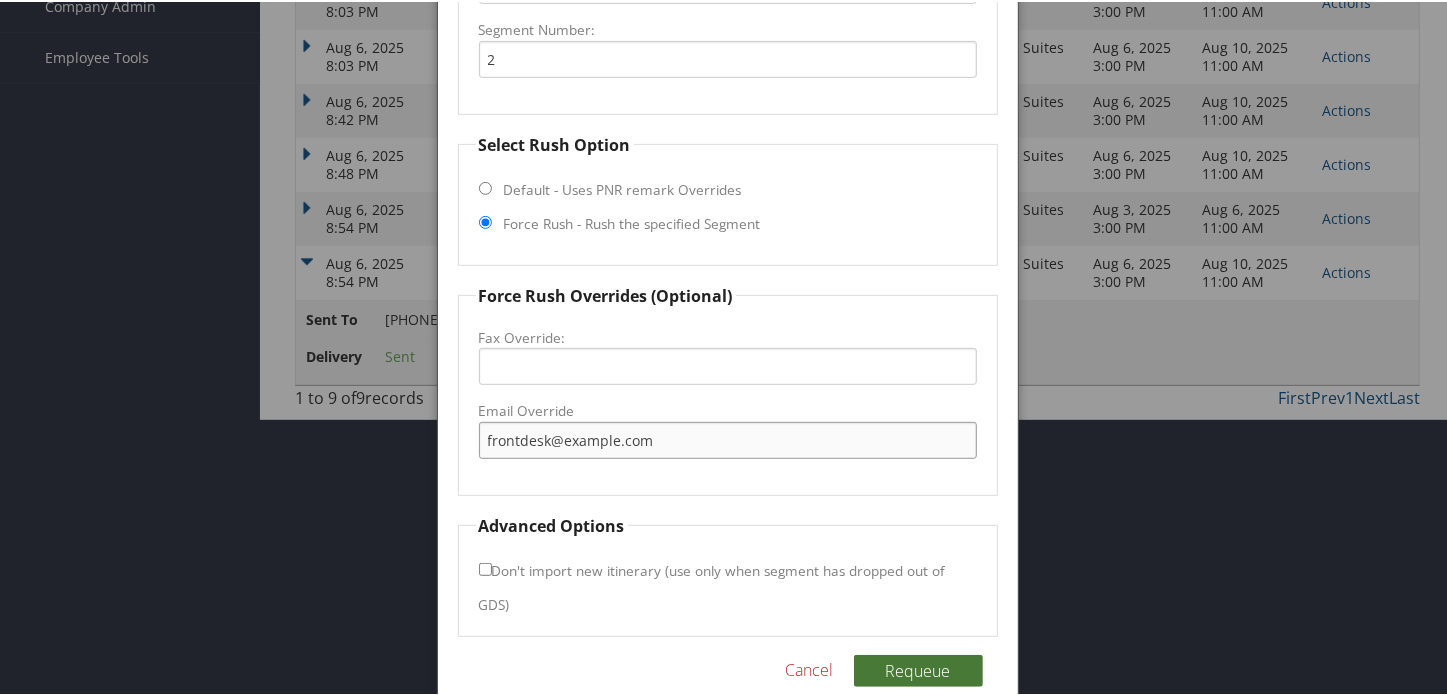 type on "[EMAIL]" 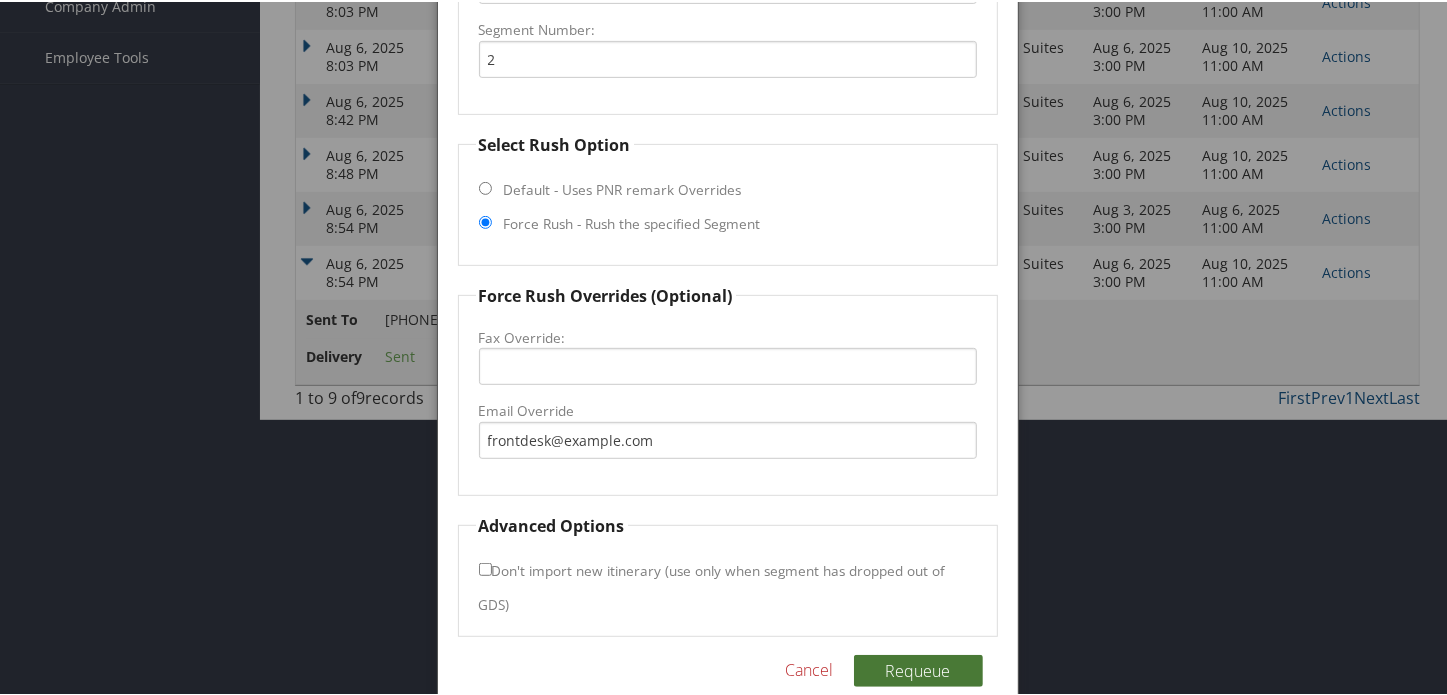 click on "Requeue" at bounding box center [918, 669] 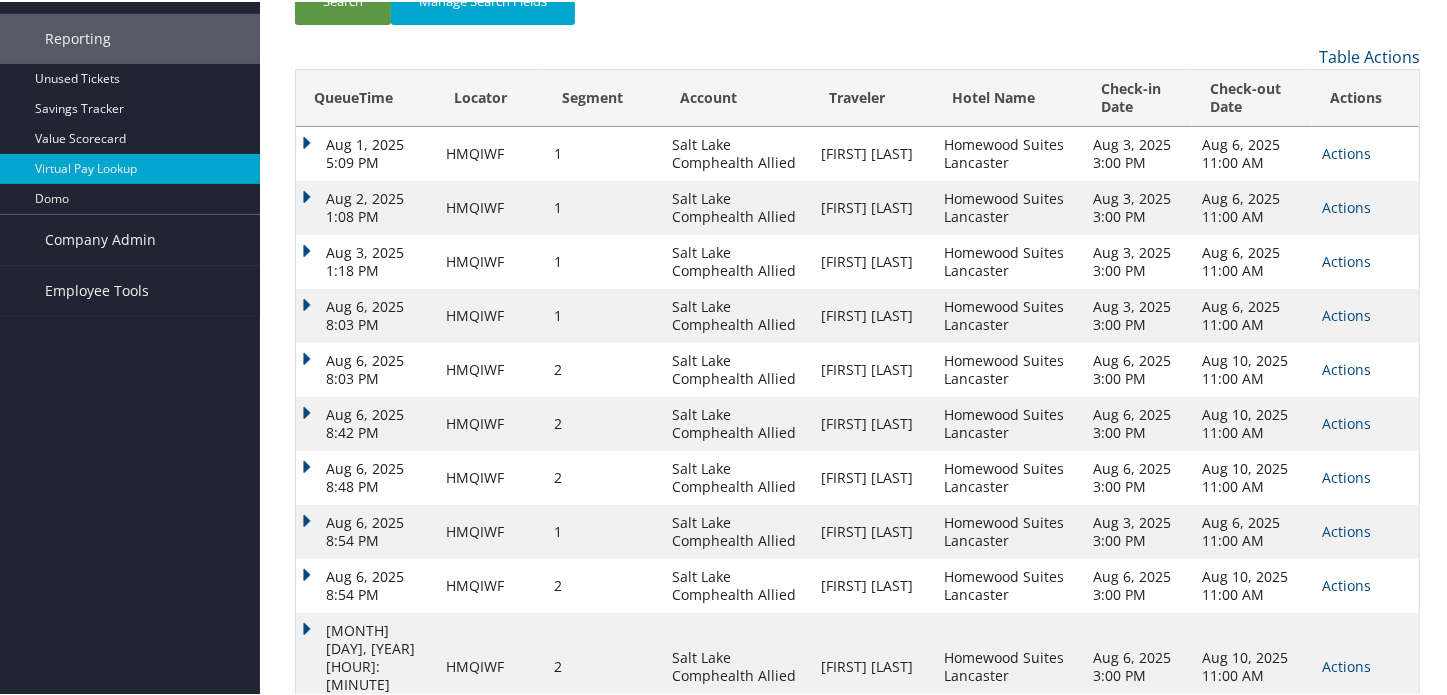 scroll, scrollTop: 234, scrollLeft: 0, axis: vertical 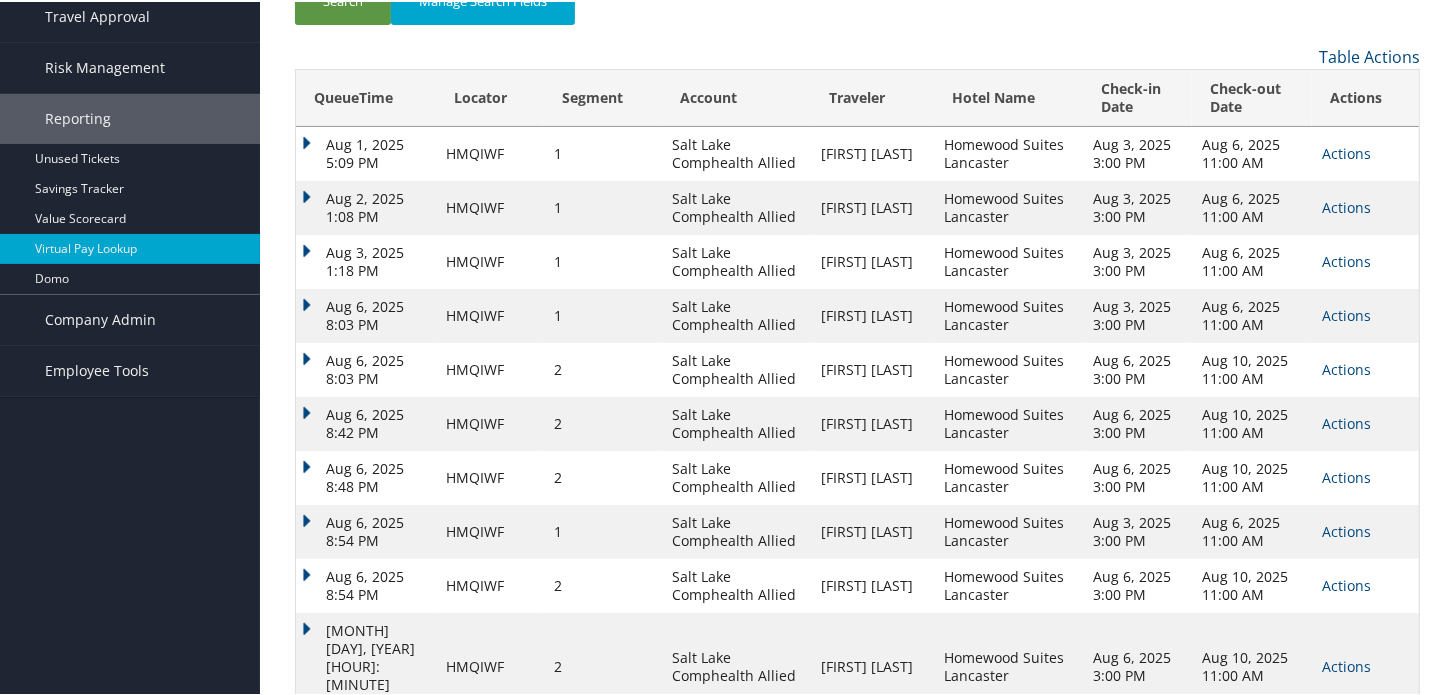 click on "HMQIWF" at bounding box center [490, 665] 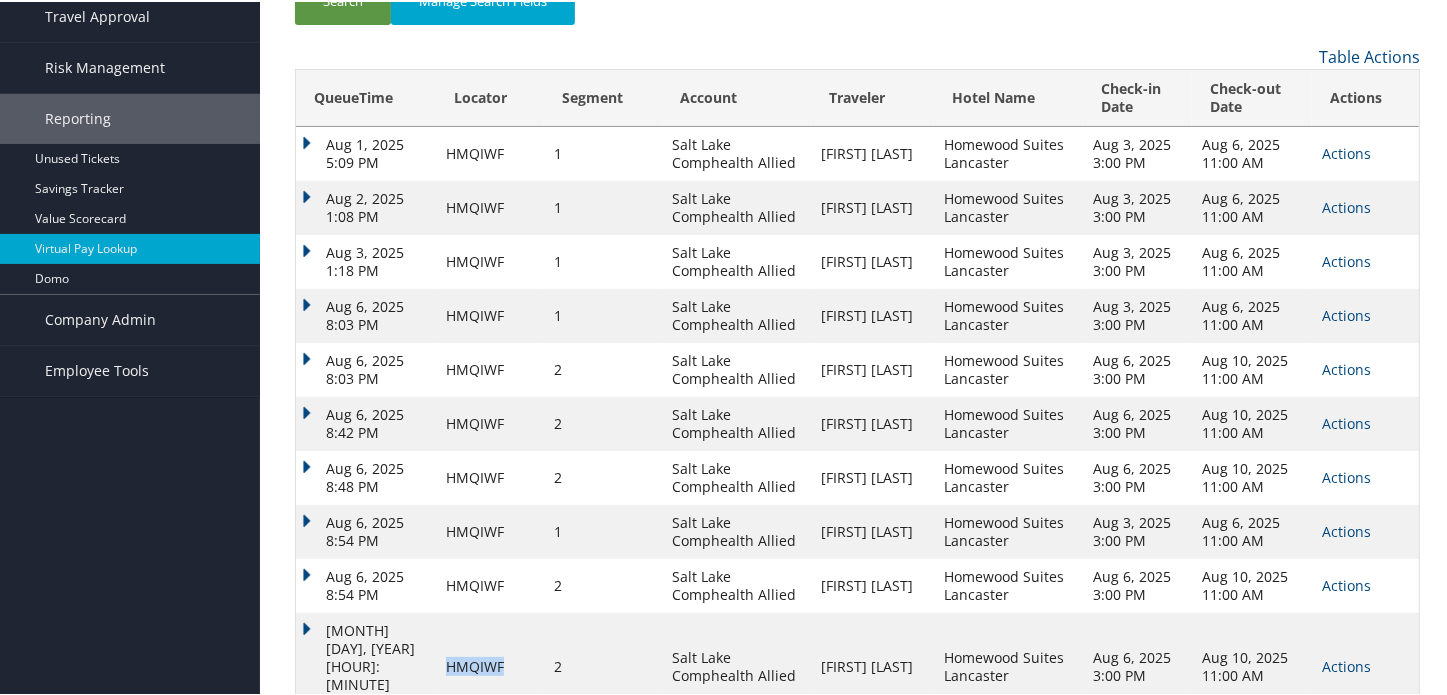 click on "HMQIWF" at bounding box center (490, 665) 